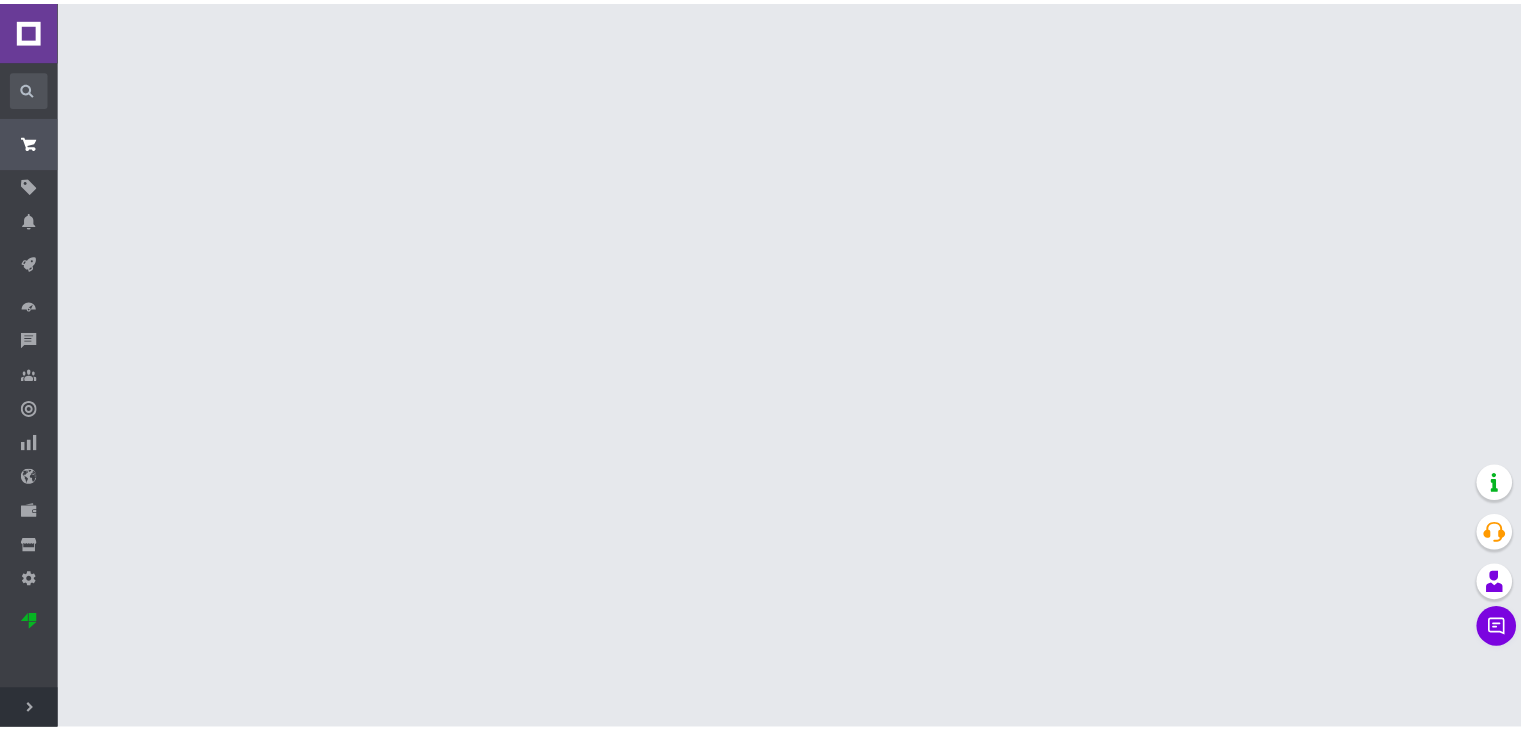scroll, scrollTop: 0, scrollLeft: 0, axis: both 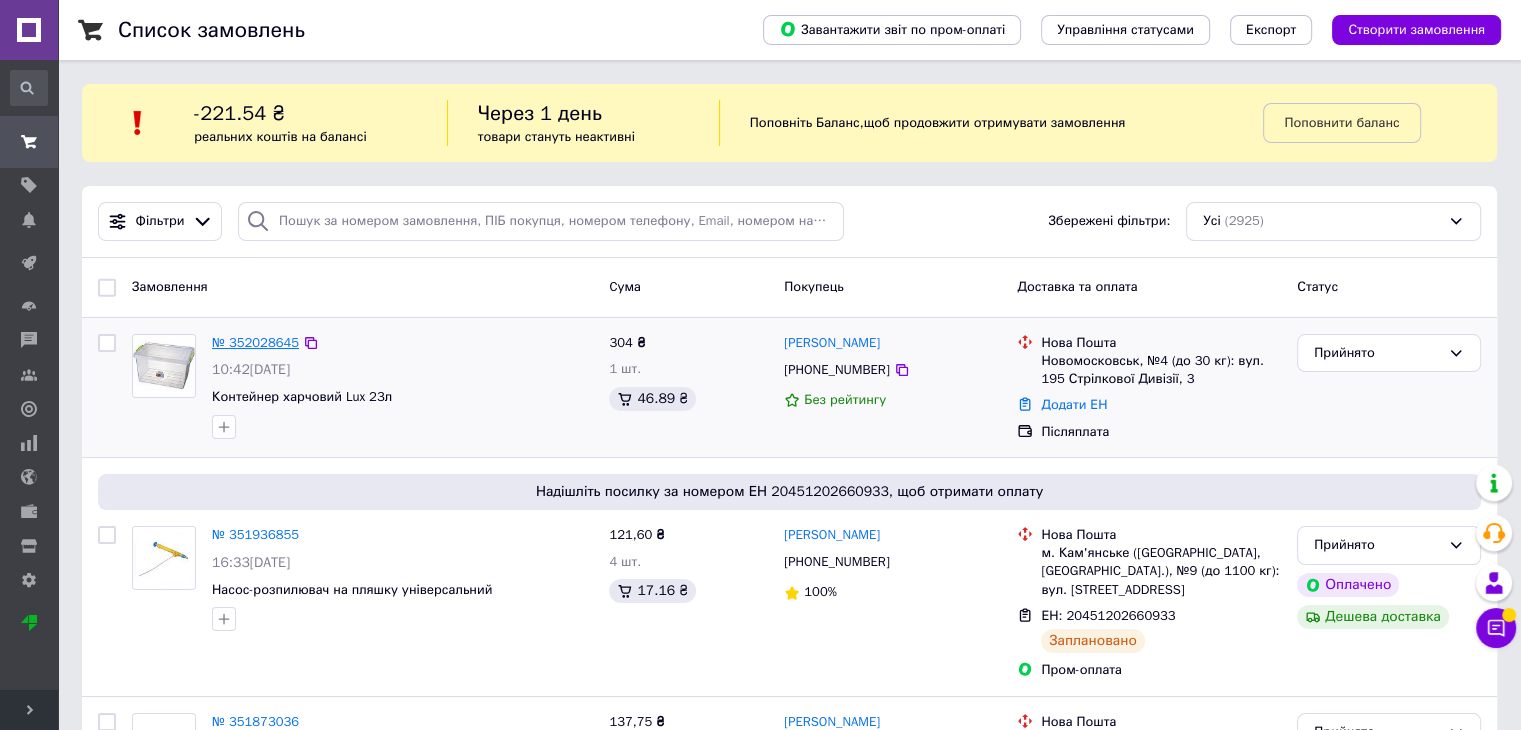 click on "№ 352028645" at bounding box center [255, 342] 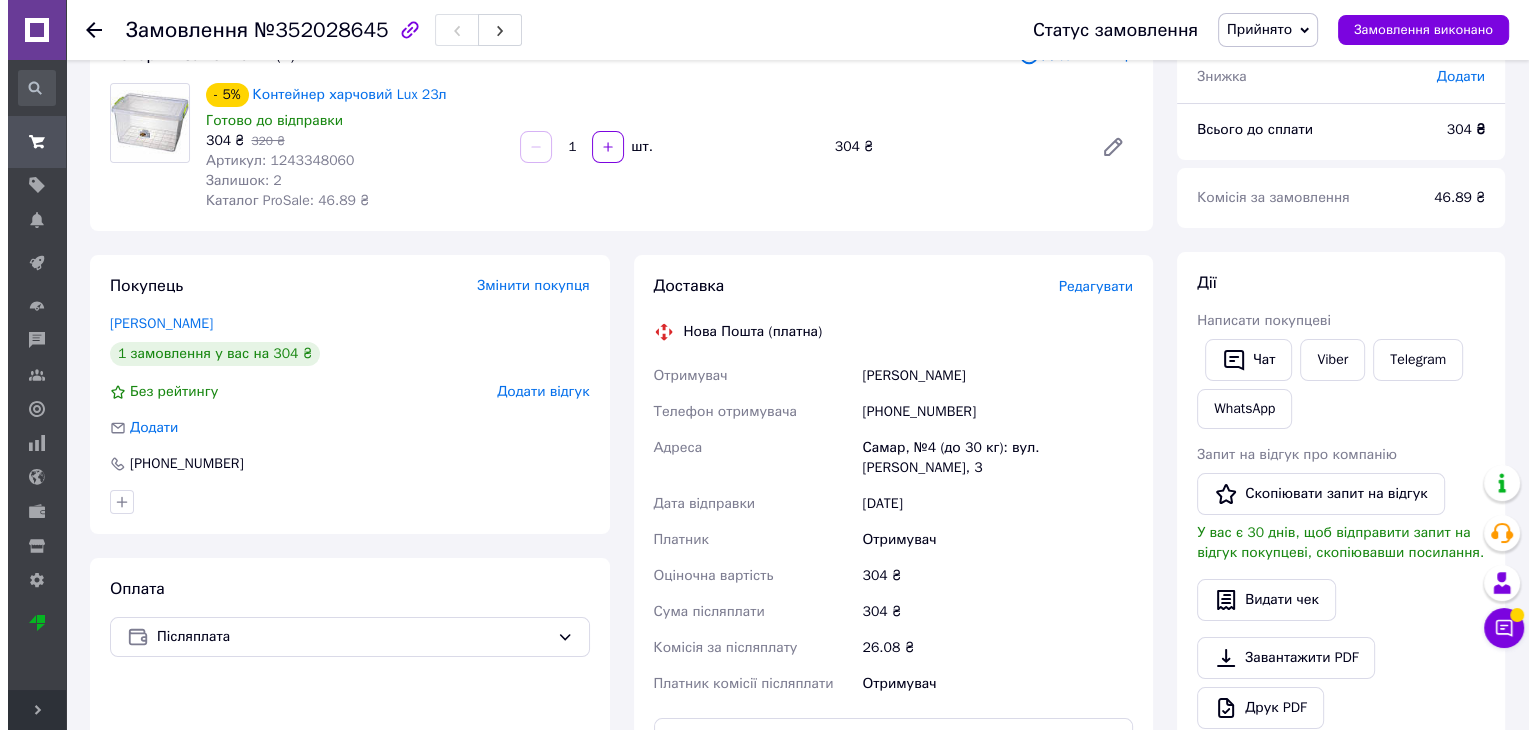 scroll, scrollTop: 166, scrollLeft: 0, axis: vertical 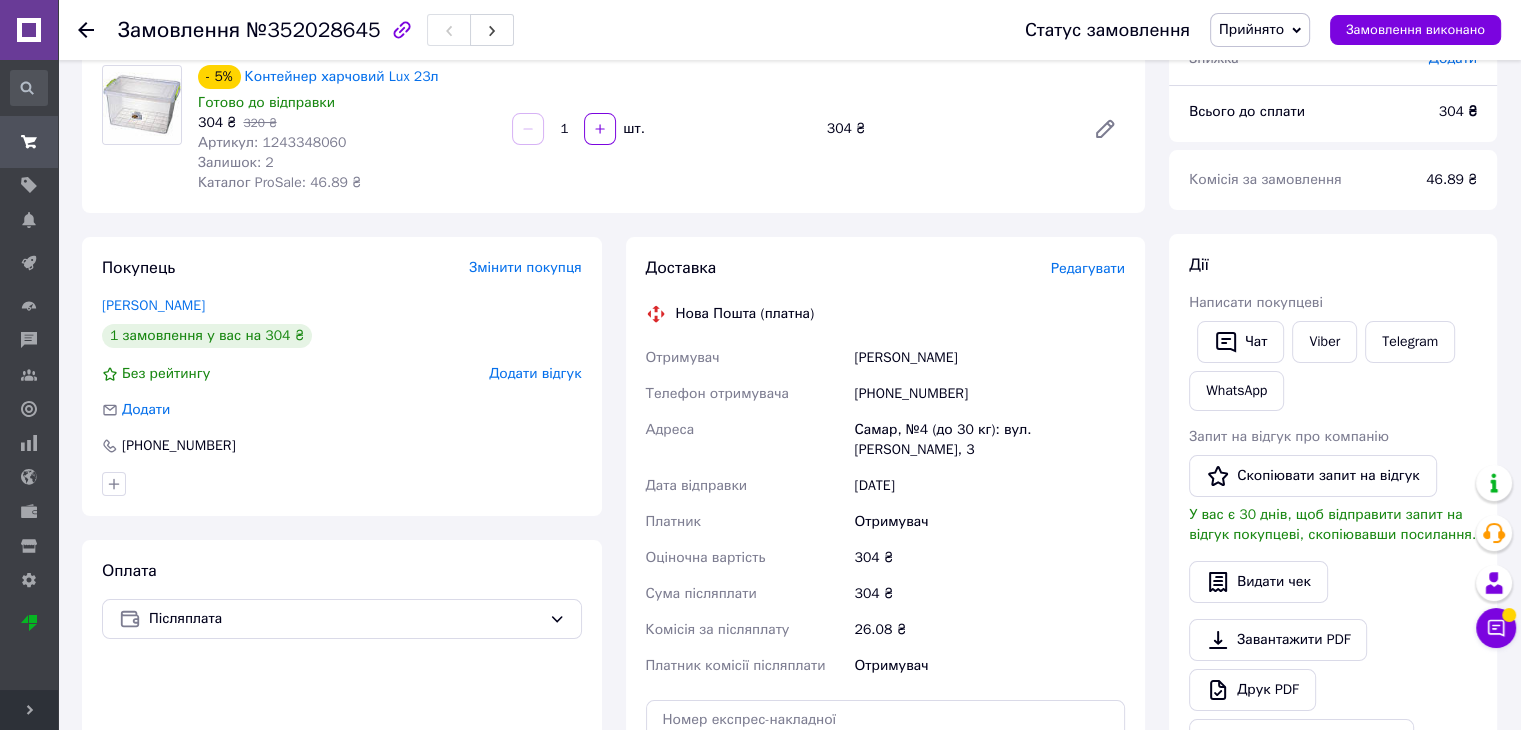 click on "Редагувати" at bounding box center [1088, 268] 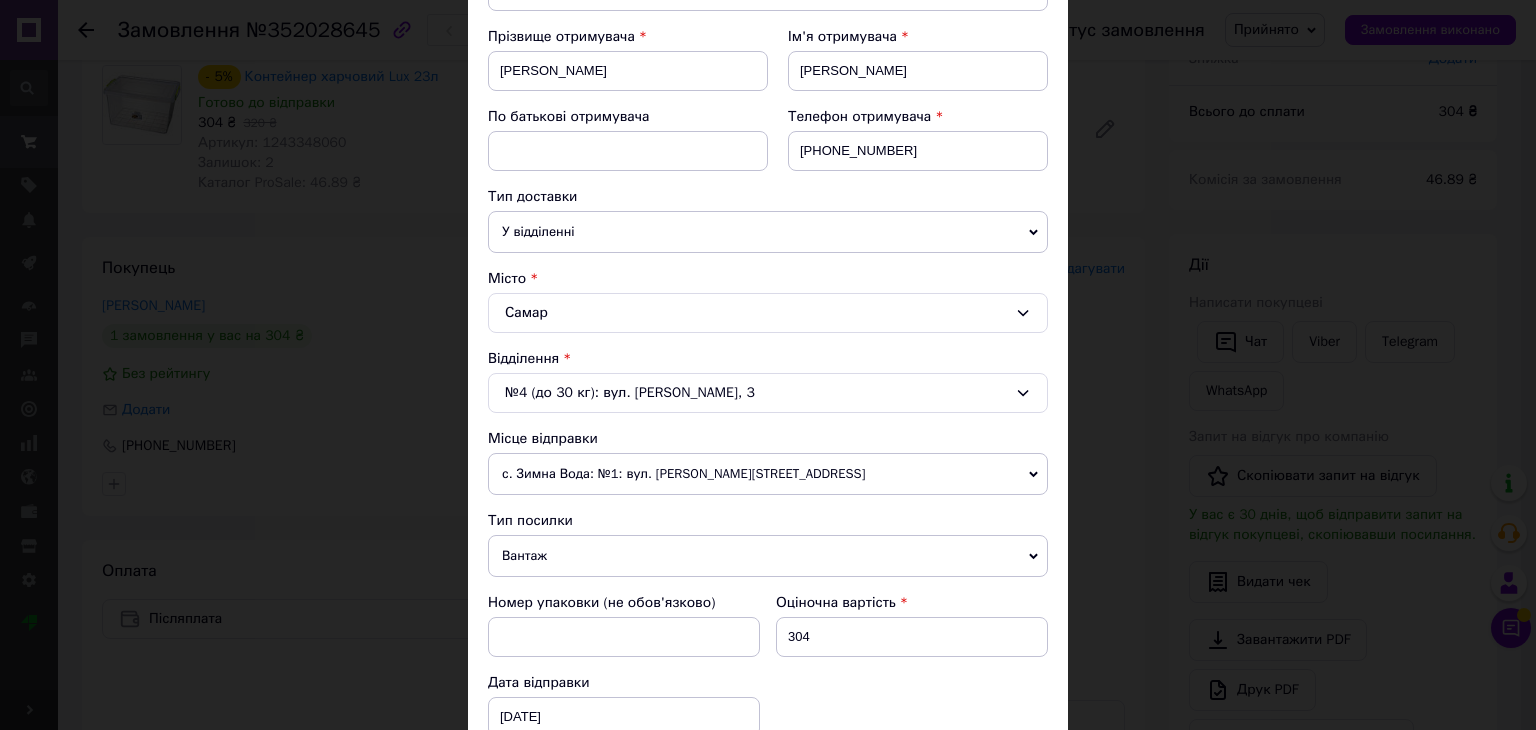 scroll, scrollTop: 300, scrollLeft: 0, axis: vertical 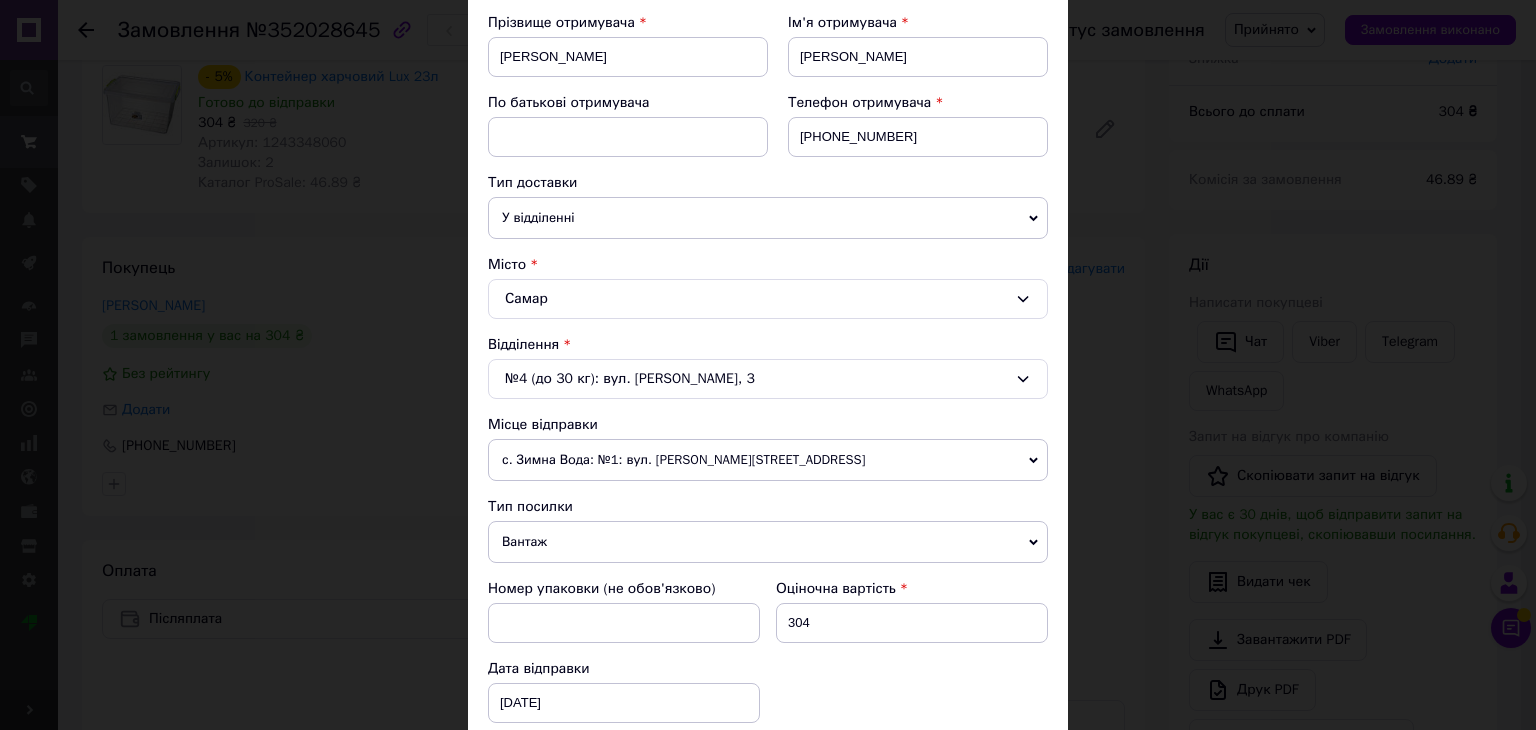 click on "с. Зимна Вода: №1: вул. [PERSON_NAME][STREET_ADDRESS]" at bounding box center [768, 460] 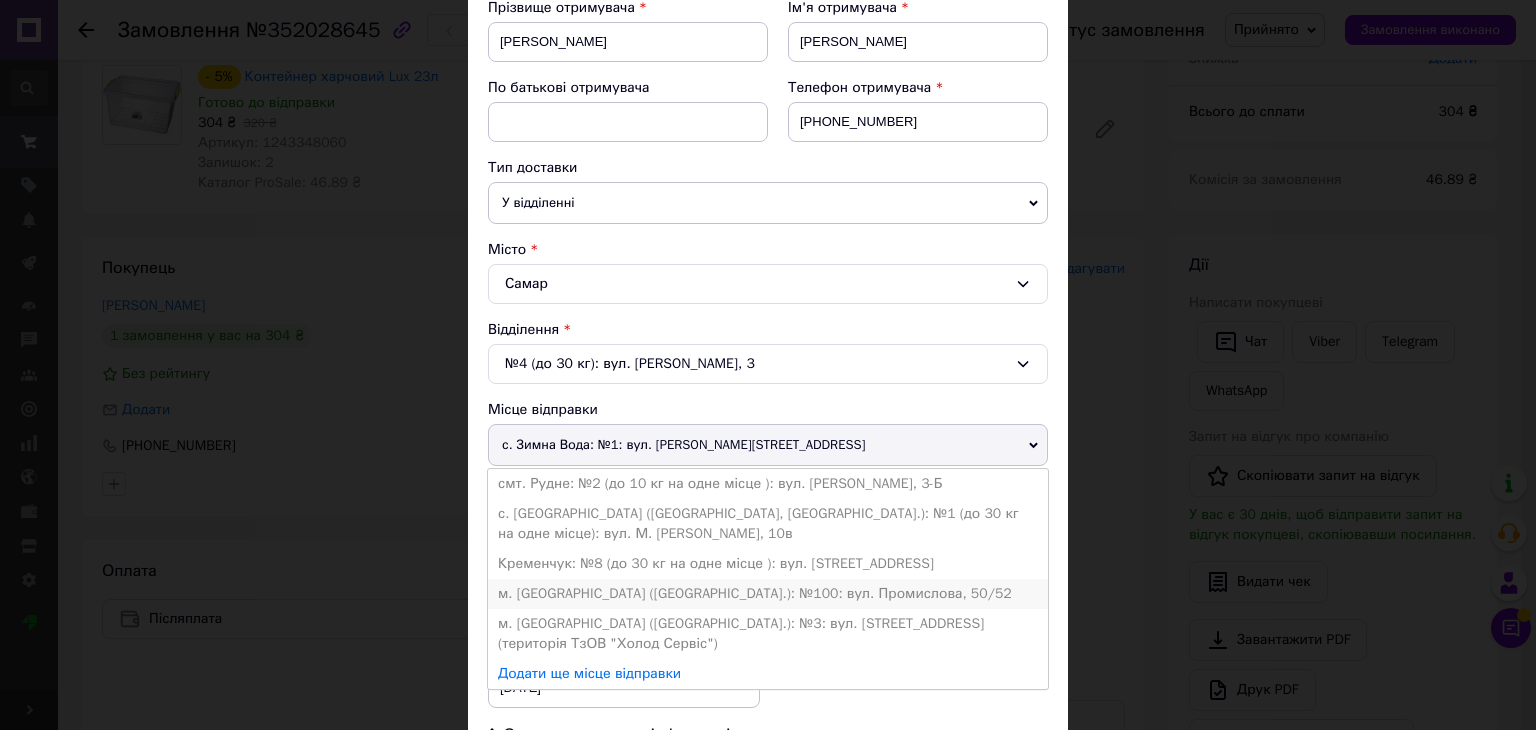 scroll, scrollTop: 333, scrollLeft: 0, axis: vertical 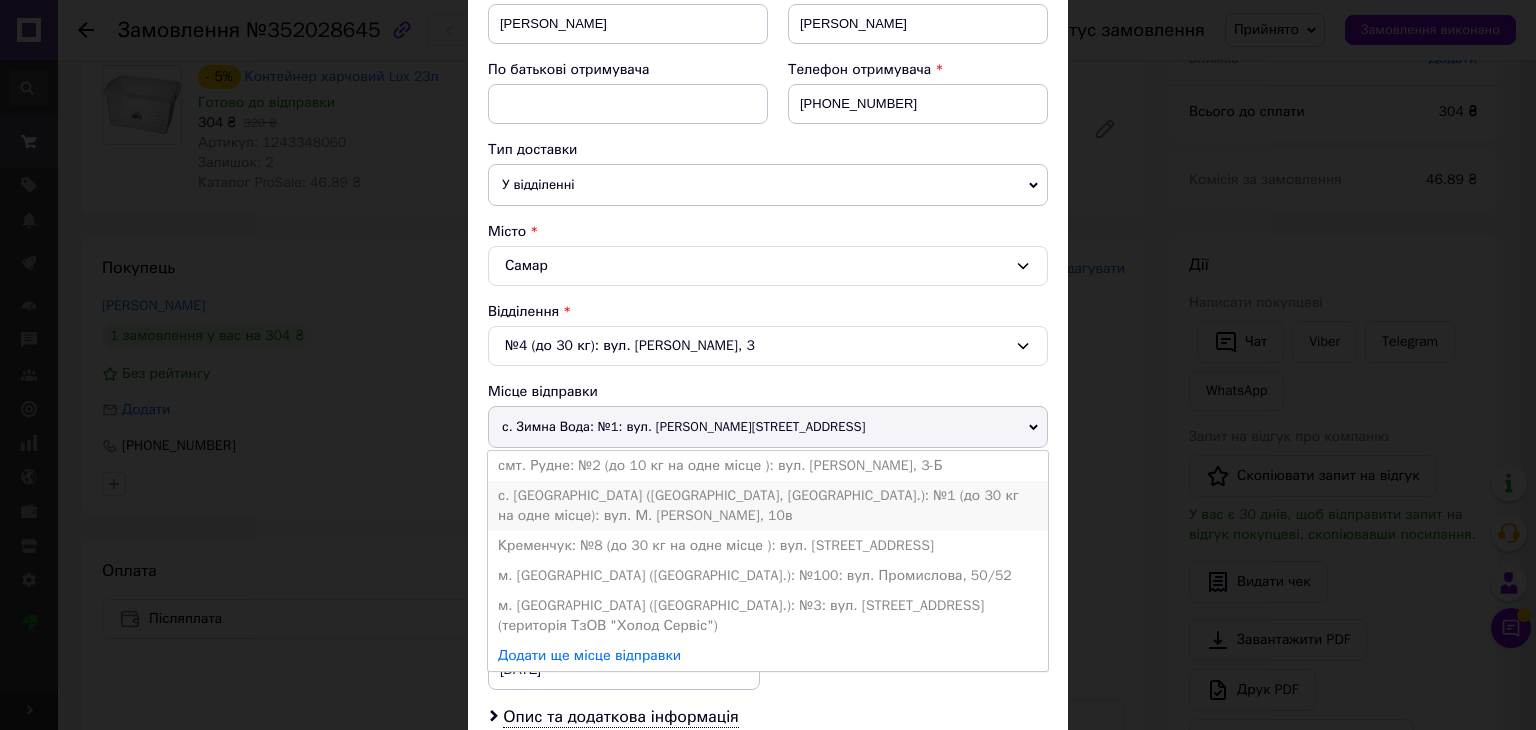 click on "с. [GEOGRAPHIC_DATA] ([GEOGRAPHIC_DATA], [GEOGRAPHIC_DATA].): №1 (до 30 кг на одне місце): вул. М. [PERSON_NAME], 10в" at bounding box center (768, 506) 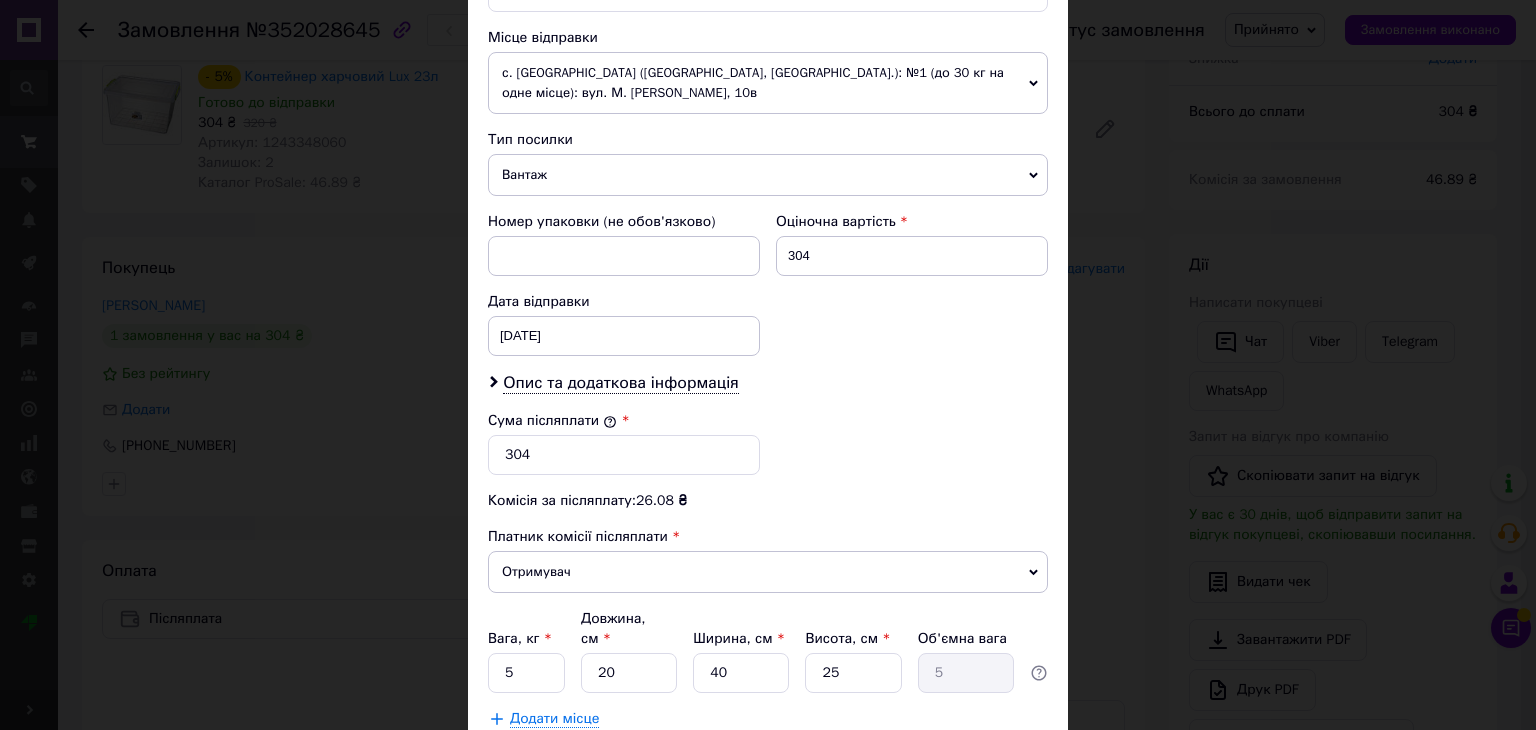 scroll, scrollTop: 810, scrollLeft: 0, axis: vertical 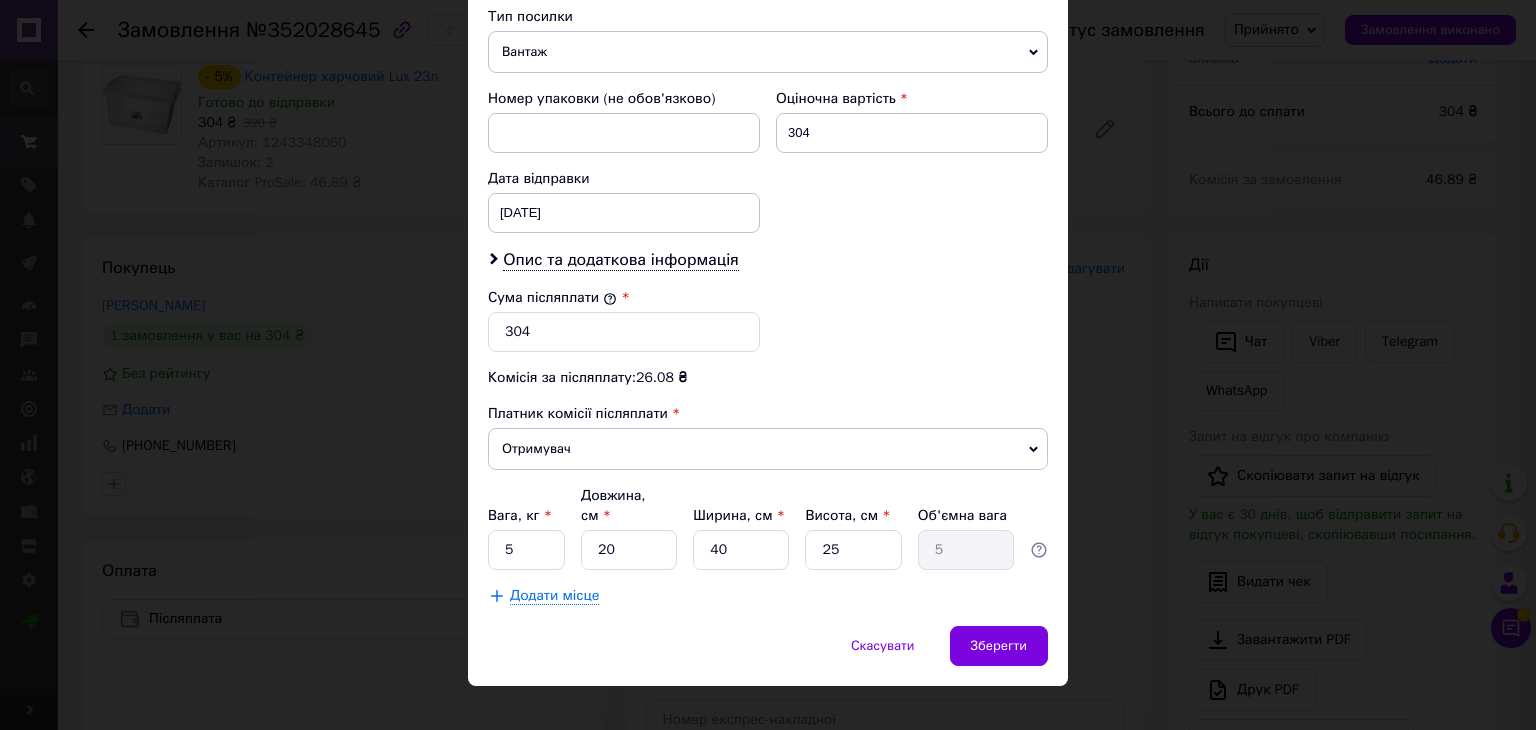 click on "Вага, кг   * 5 Довжина, см   * 20 Ширина, см   * 40 Висота, см   * 25 Об'ємна вага 5" at bounding box center [768, 528] 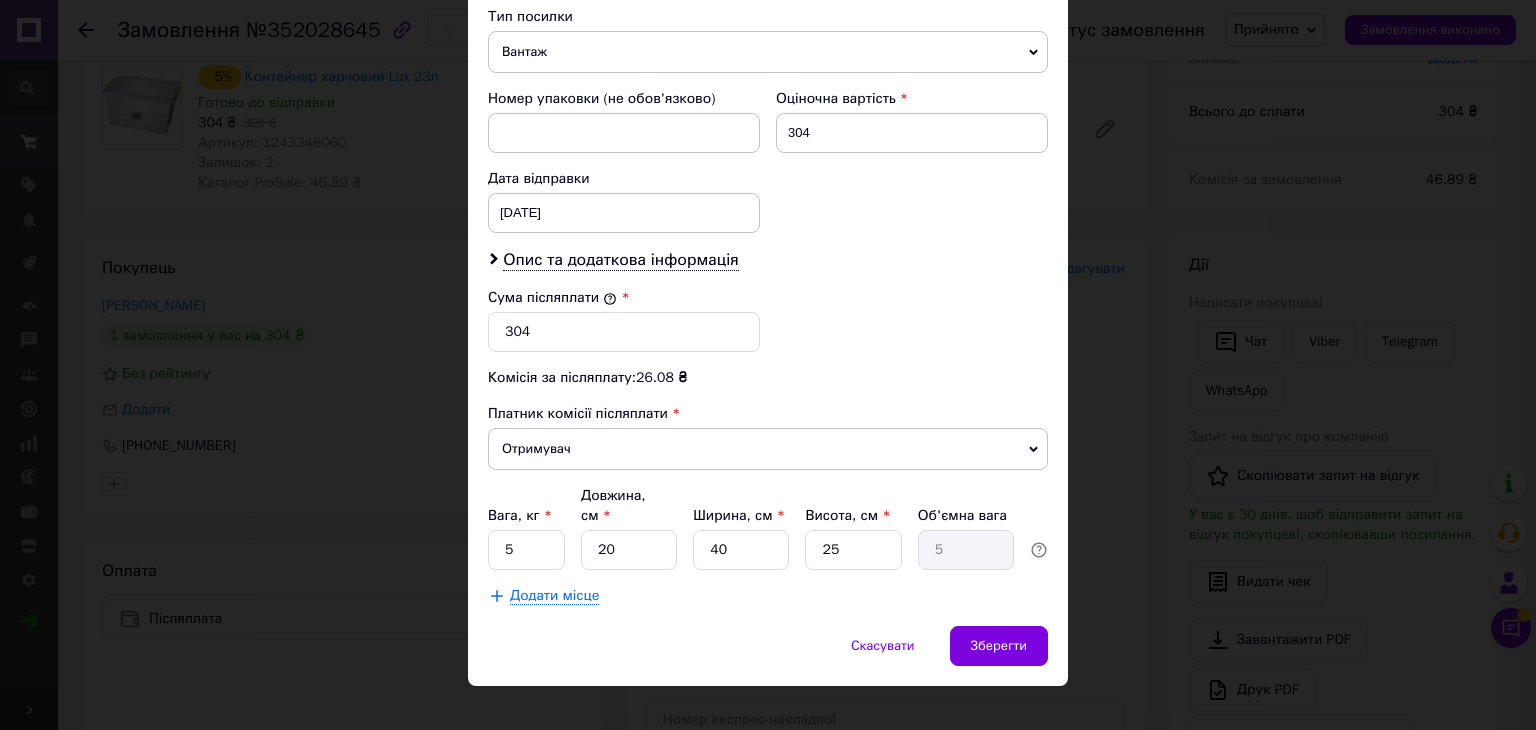 click on "× Редагування доставки Спосіб доставки Нова Пошта (платна) Платник Отримувач Відправник Прізвище отримувача [PERSON_NAME] Ім'я отримувача [PERSON_NAME] батькові отримувача Телефон отримувача [PHONE_NUMBER] Тип доставки У відділенні Кур'єром В поштоматі Місто [GEOGRAPHIC_DATA] Відділення №4 (до 30 кг): вул. [PERSON_NAME], 3 Місце відправки с. [GEOGRAPHIC_DATA] ([GEOGRAPHIC_DATA], [GEOGRAPHIC_DATA].): №1 (до 30 кг на одне місце): вул. М. [PERSON_NAME], 10в с. Зимна Вода: №1: вул. [STREET_ADDRESS]. Рудне: №2 (до 10 кг на одне місце ): вул. [PERSON_NAME], 3-Б м. [GEOGRAPHIC_DATA] ([GEOGRAPHIC_DATA].): №100: вул. Промислова, 50/52 304" at bounding box center (768, 365) 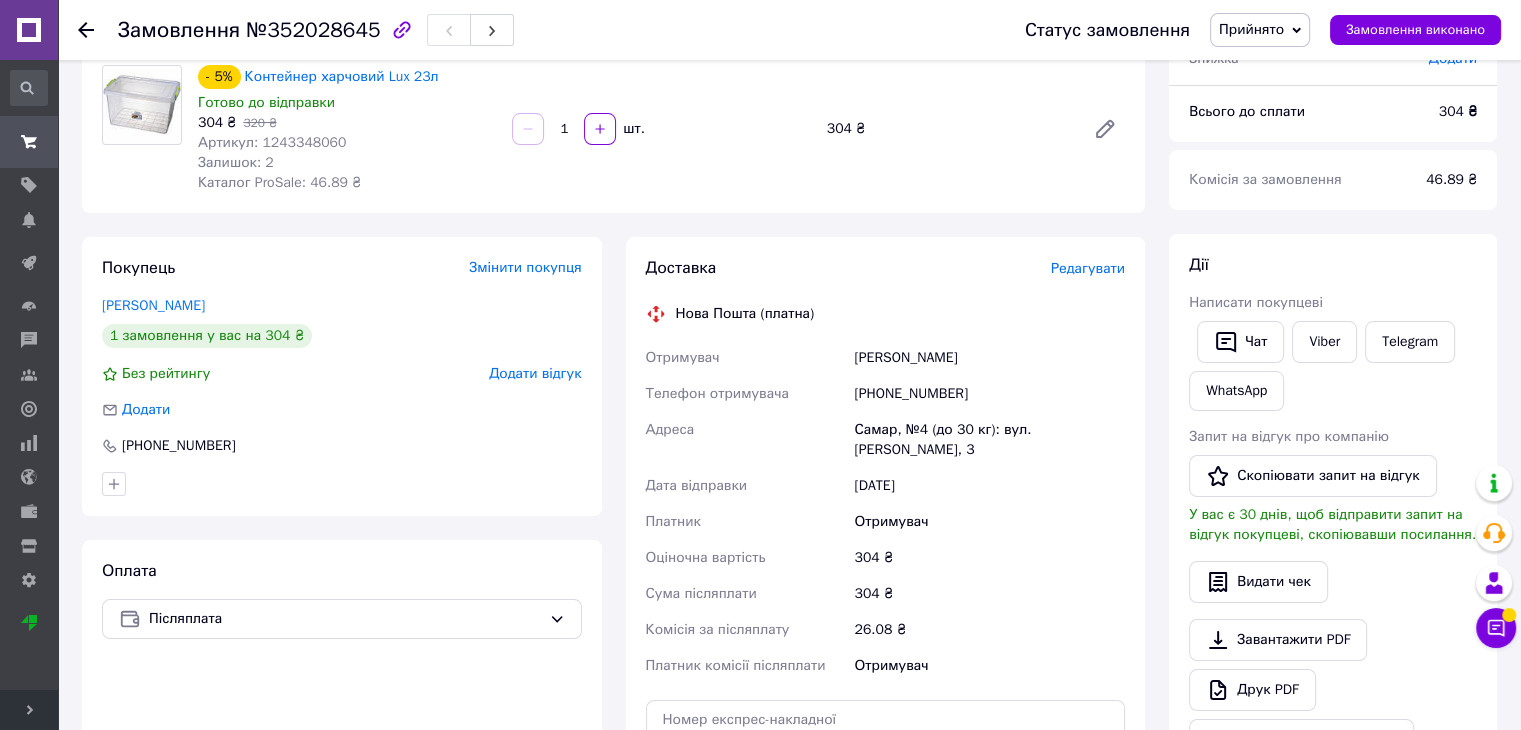 click on "Контейнер харчовий Lux 23л" at bounding box center [342, 76] 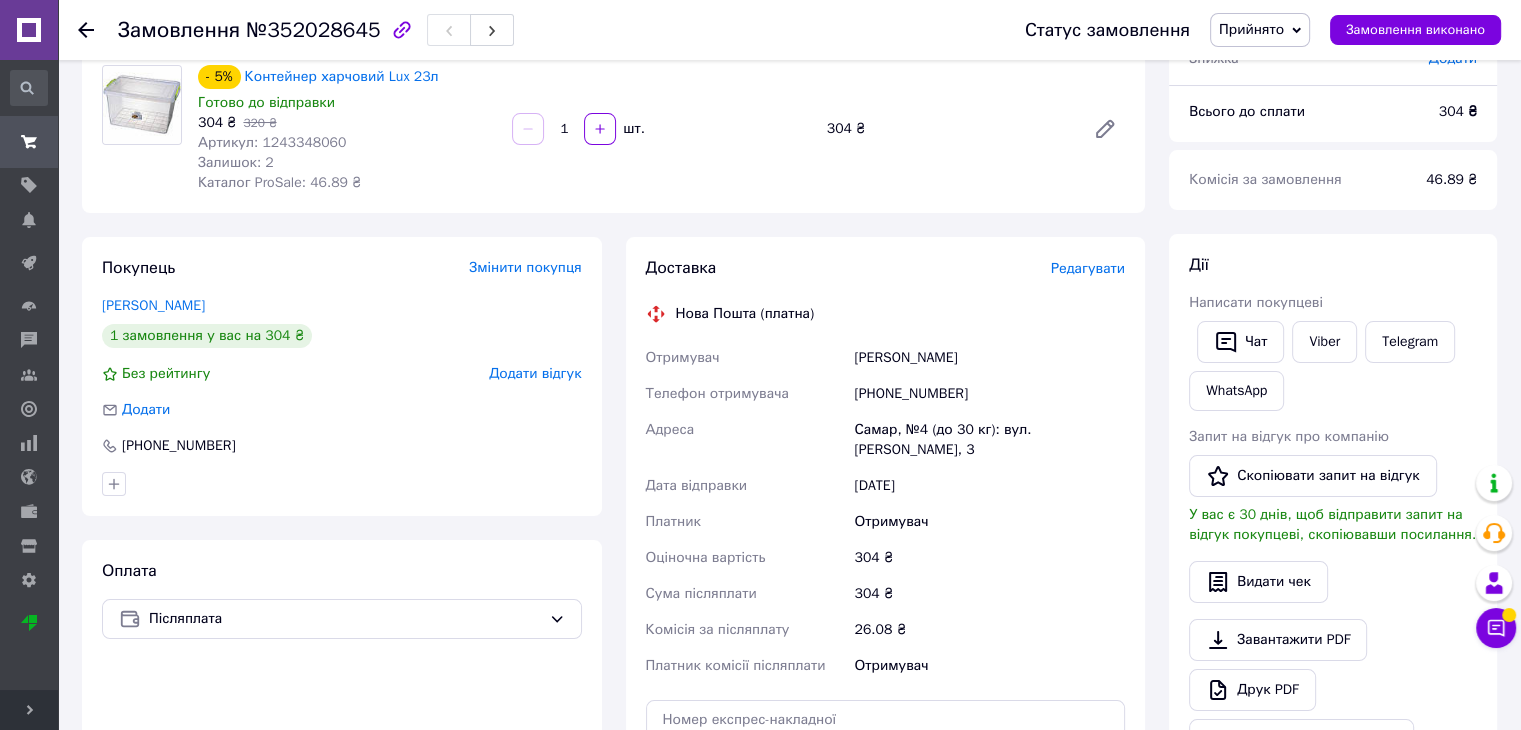 click on "Редагувати" at bounding box center (1088, 268) 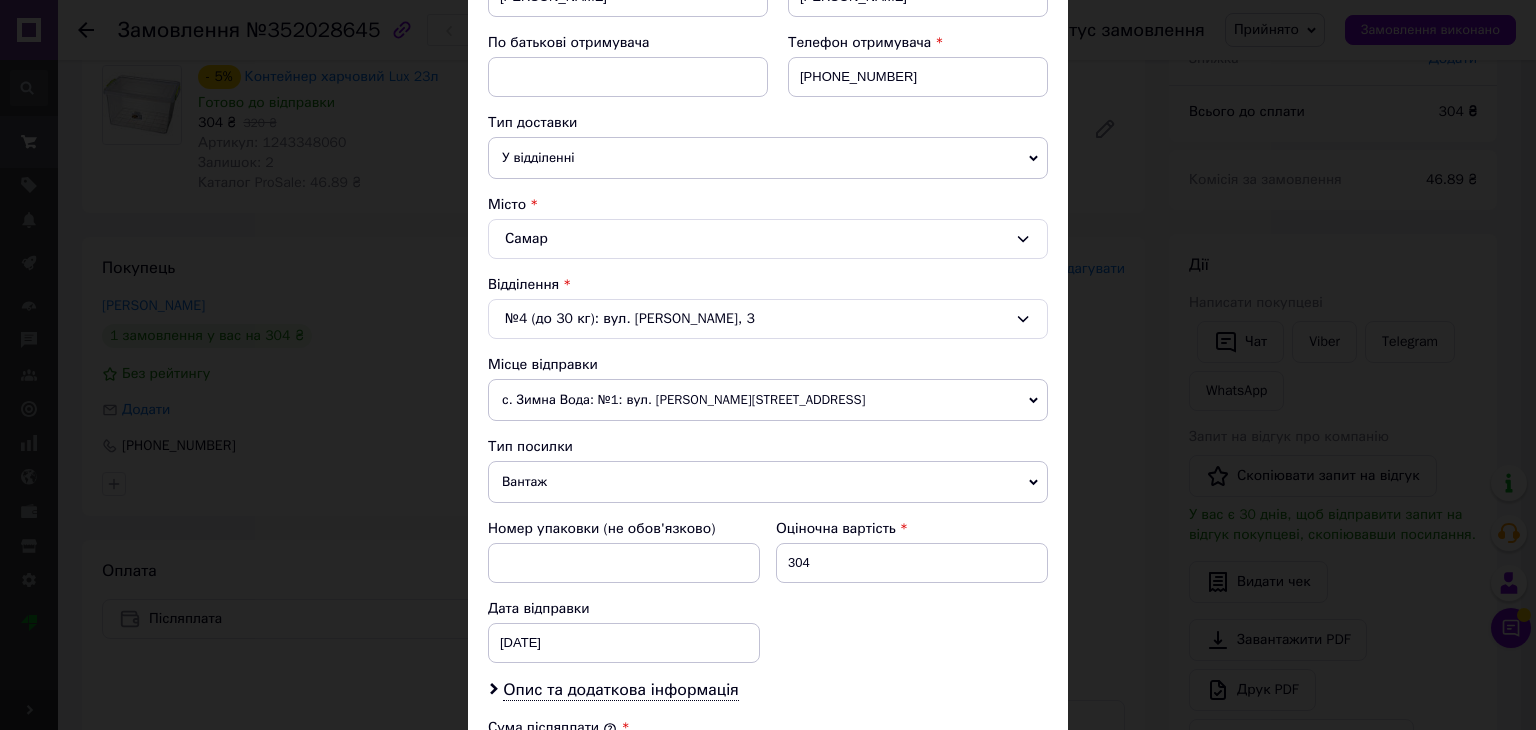 scroll, scrollTop: 366, scrollLeft: 0, axis: vertical 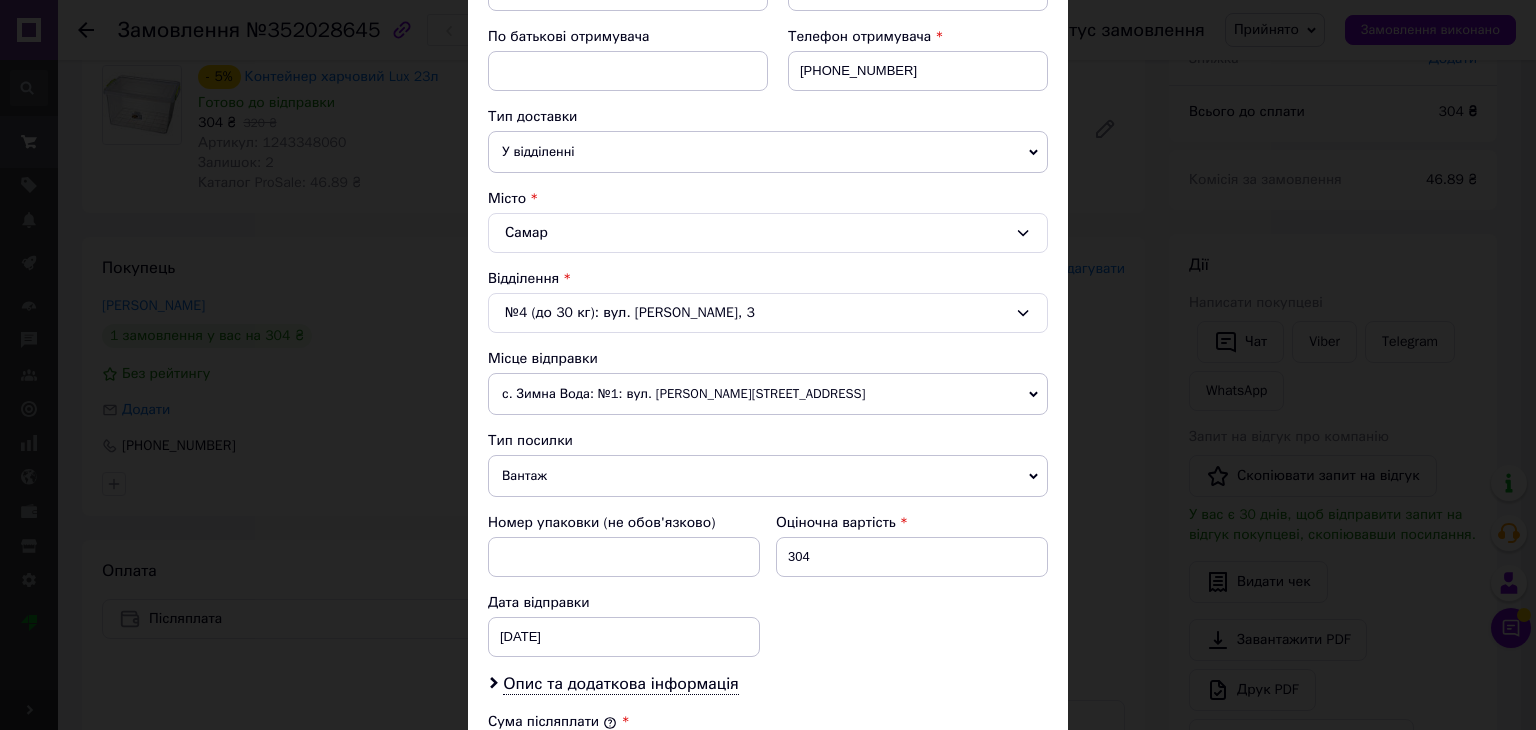 click on "Платник Отримувач Відправник Прізвище отримувача [PERSON_NAME] Ім'я отримувача [PERSON_NAME] батькові отримувача Телефон отримувача [PHONE_NUMBER] Тип доставки У відділенні Кур'єром В поштоматі Місто [GEOGRAPHIC_DATA] Відділення №4 (до 30 кг): вул. [PERSON_NAME], 3 Місце відправки с. Зимна Вода: №1: вул. [STREET_ADDRESS]. Рудне: №2 (до 10 кг на одне місце ): вул. [PERSON_NAME], 3-Б с. [GEOGRAPHIC_DATA] ([GEOGRAPHIC_DATA], [GEOGRAPHIC_DATA].): №1 (до 30 кг на одне місце): вул. М. [PERSON_NAME][STREET_ADDRESS] Кременчук: №8 (до 30 кг на одне місце ): вул. Переяславська, 46 м. [GEOGRAPHIC_DATA] ([GEOGRAPHIC_DATA].): №100: вул. Промислова, 50/52 304 <" at bounding box center (768, 447) 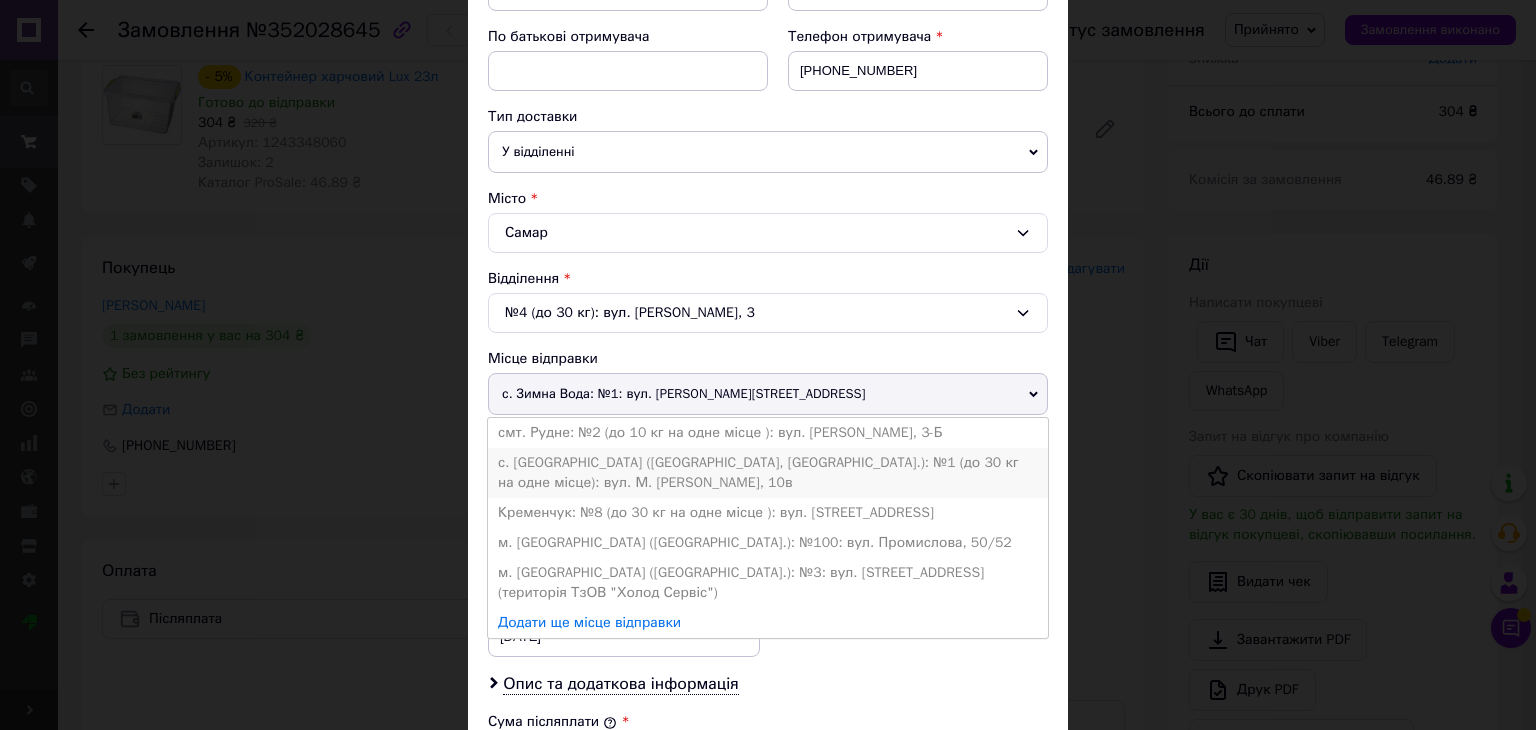 click on "с. [GEOGRAPHIC_DATA] ([GEOGRAPHIC_DATA], [GEOGRAPHIC_DATA].): №1 (до 30 кг на одне місце): вул. М. [PERSON_NAME], 10в" at bounding box center [768, 473] 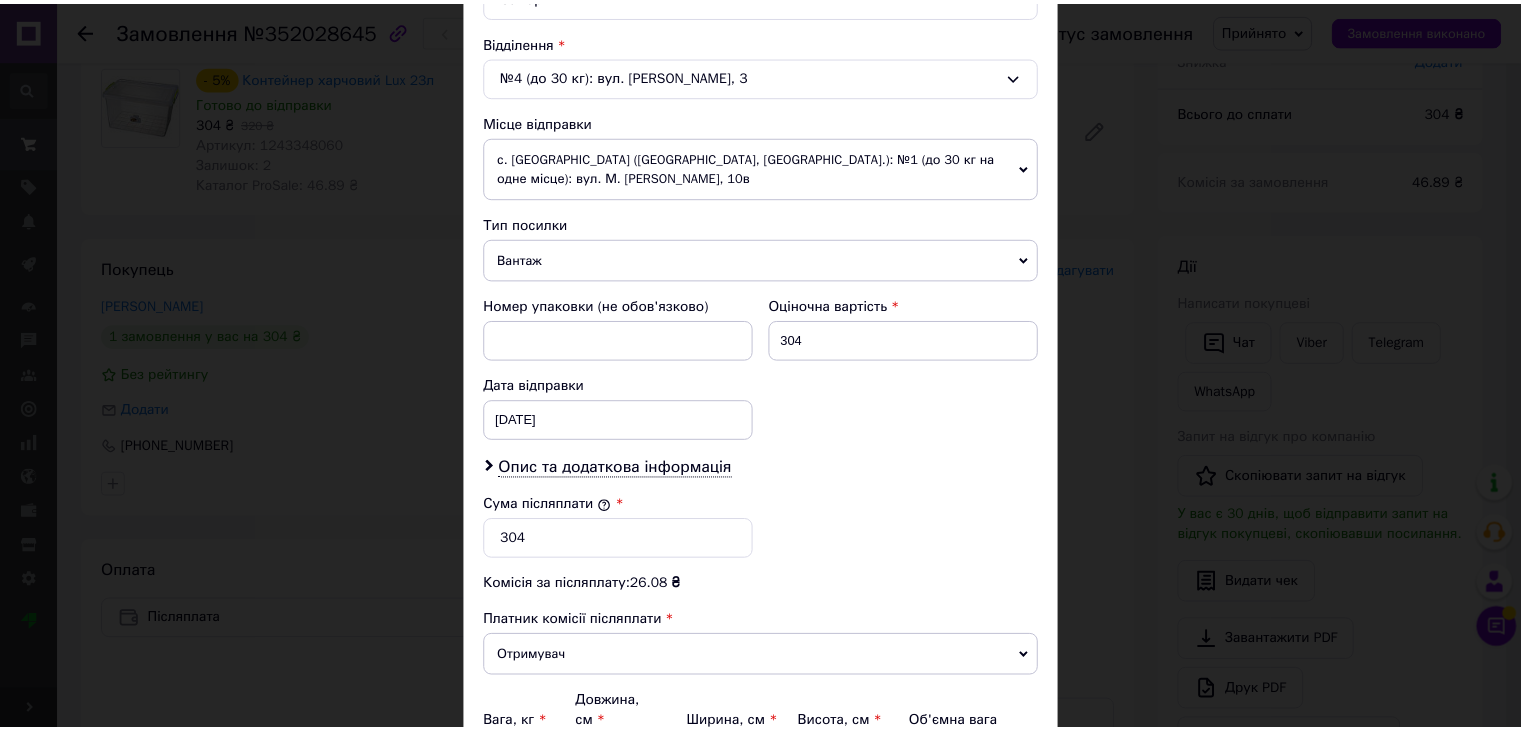 scroll, scrollTop: 766, scrollLeft: 0, axis: vertical 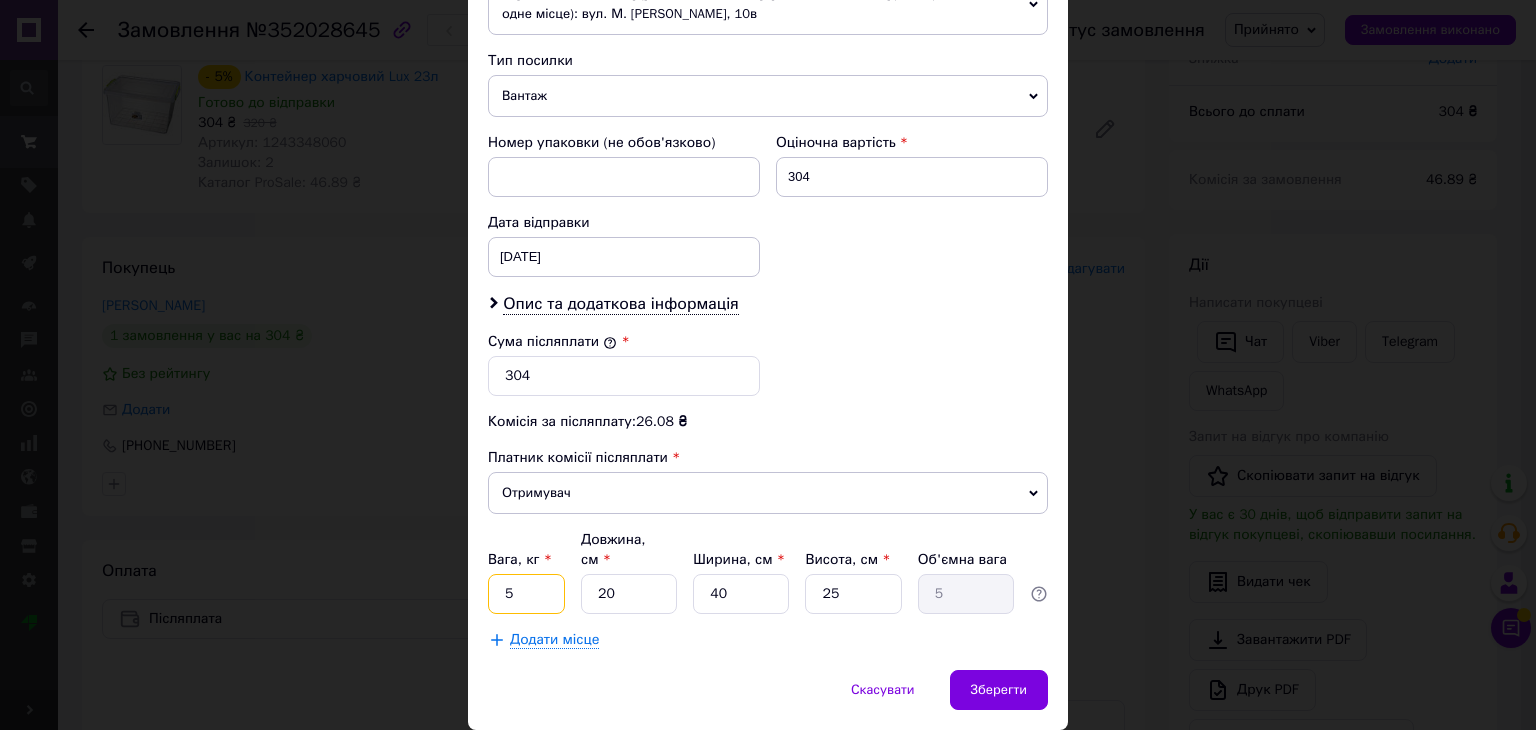 click on "5" at bounding box center [526, 594] 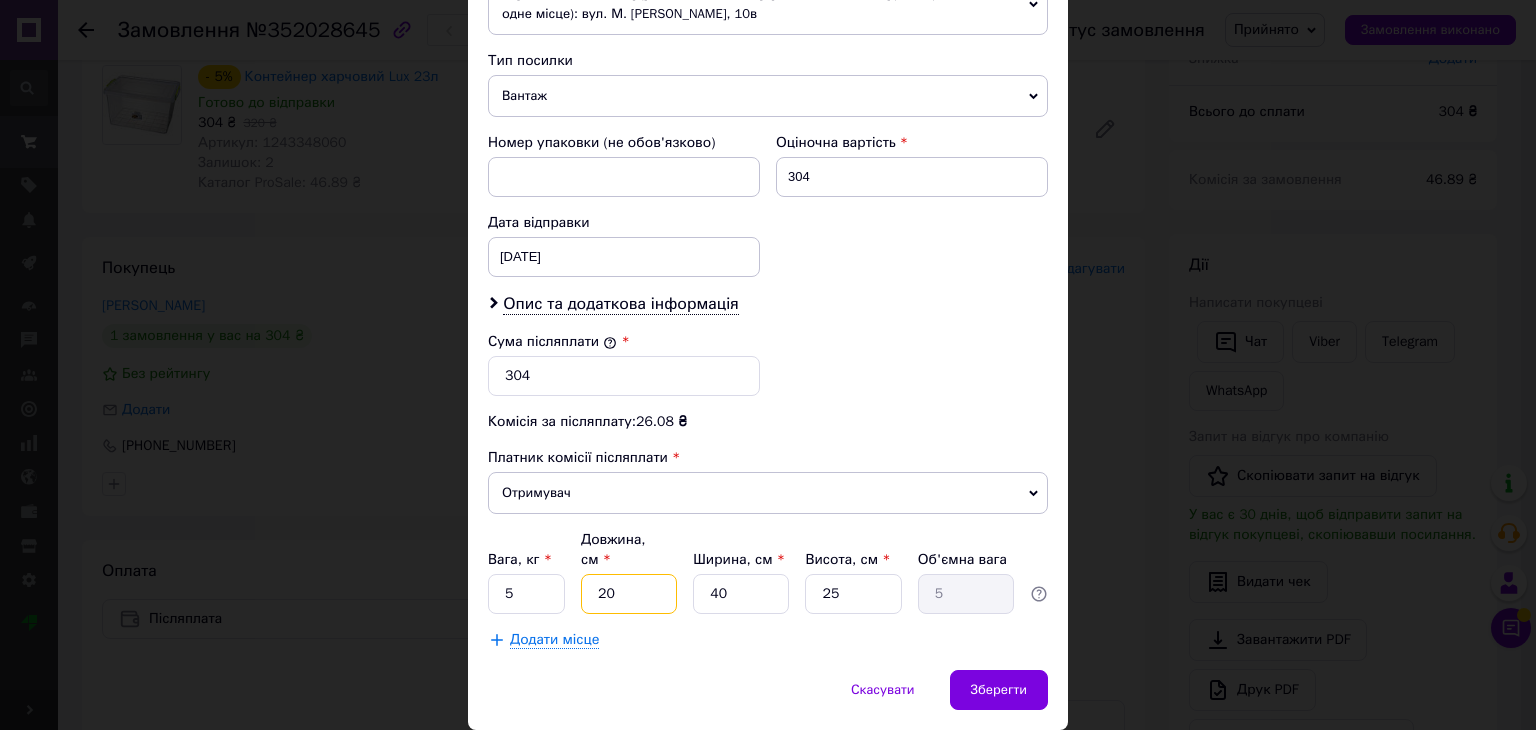 type on "2" 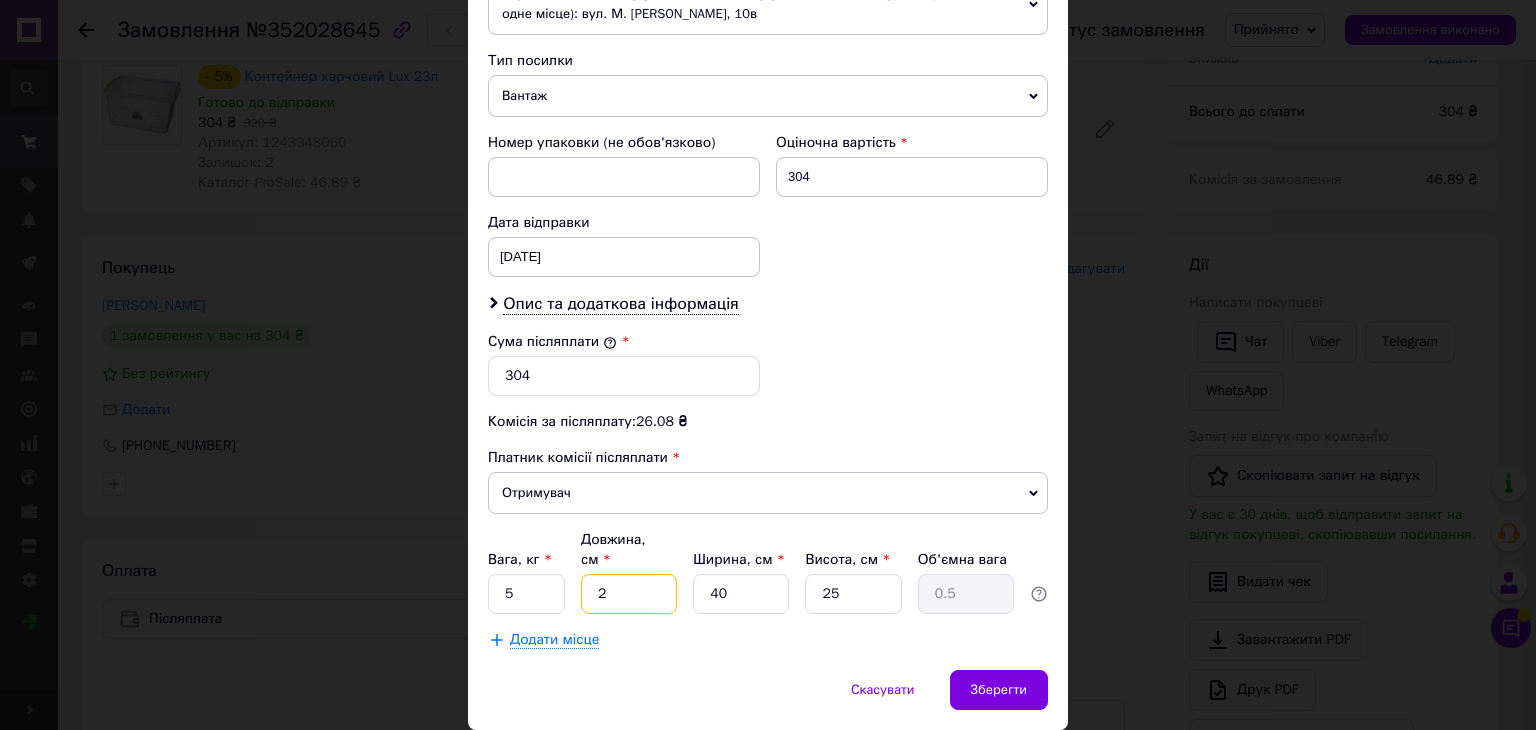 type on "25" 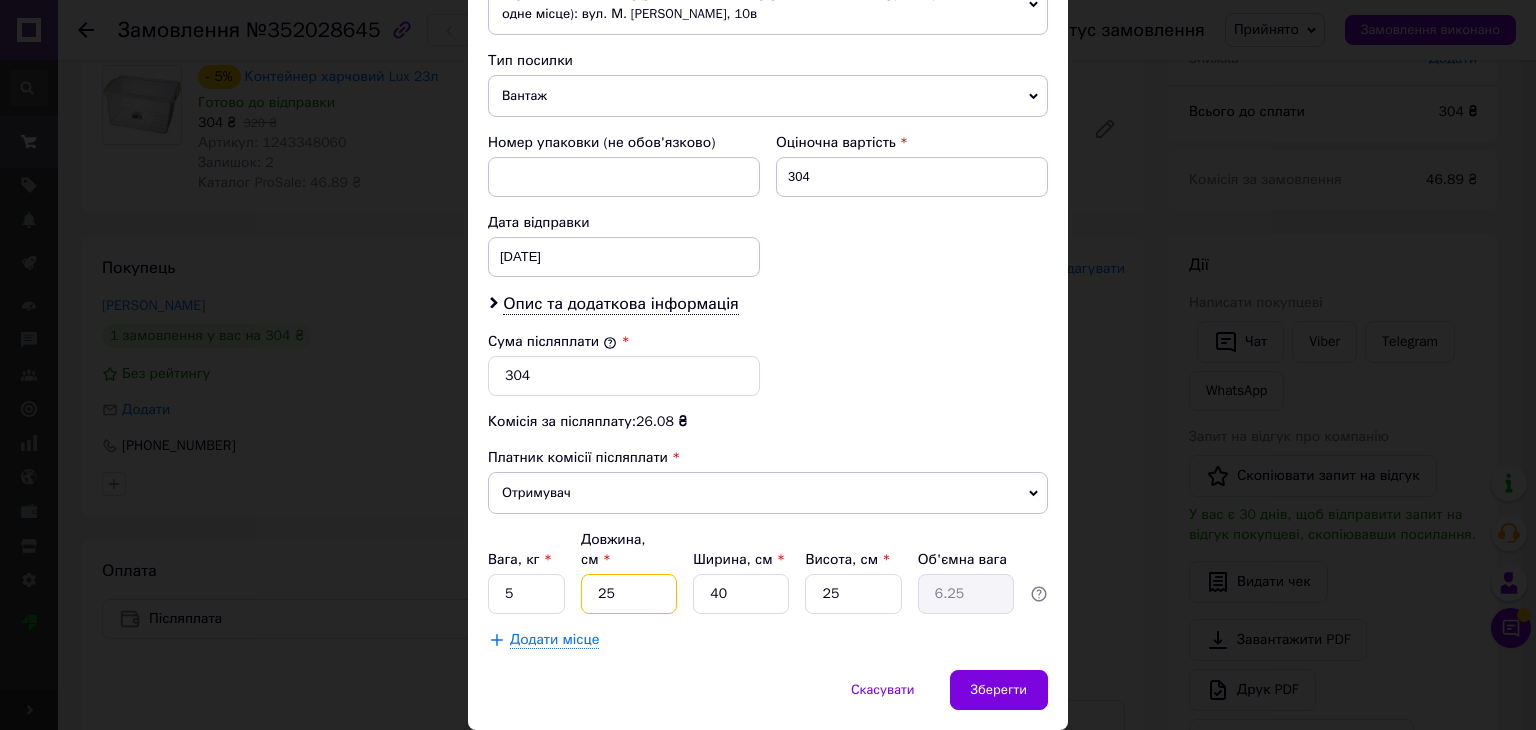 type on "25" 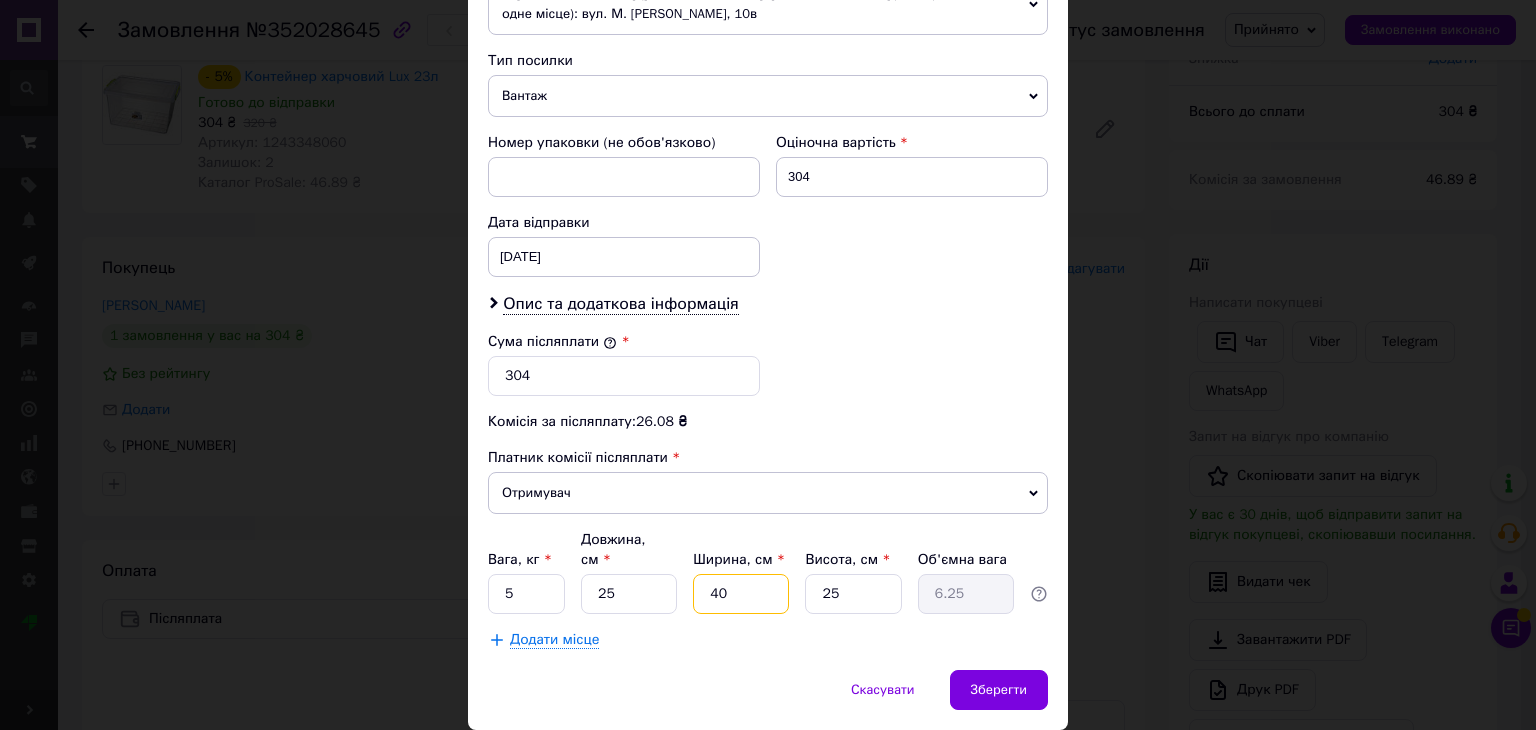 type on "4" 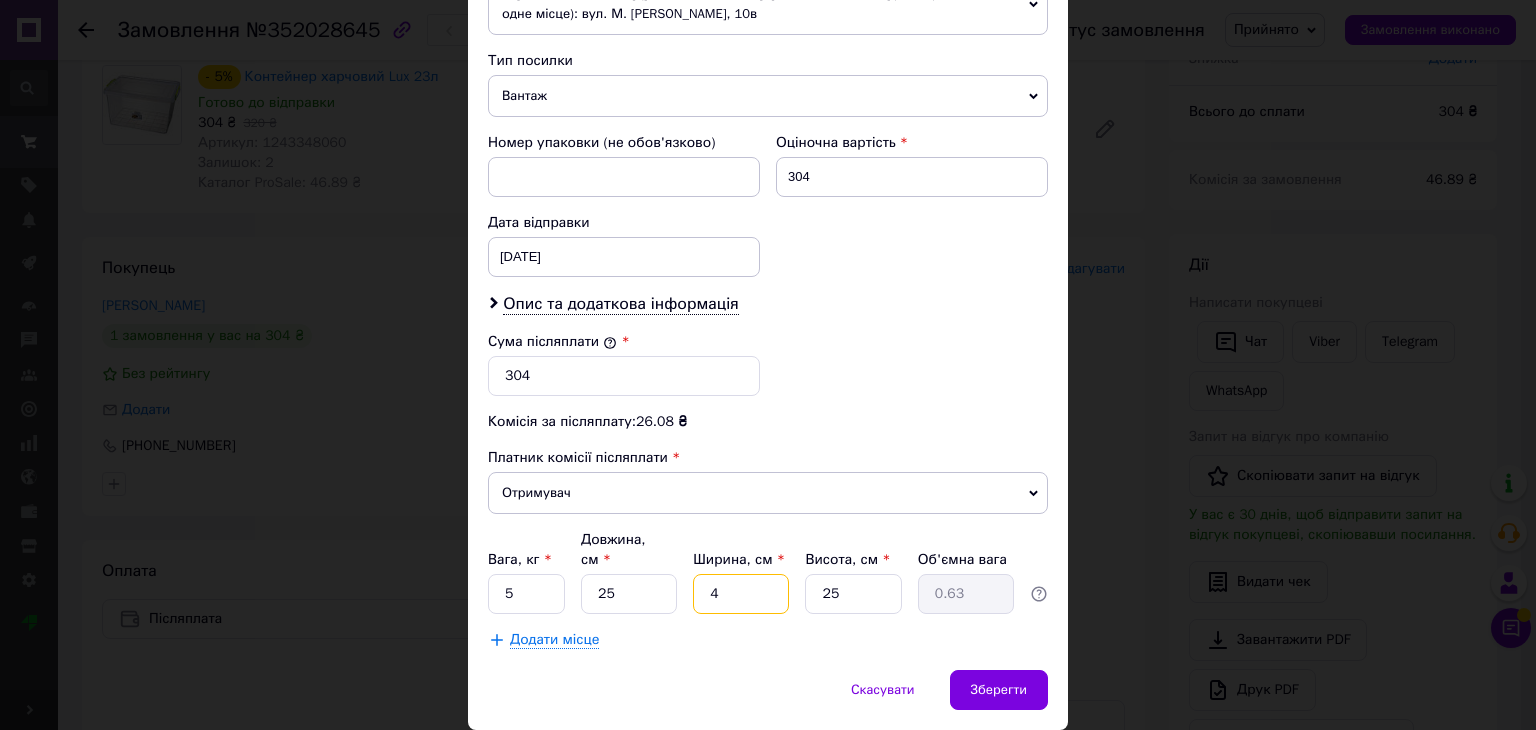 type on "45" 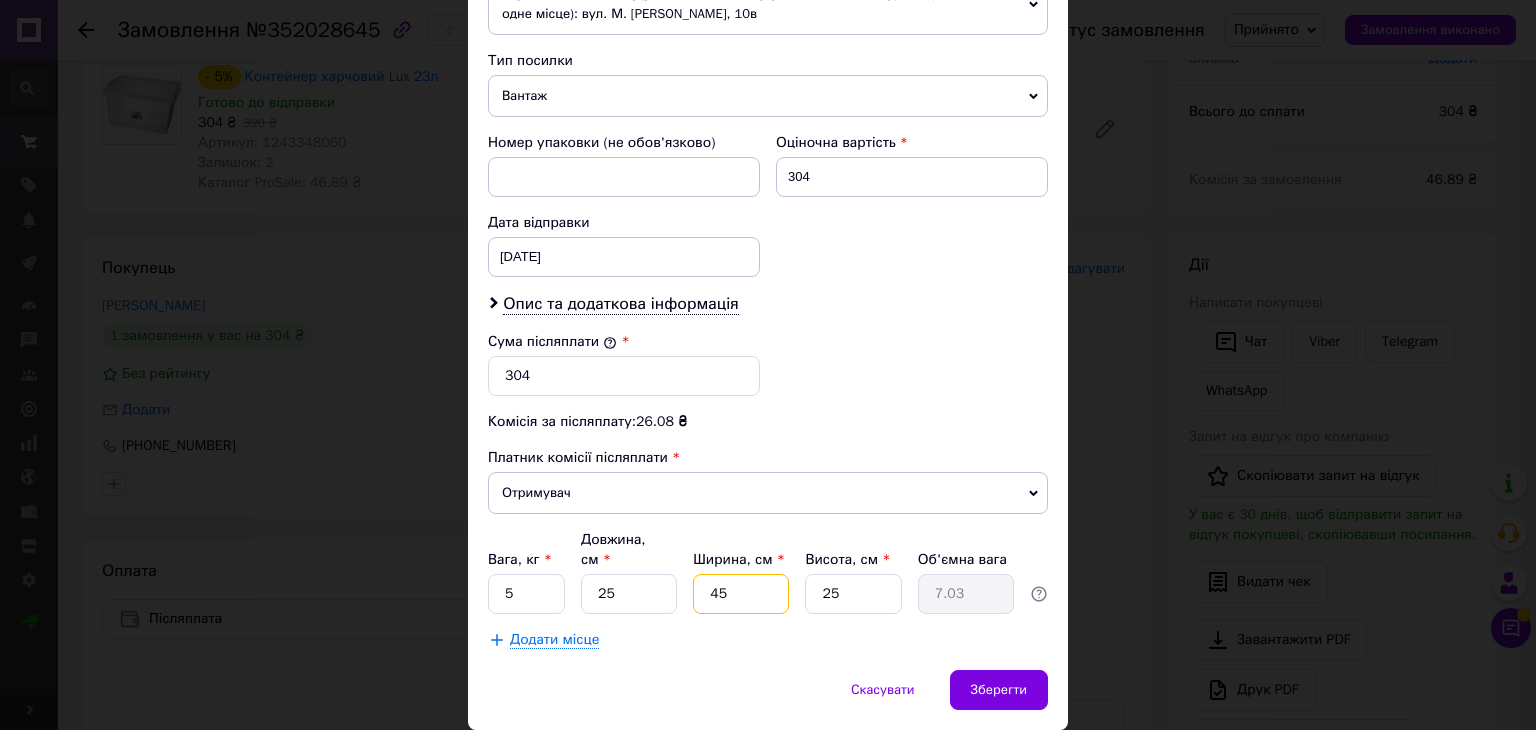 type on "45" 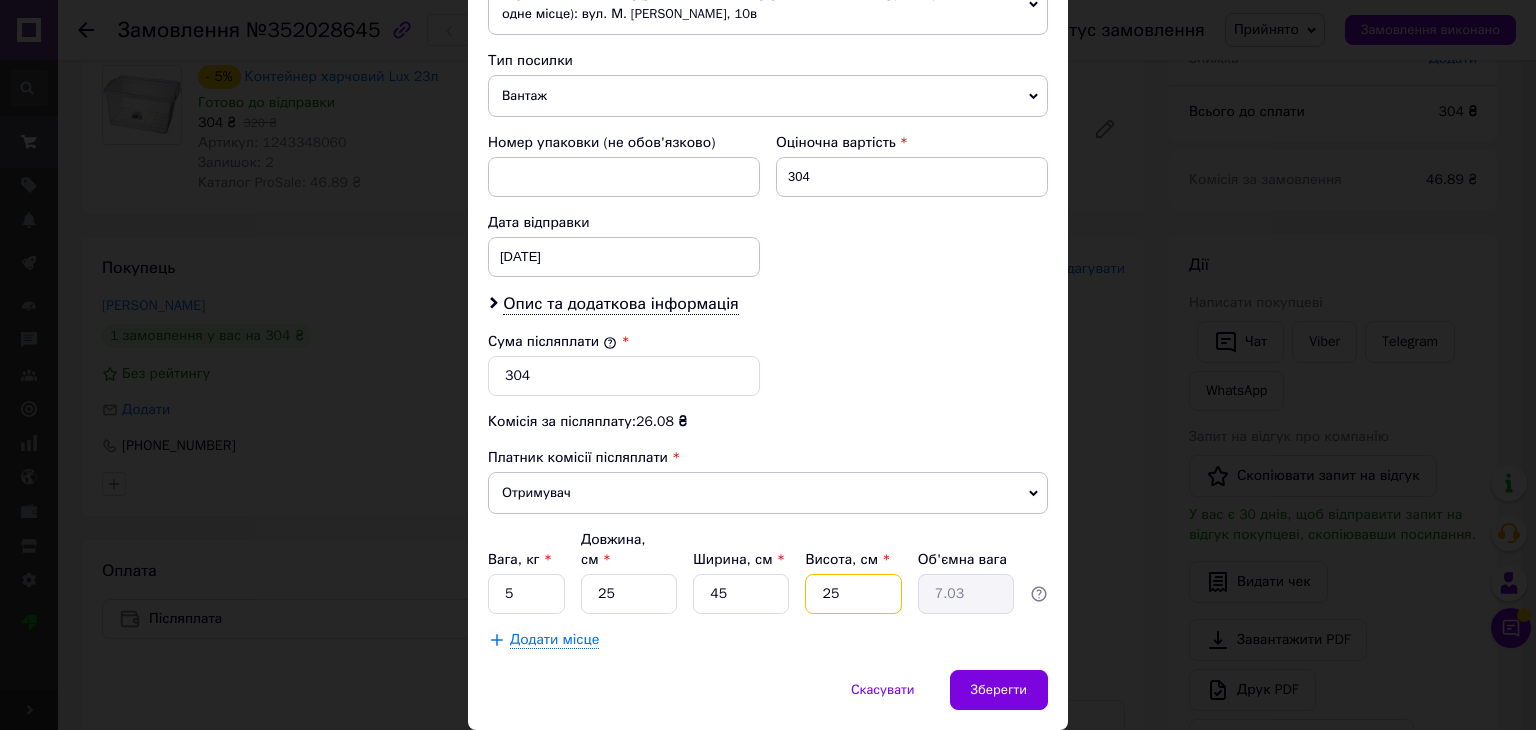 type on "3" 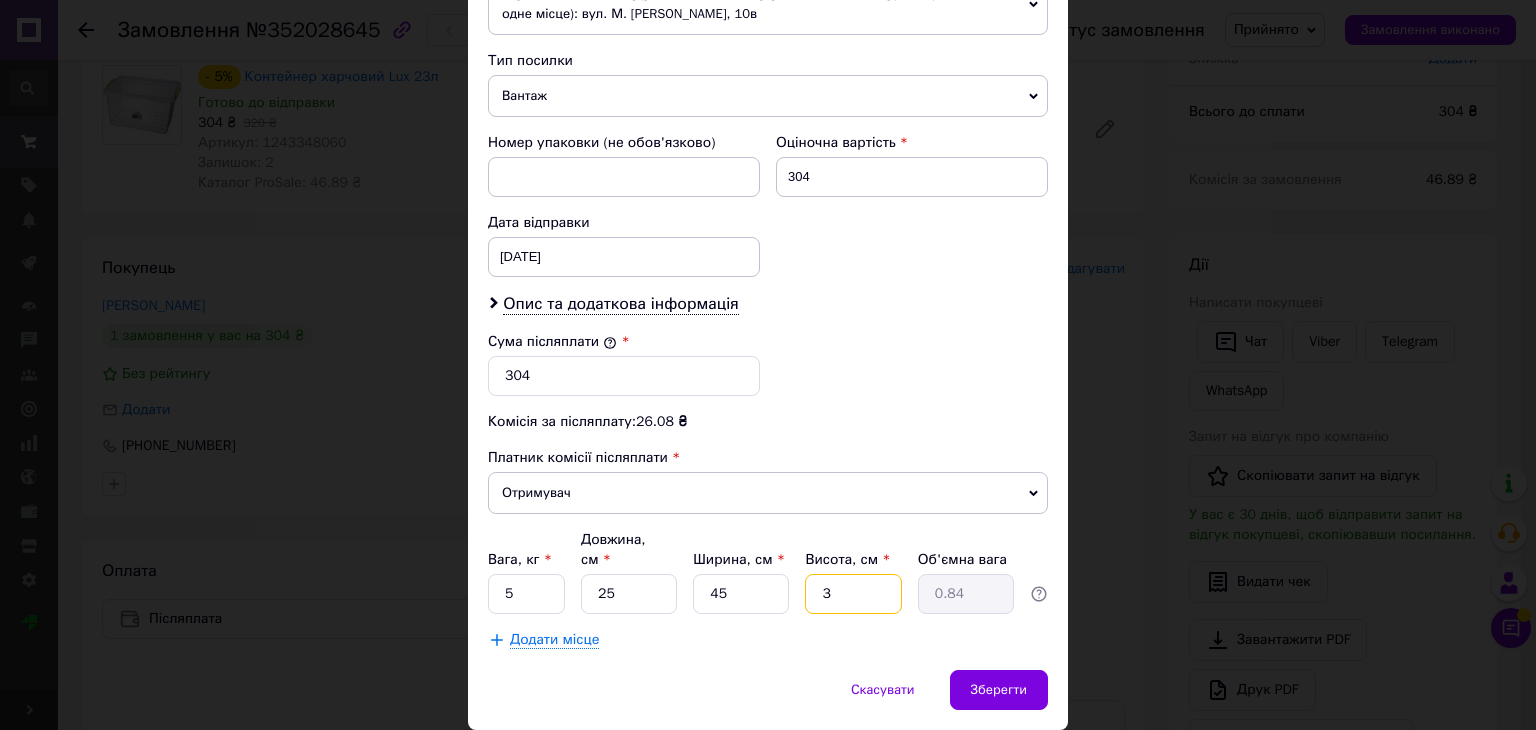 type on "33" 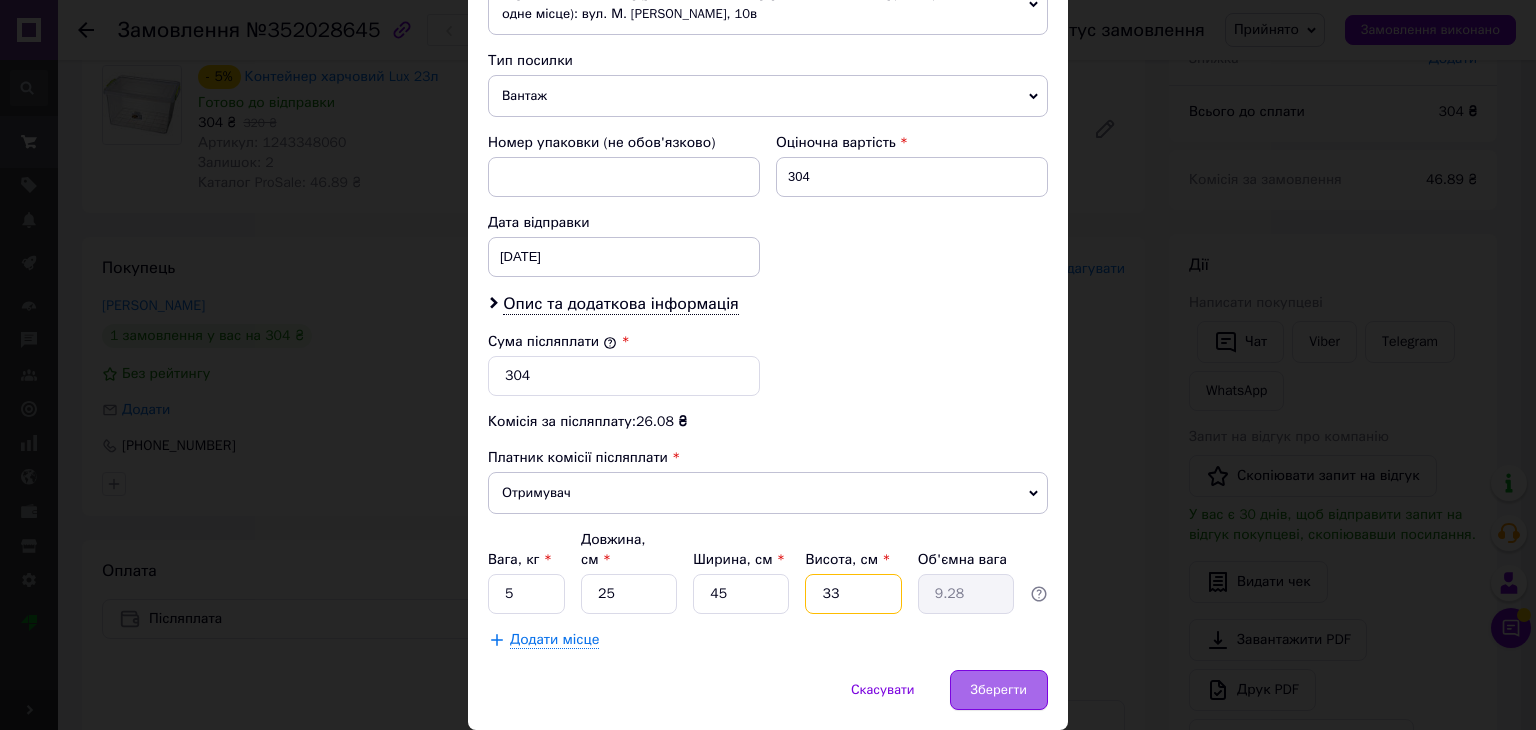type on "33" 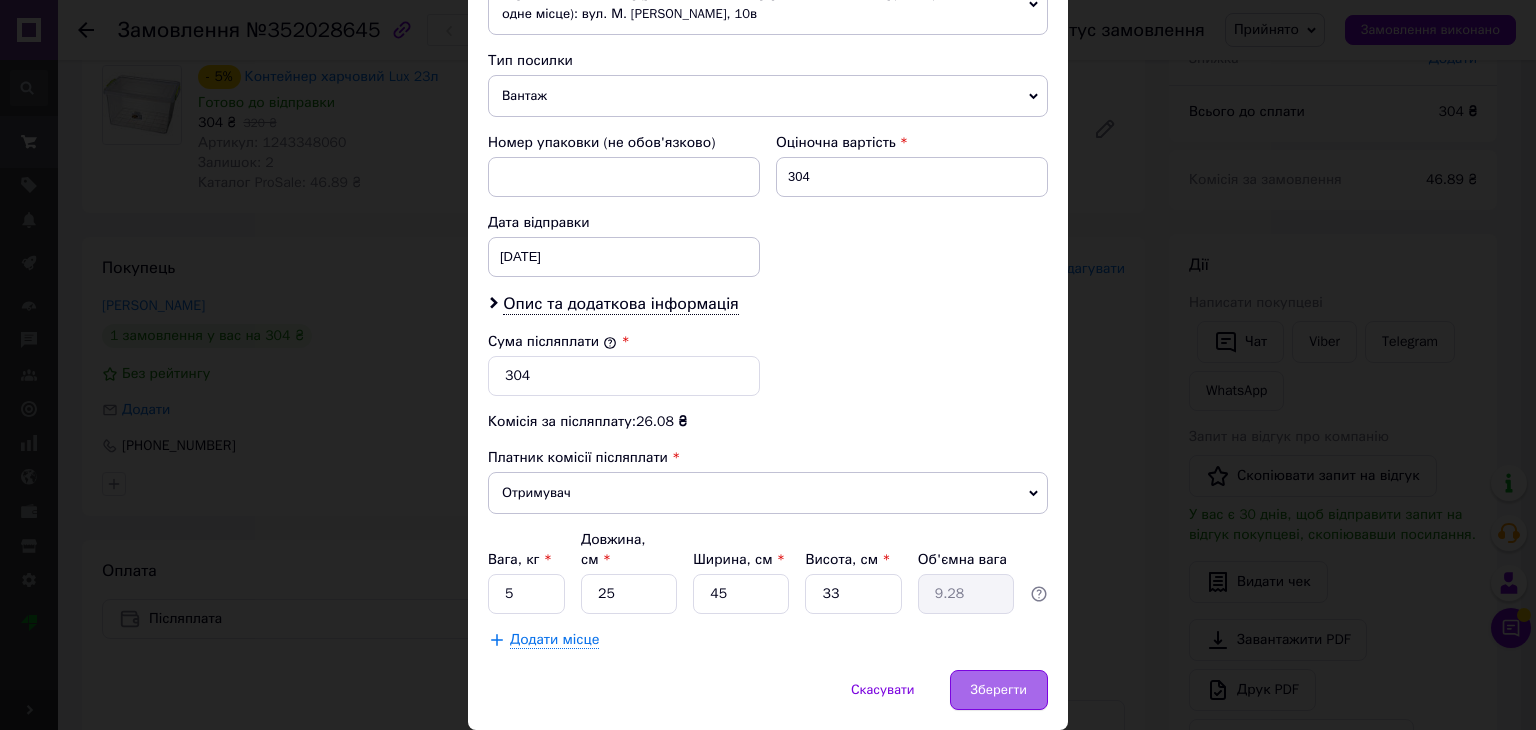 click on "Зберегти" at bounding box center (999, 690) 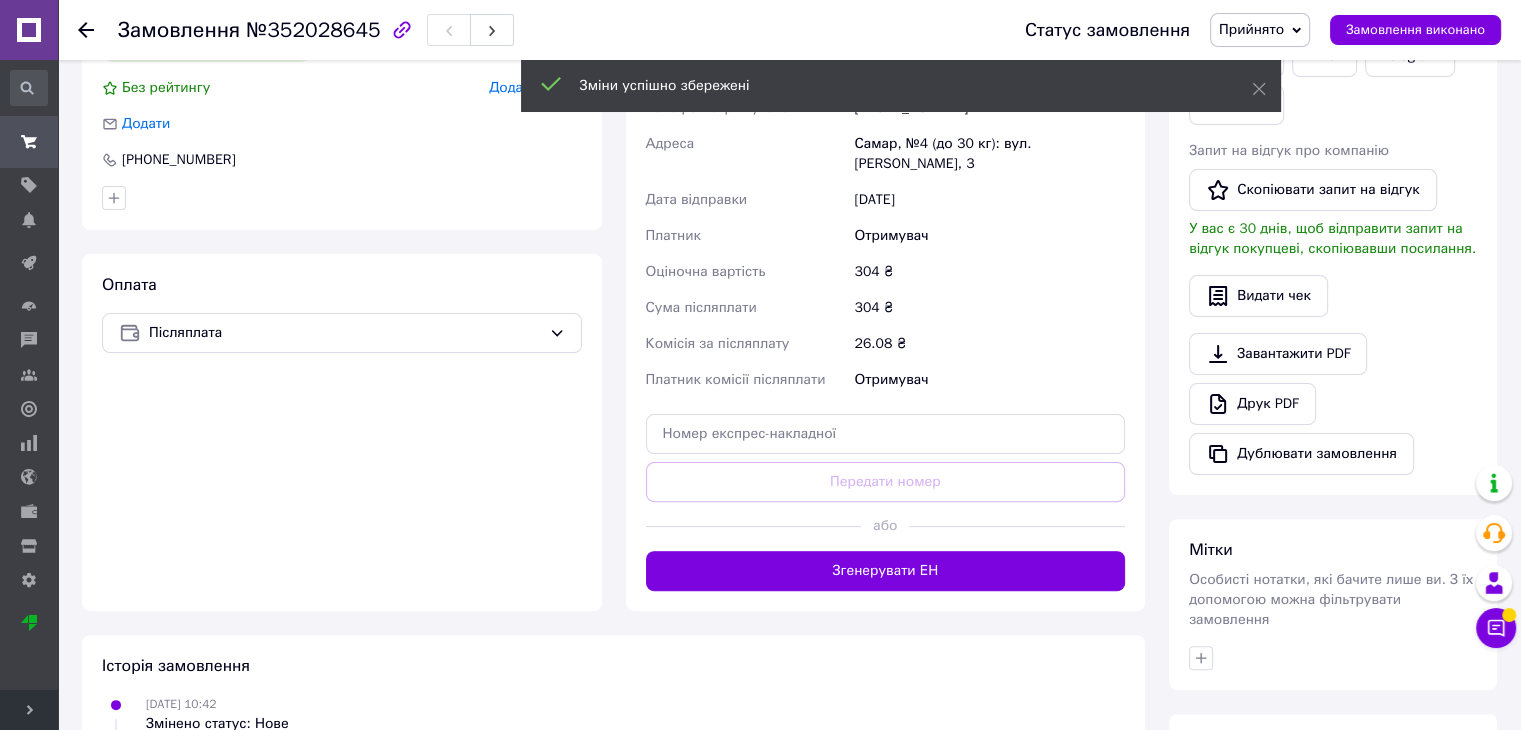 scroll, scrollTop: 466, scrollLeft: 0, axis: vertical 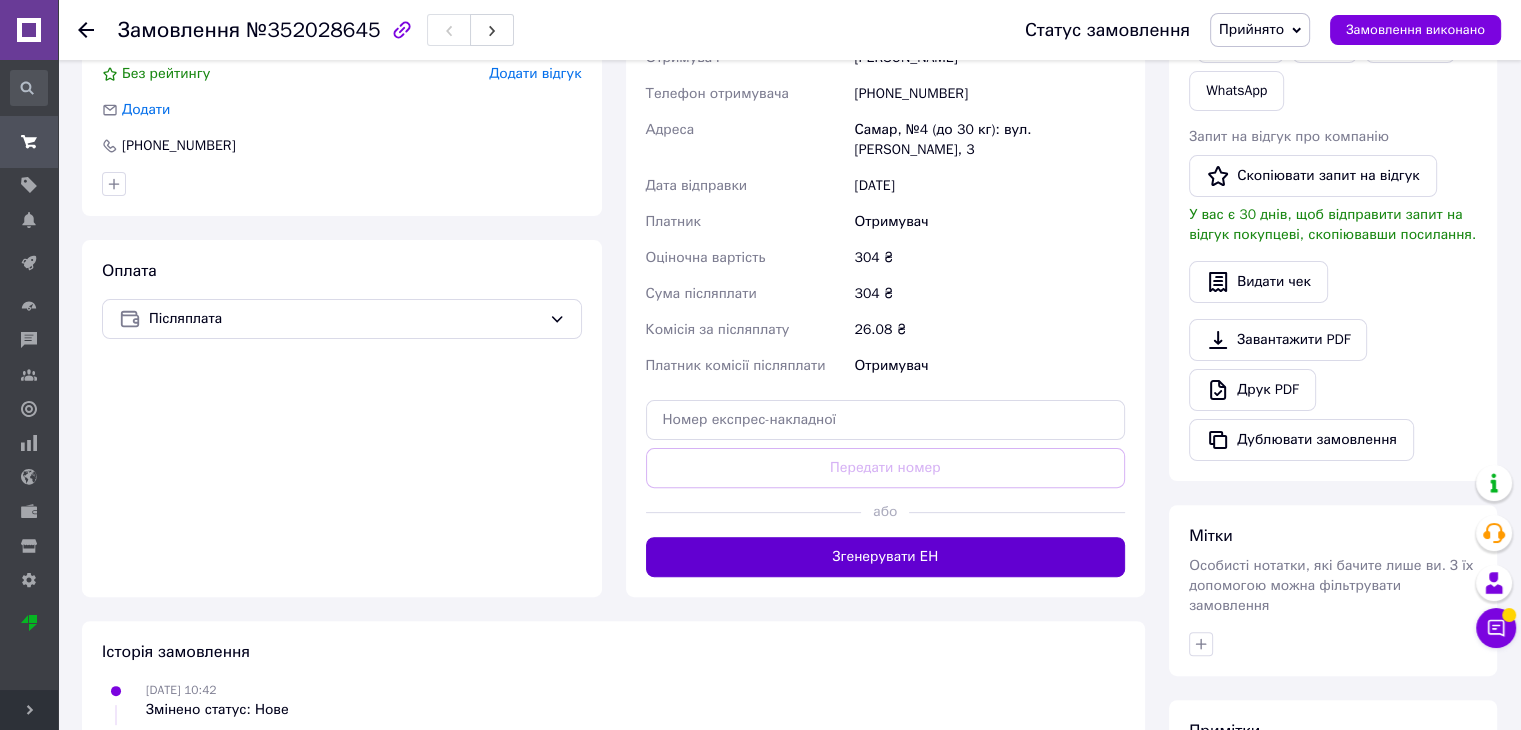 click on "Згенерувати ЕН" at bounding box center [886, 557] 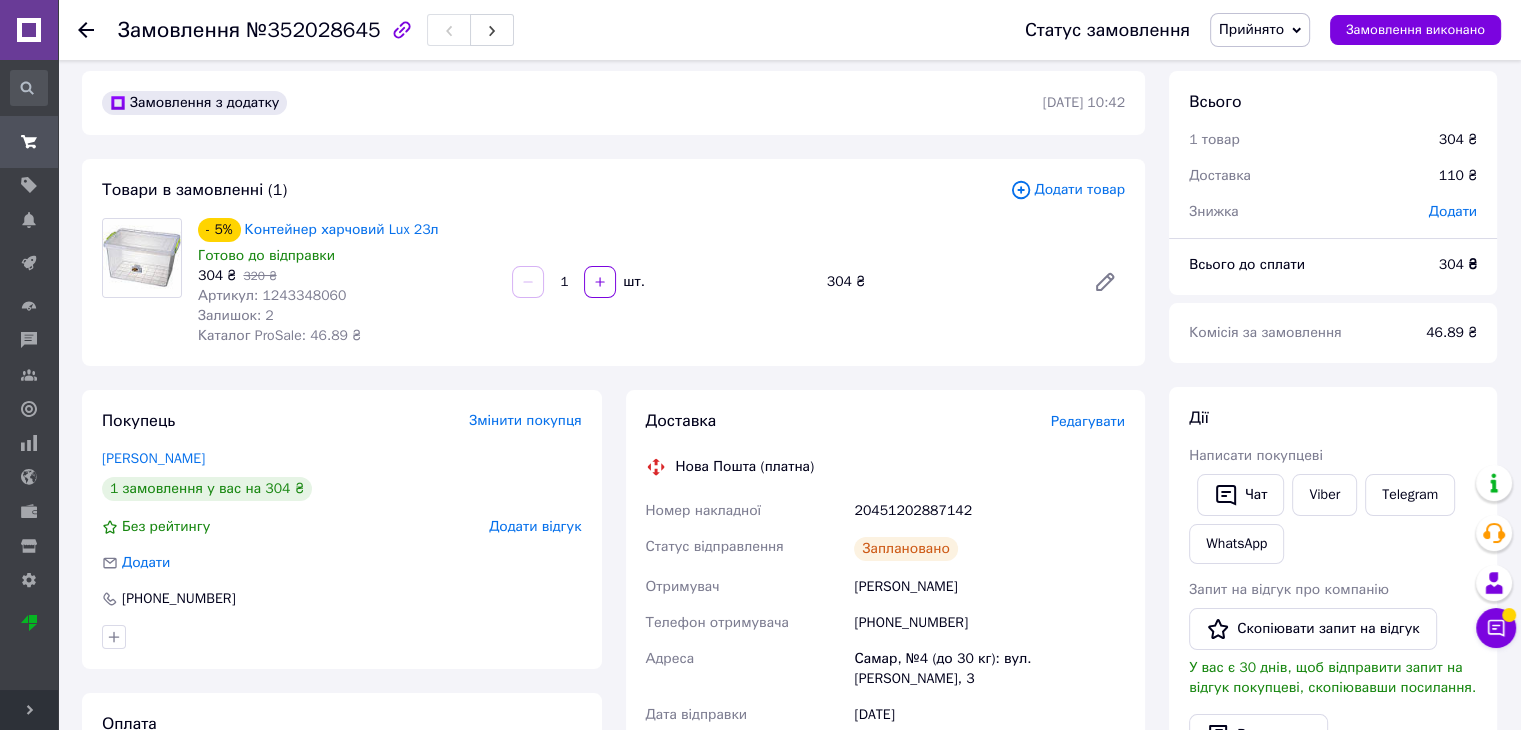scroll, scrollTop: 0, scrollLeft: 0, axis: both 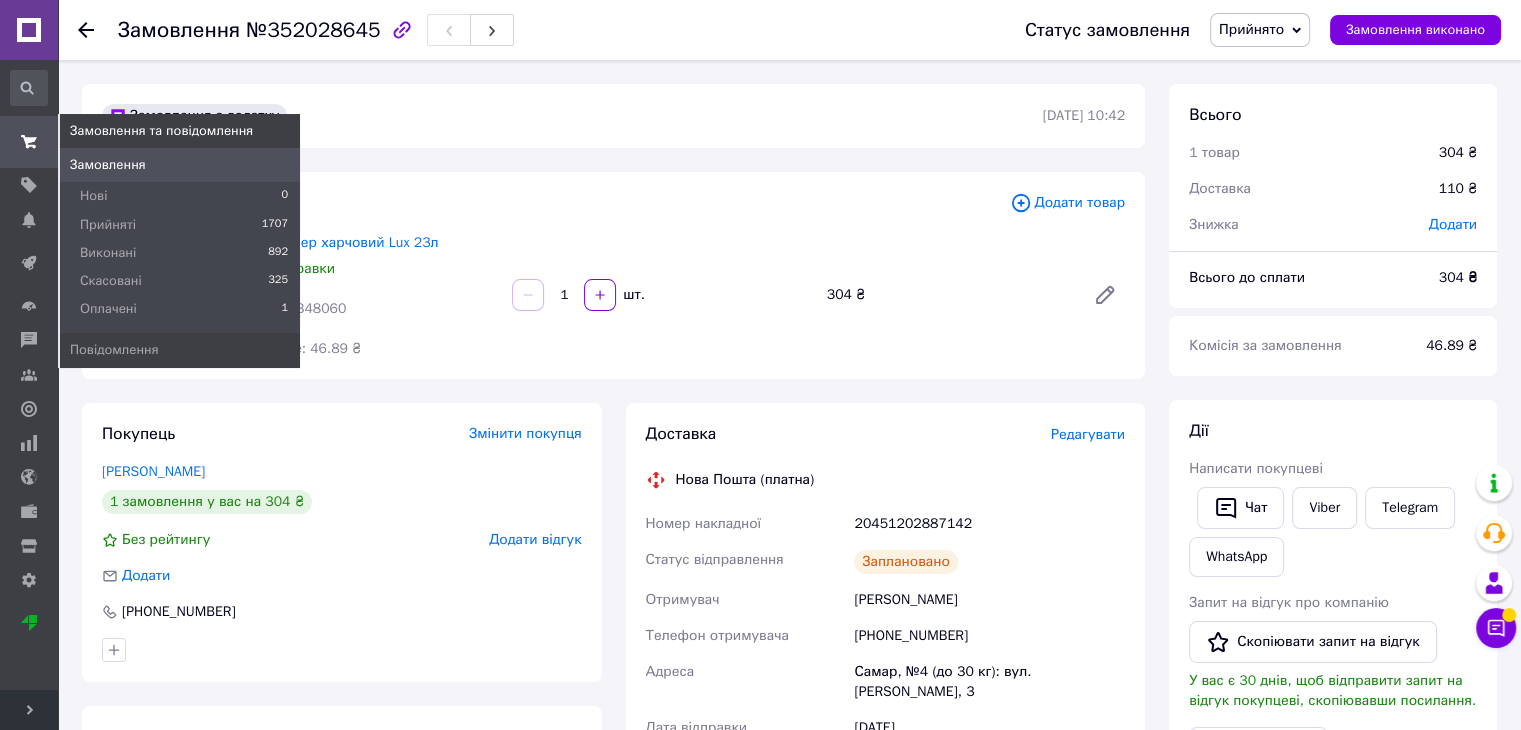 click 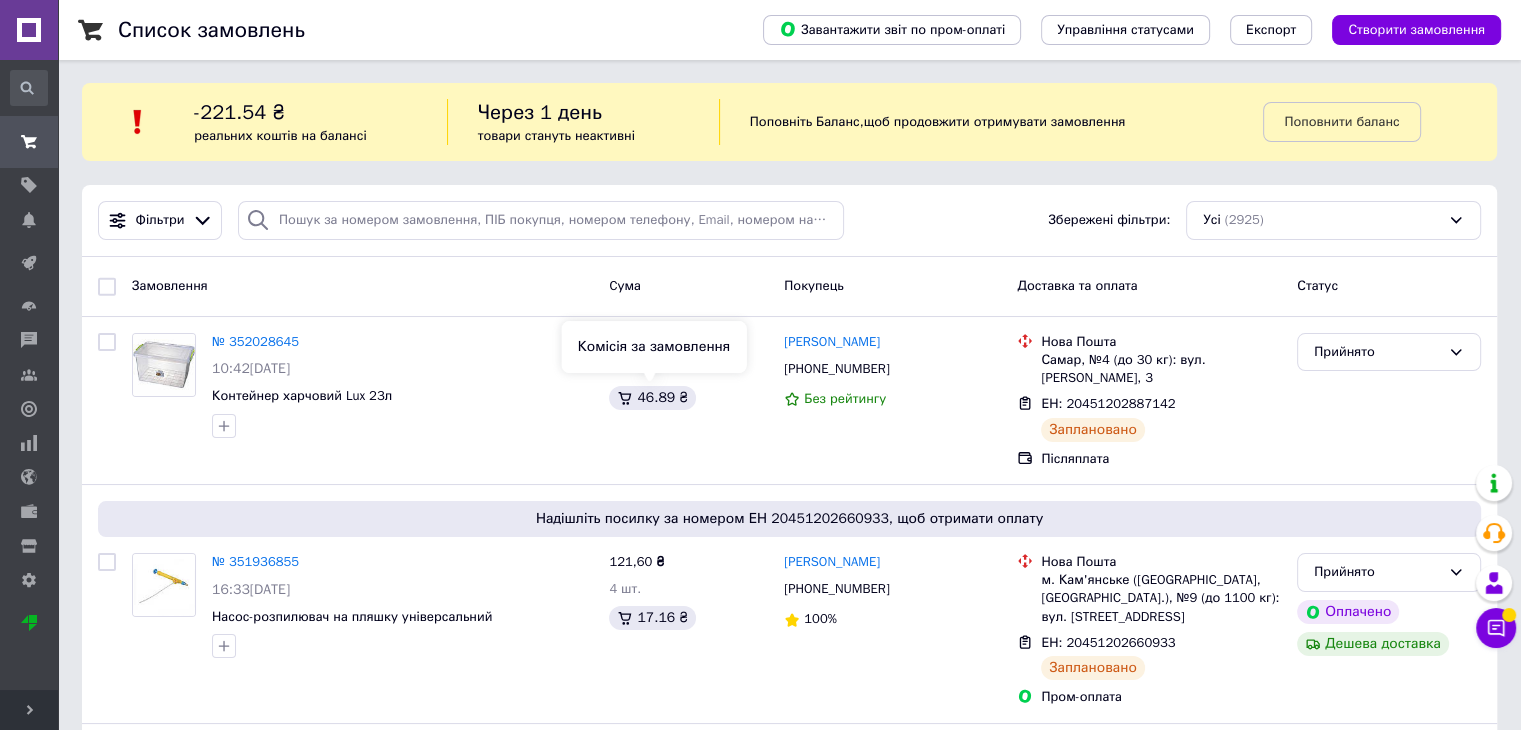 scroll, scrollTop: 0, scrollLeft: 0, axis: both 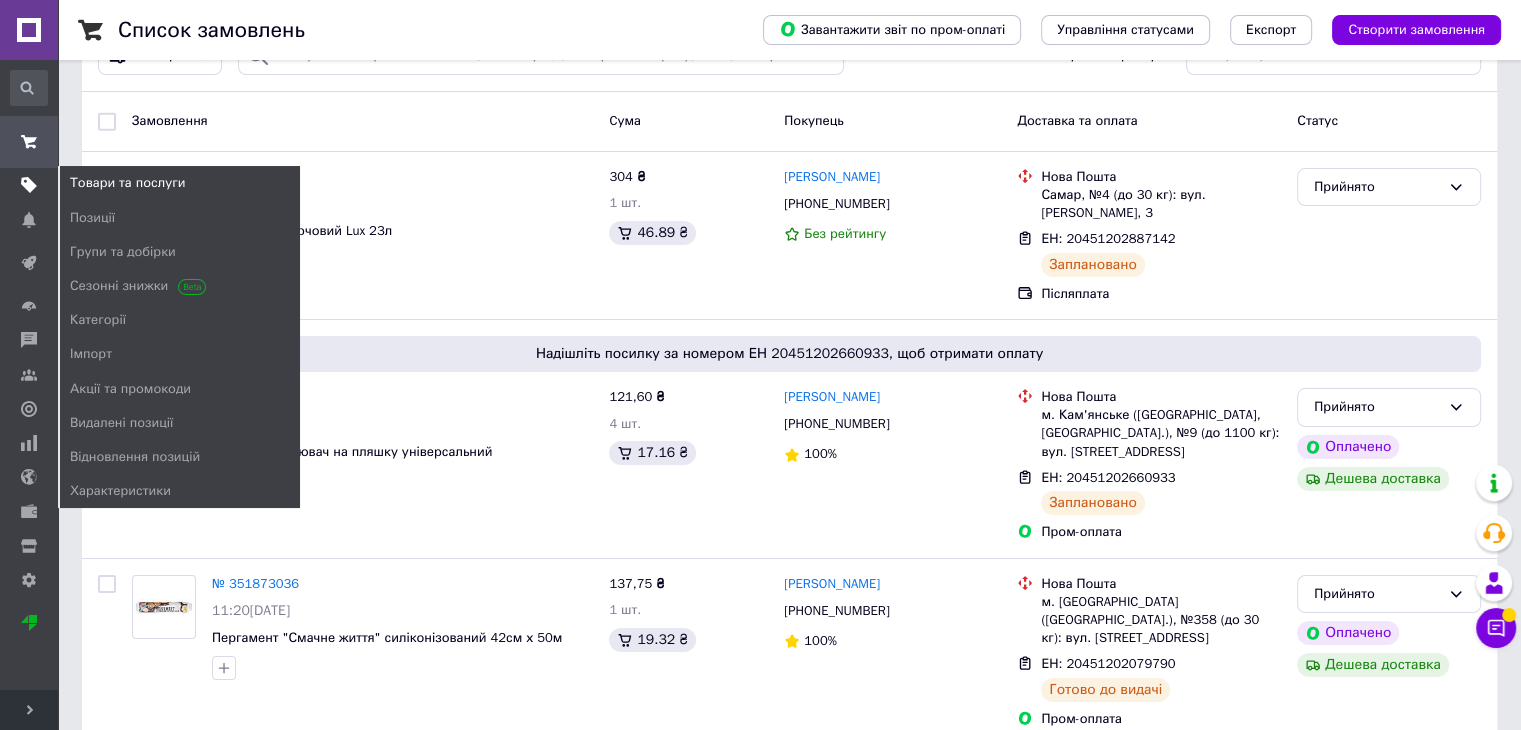 click 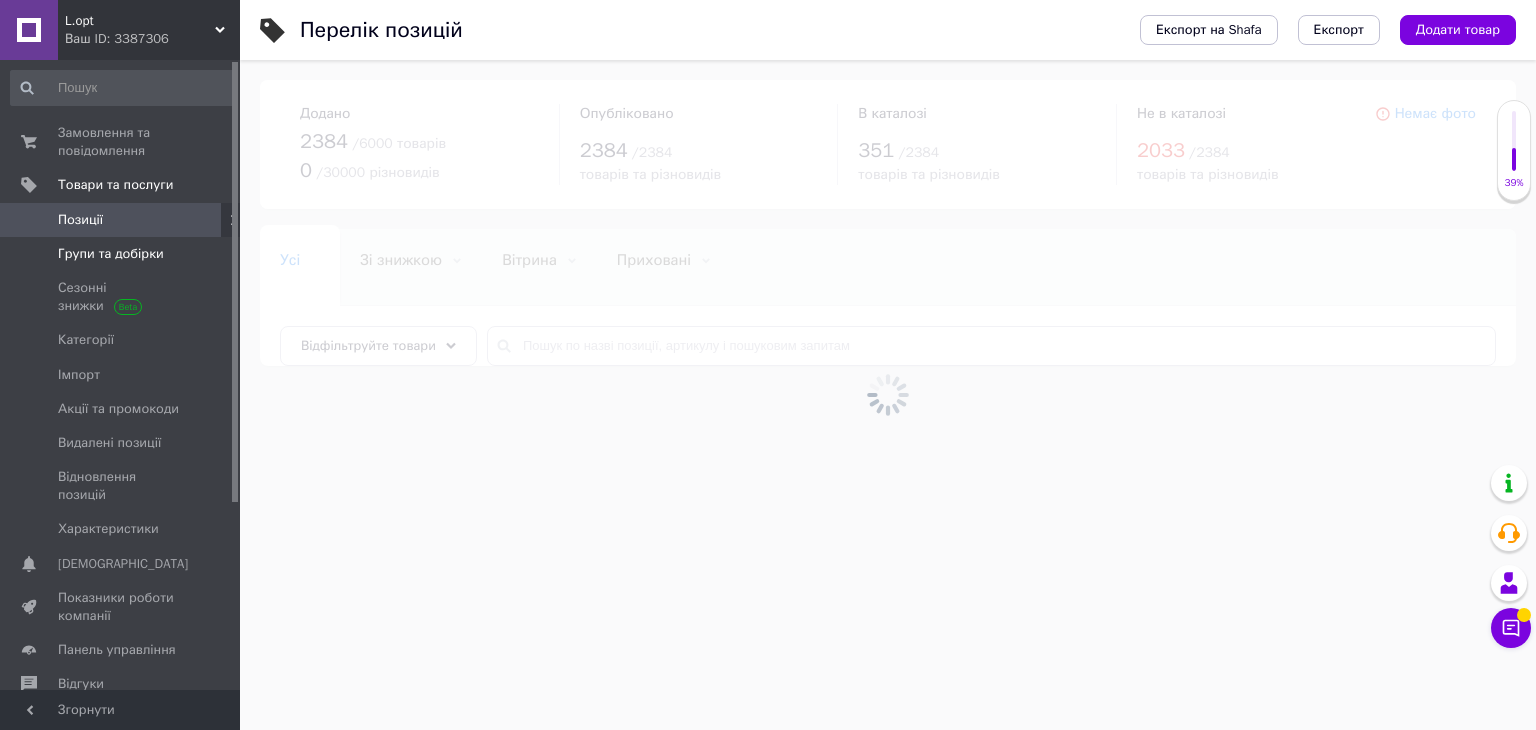 click on "Групи та добірки" at bounding box center (111, 254) 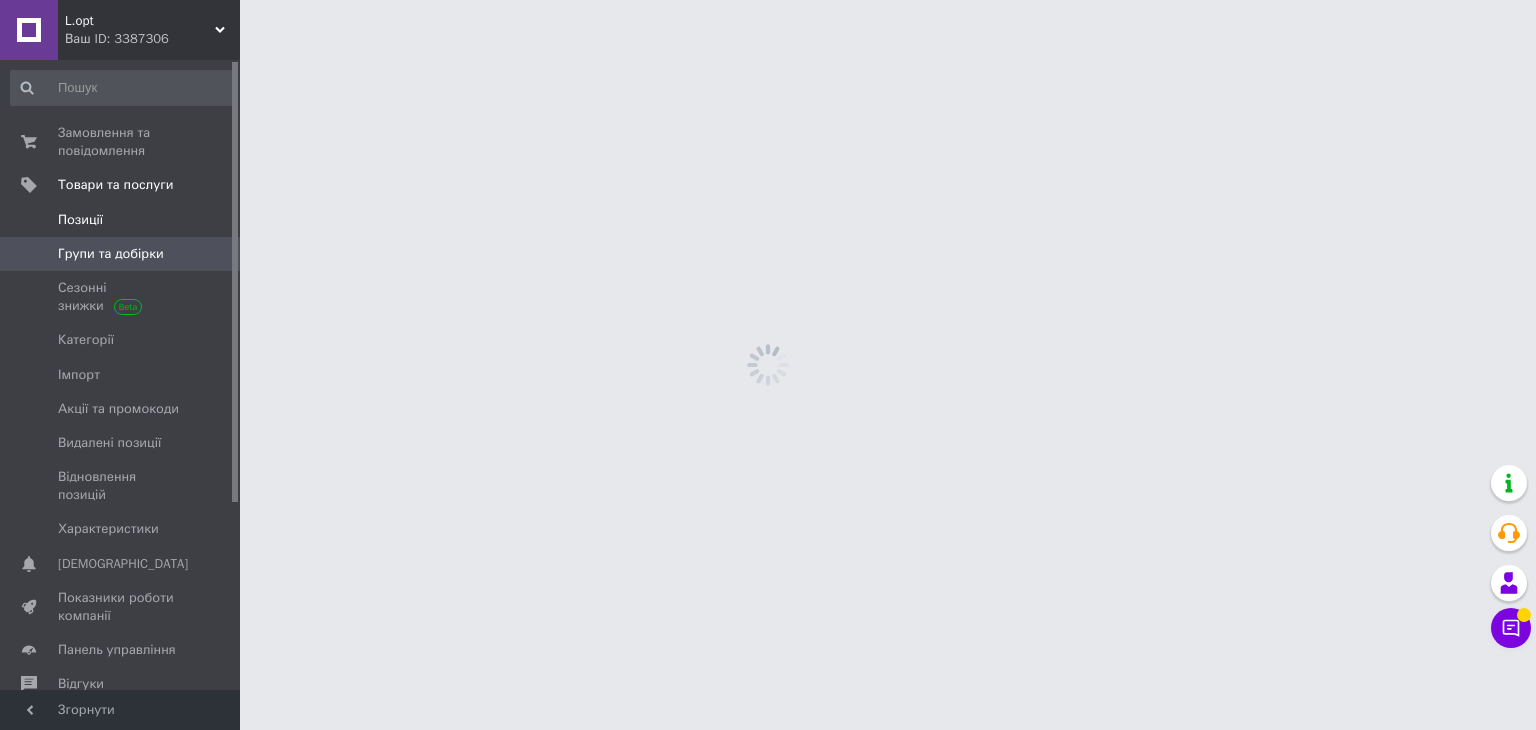 click on "Позиції" at bounding box center (80, 220) 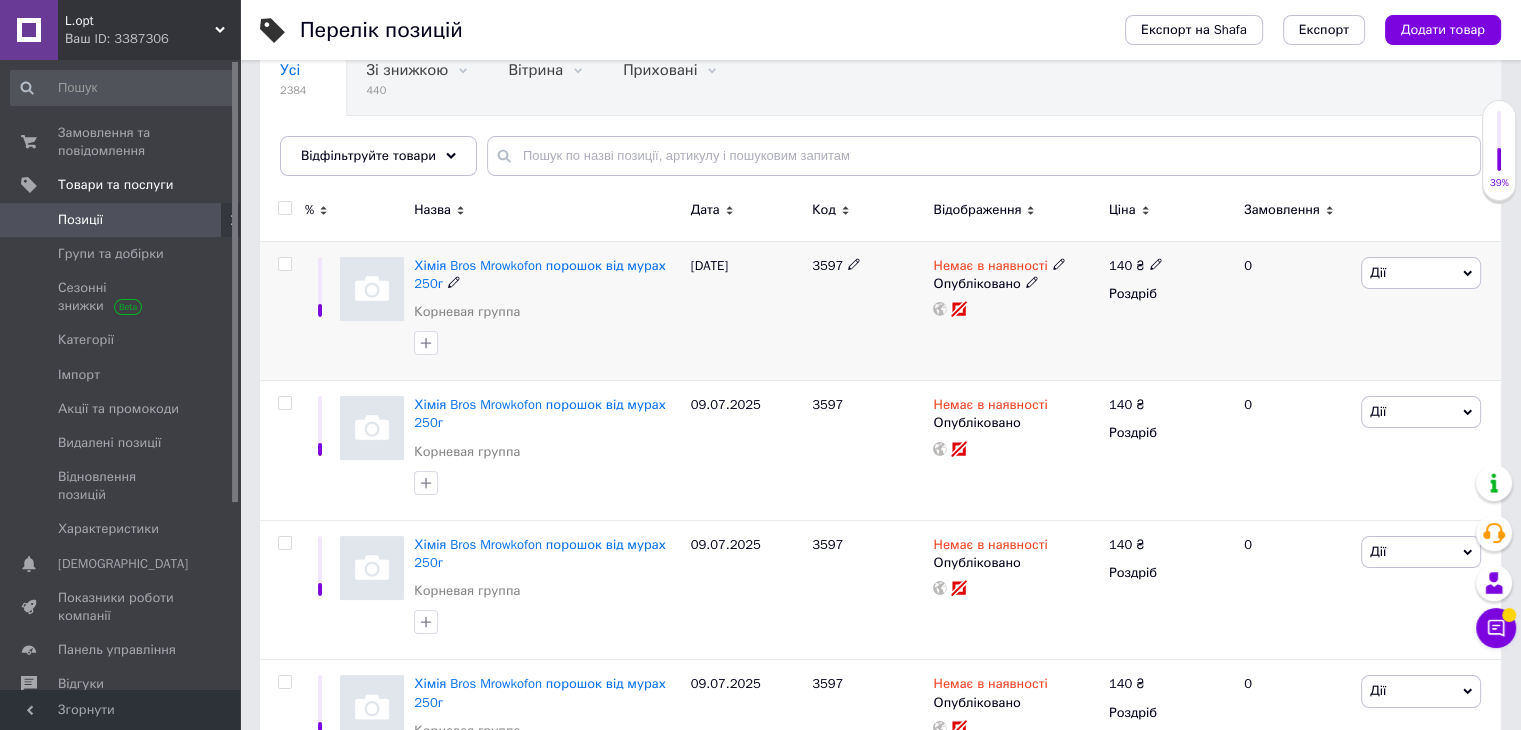 scroll, scrollTop: 266, scrollLeft: 0, axis: vertical 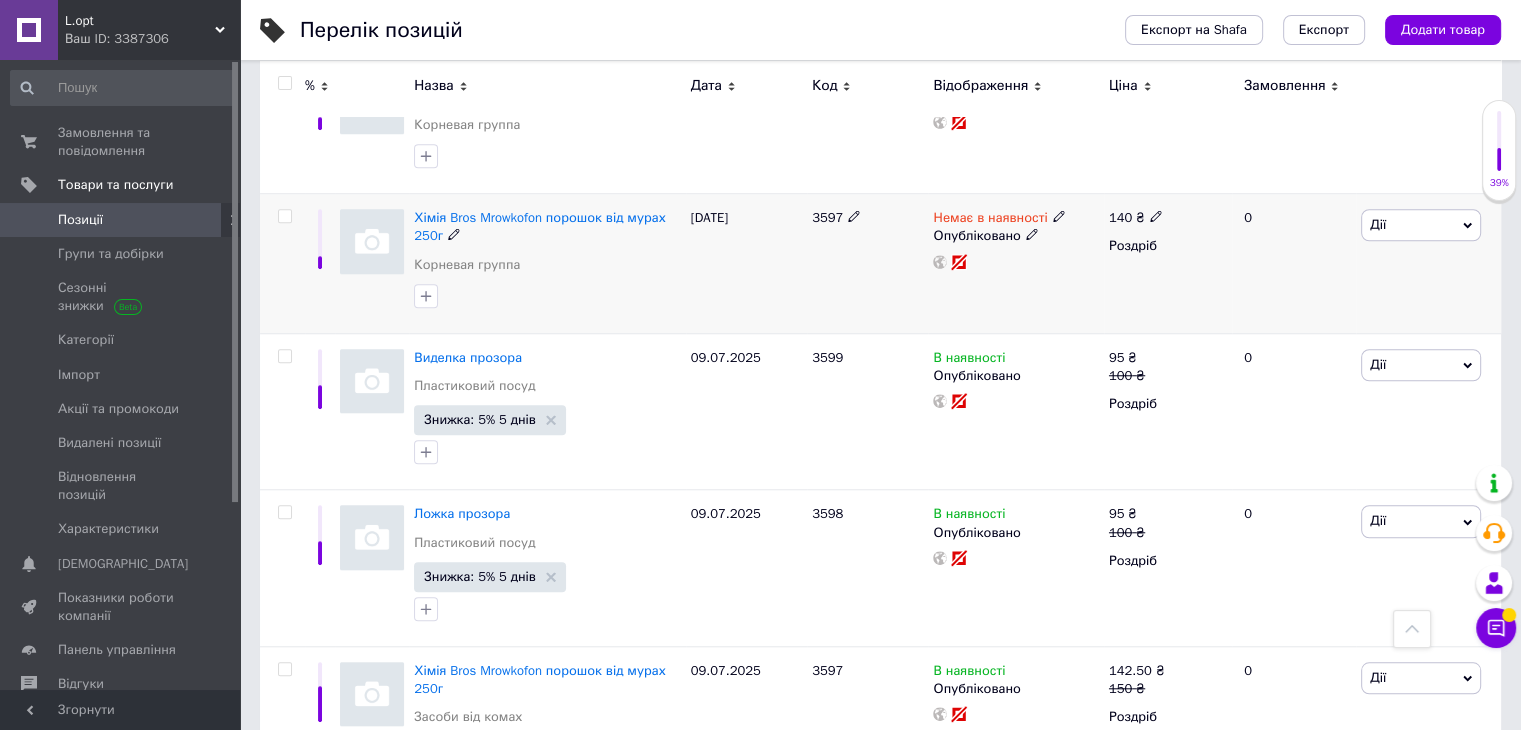 click at bounding box center (284, 216) 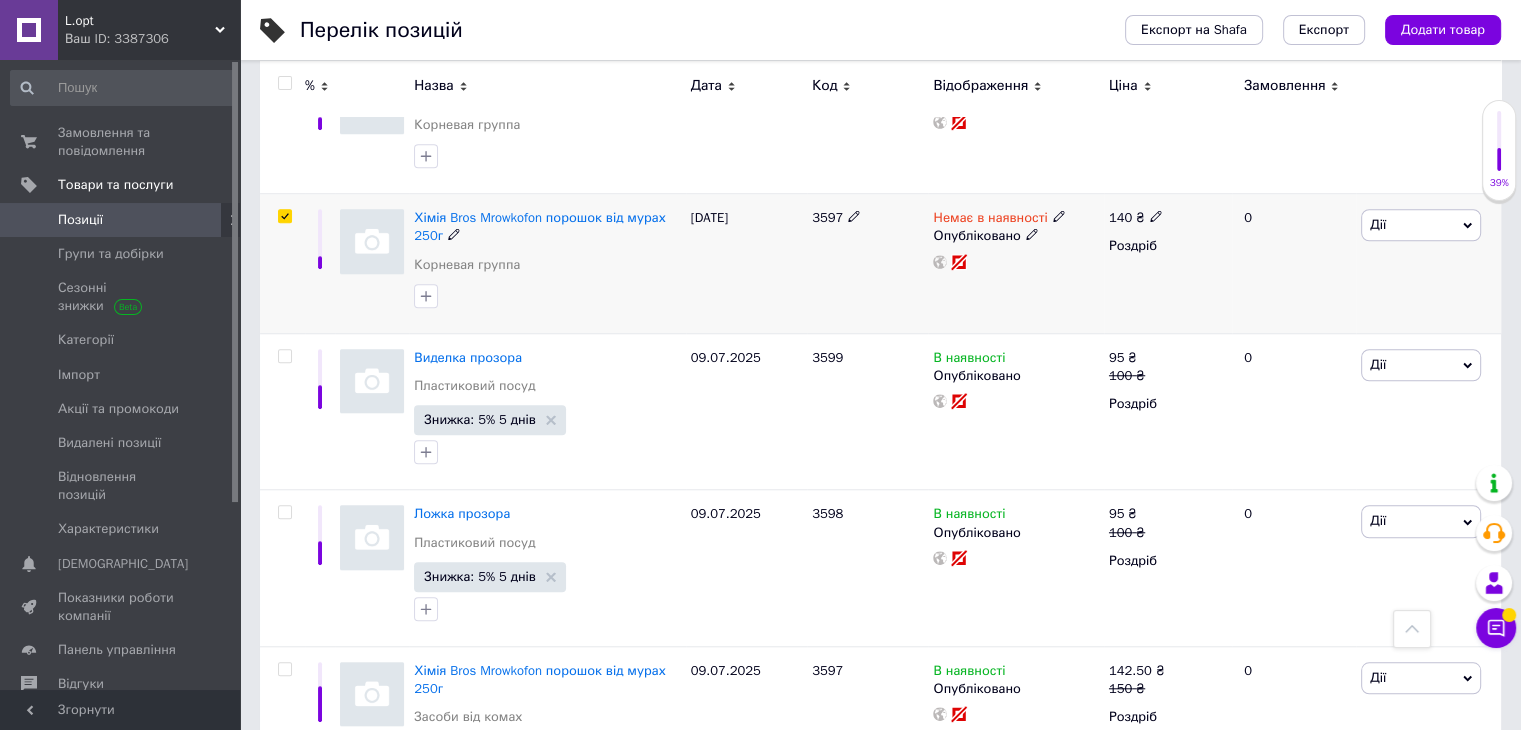 checkbox on "true" 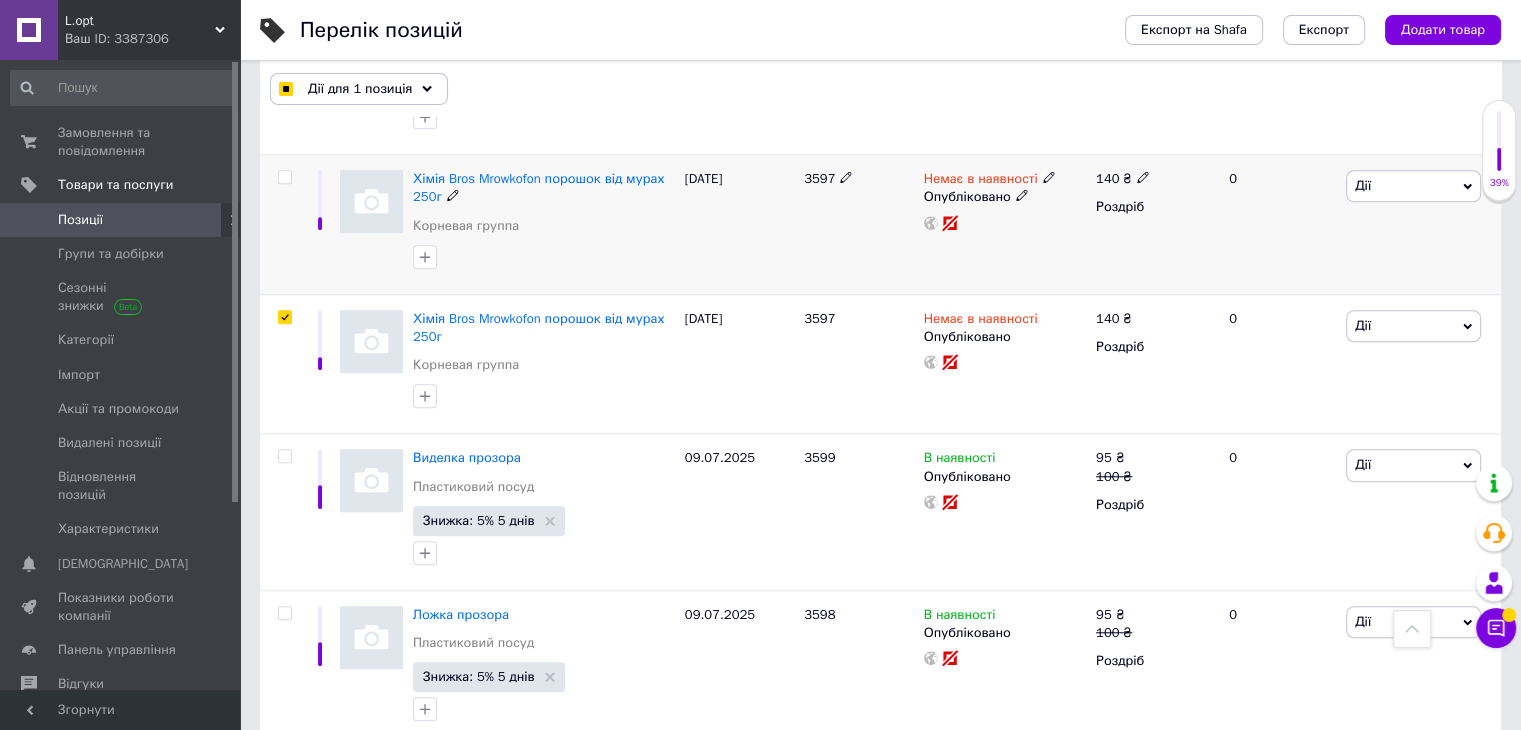scroll, scrollTop: 1499, scrollLeft: 0, axis: vertical 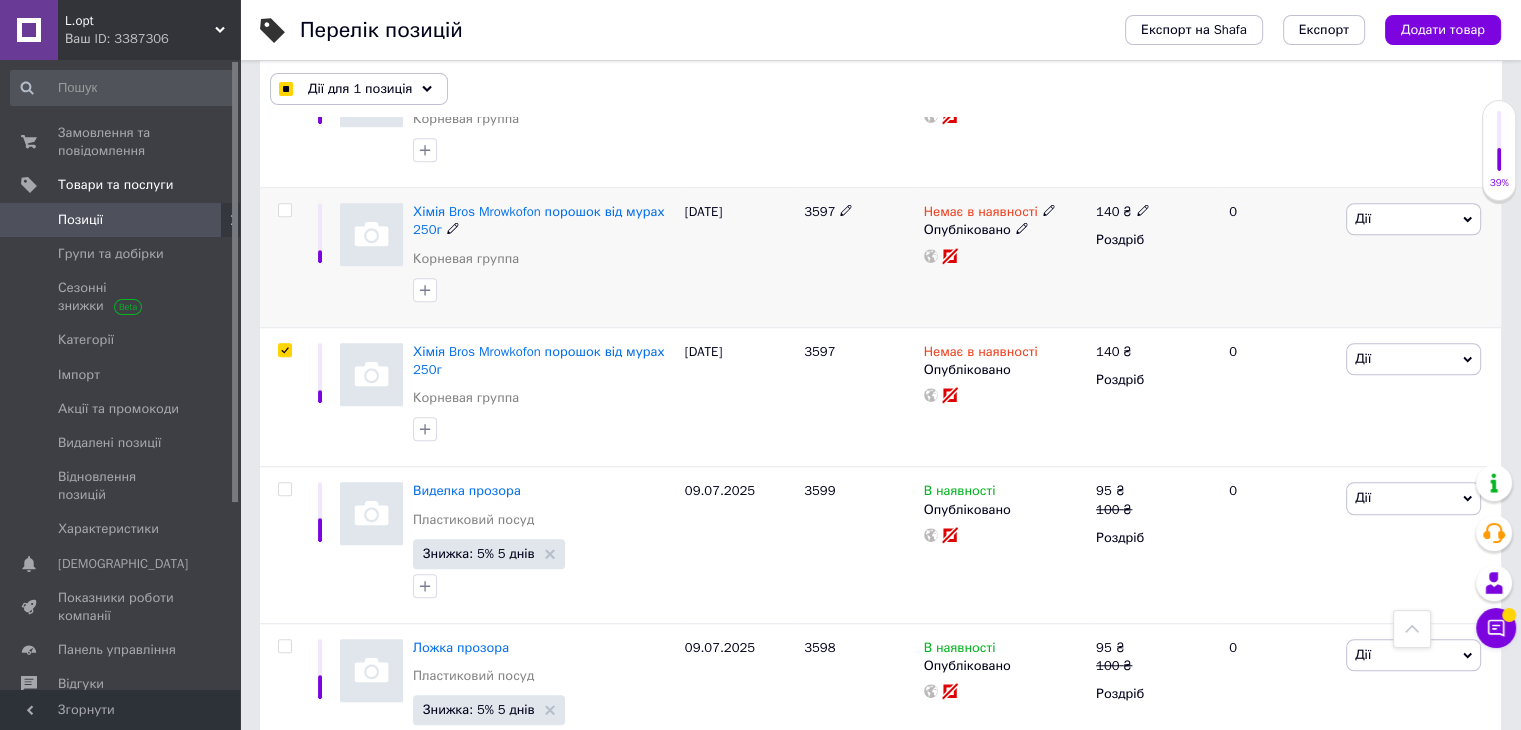 click at bounding box center [284, 210] 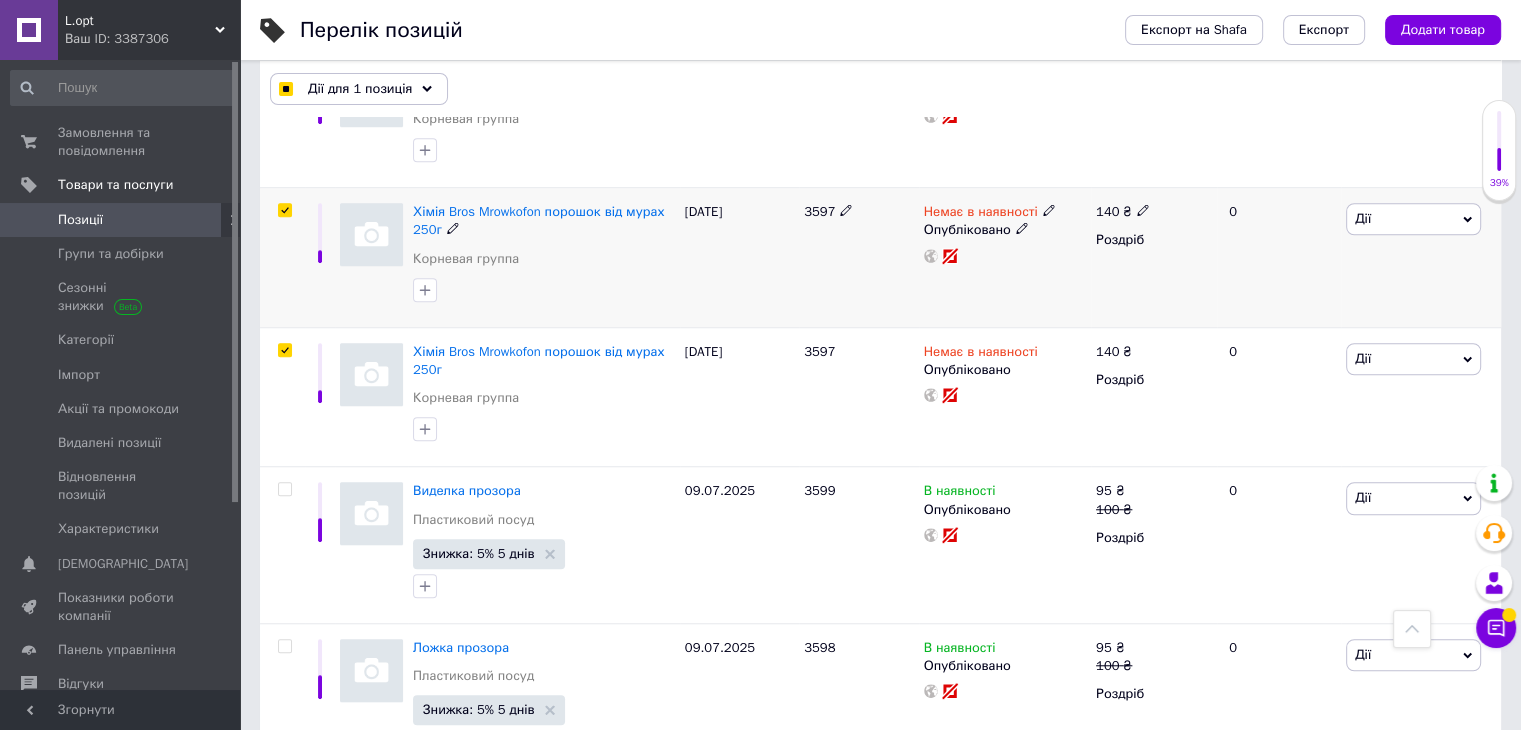 checkbox on "true" 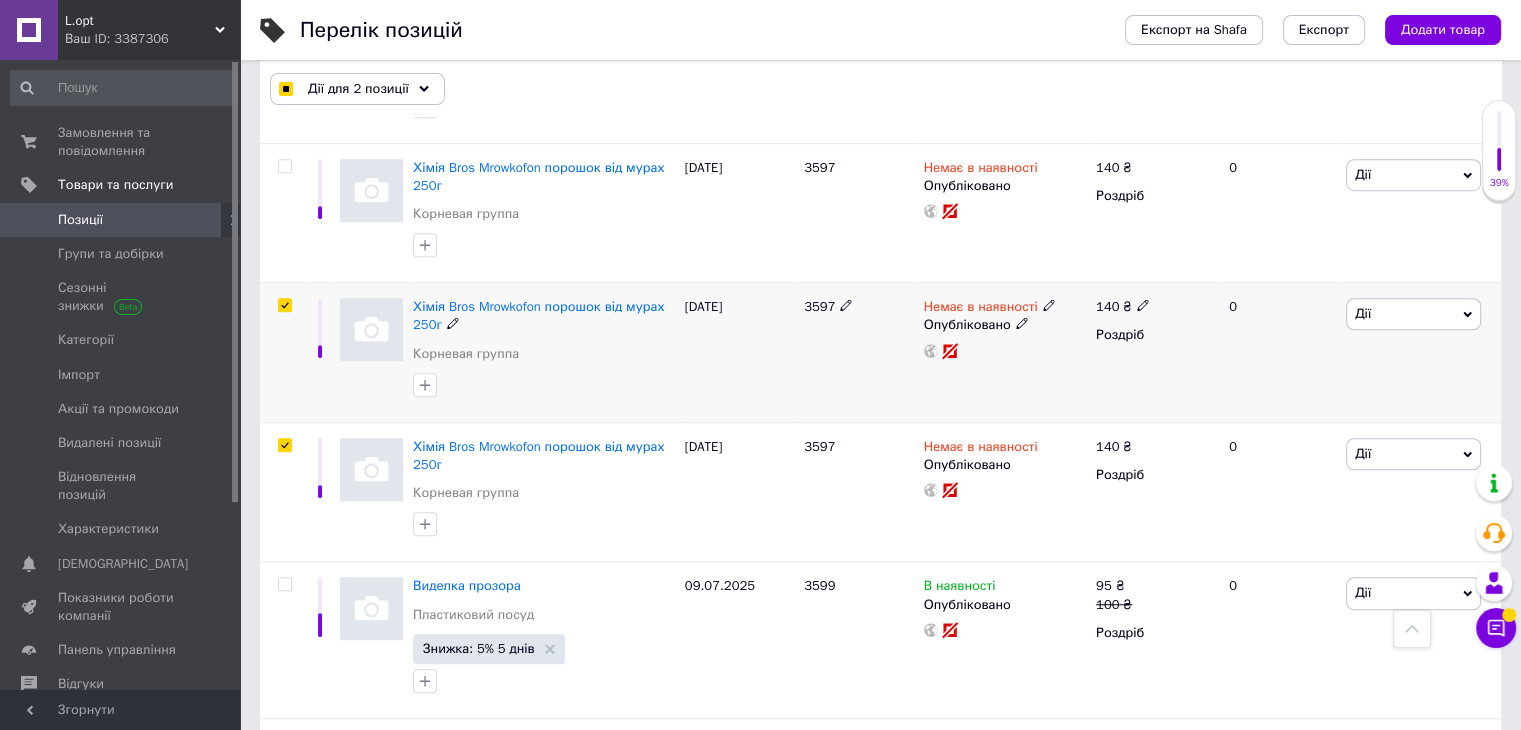 scroll, scrollTop: 1399, scrollLeft: 0, axis: vertical 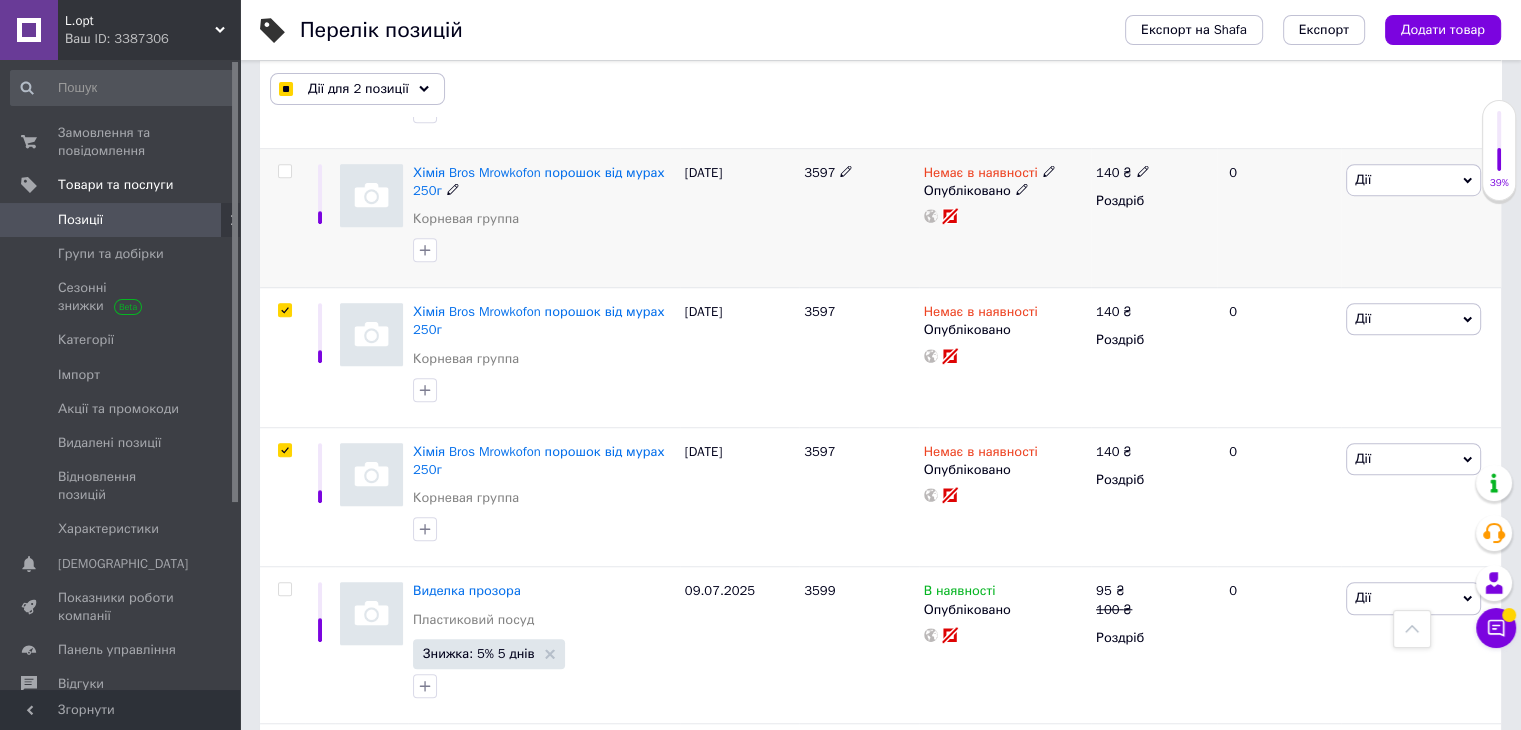 click at bounding box center [284, 171] 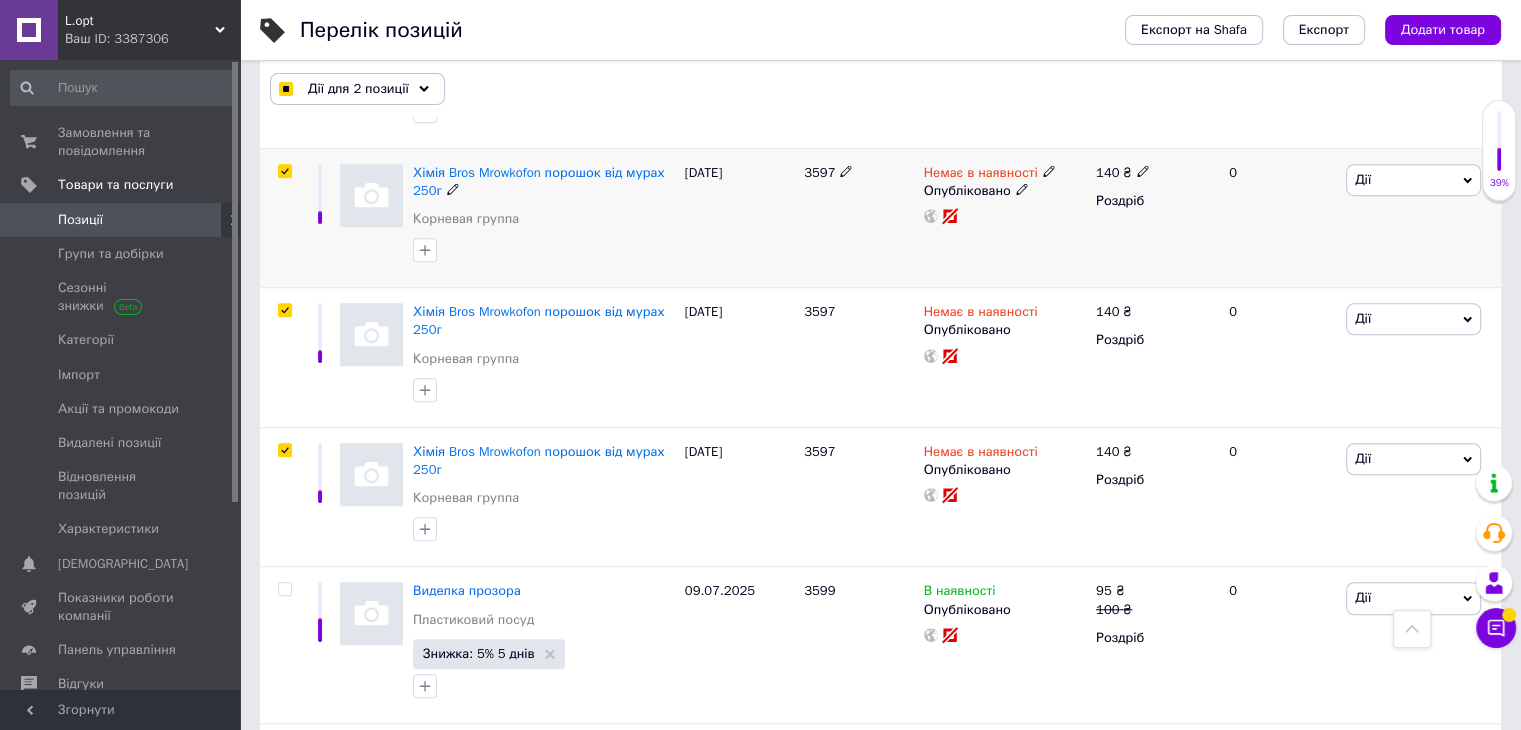 checkbox on "true" 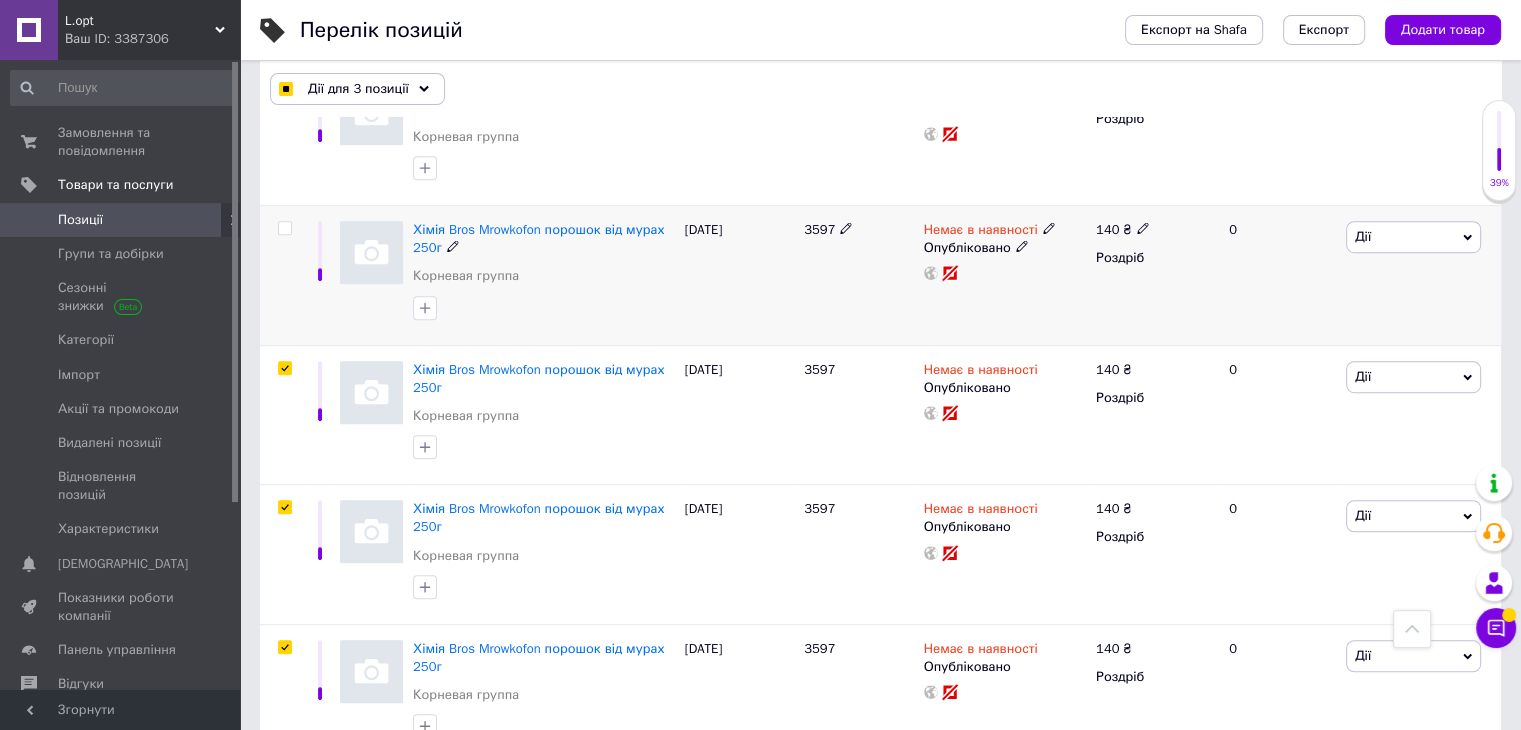 scroll, scrollTop: 1165, scrollLeft: 0, axis: vertical 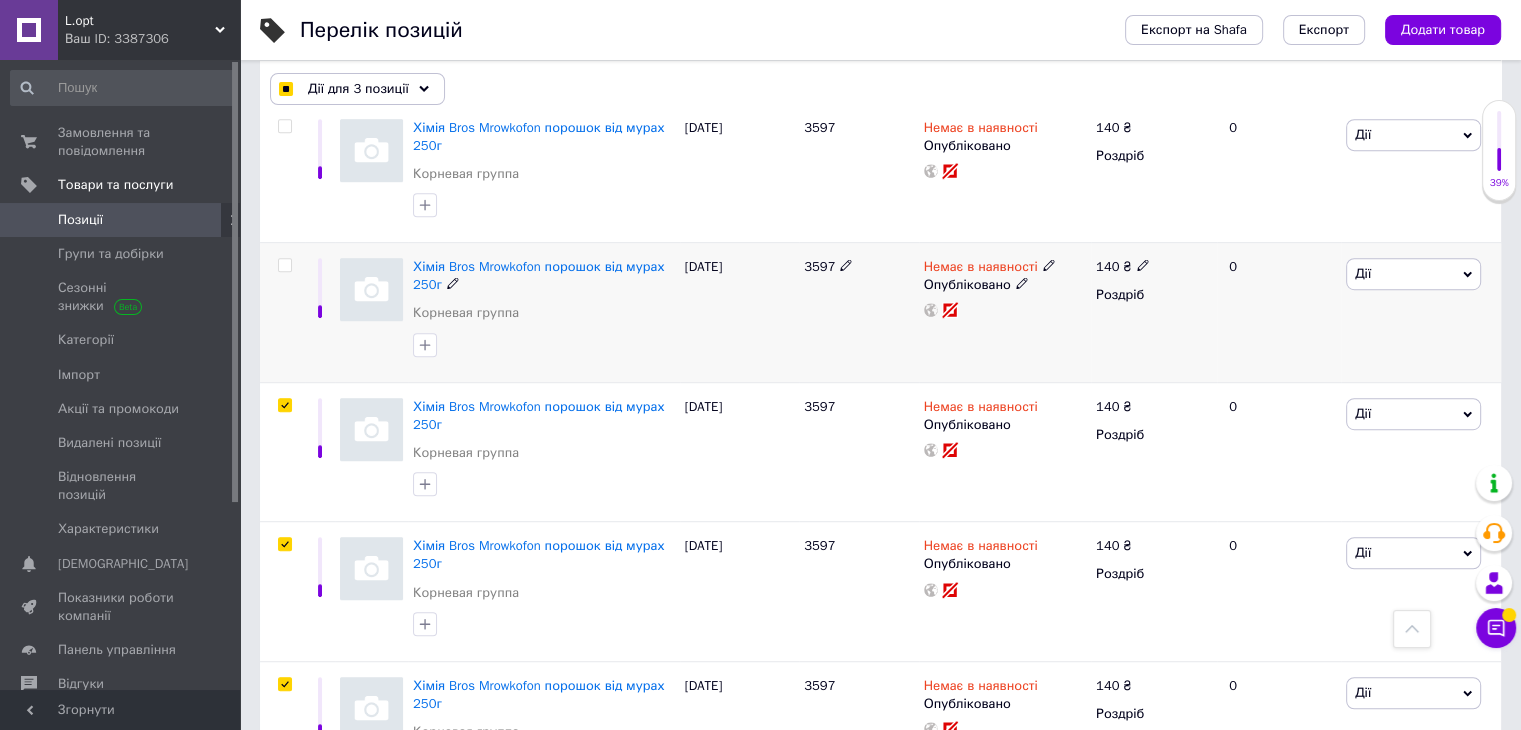 click at bounding box center [285, 265] 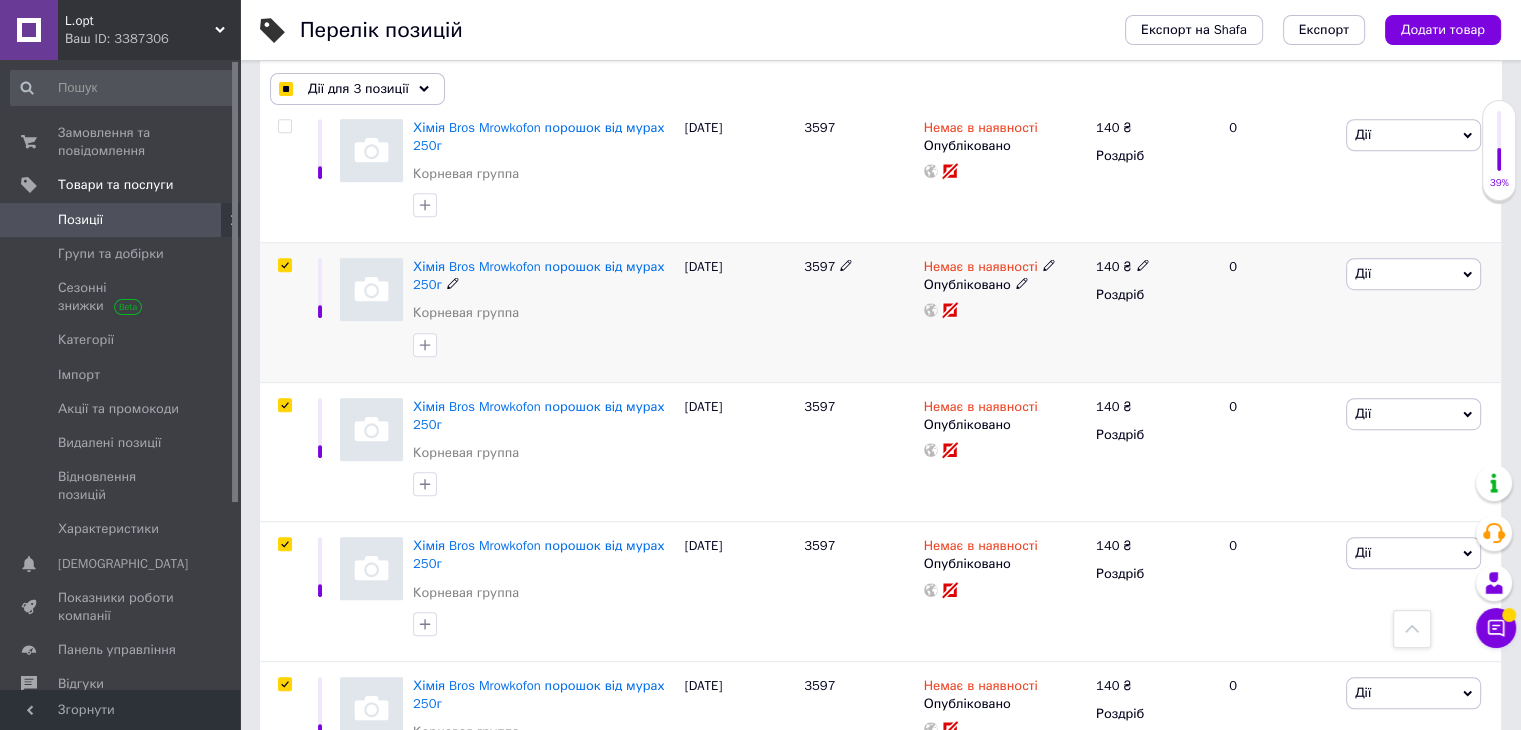 checkbox on "true" 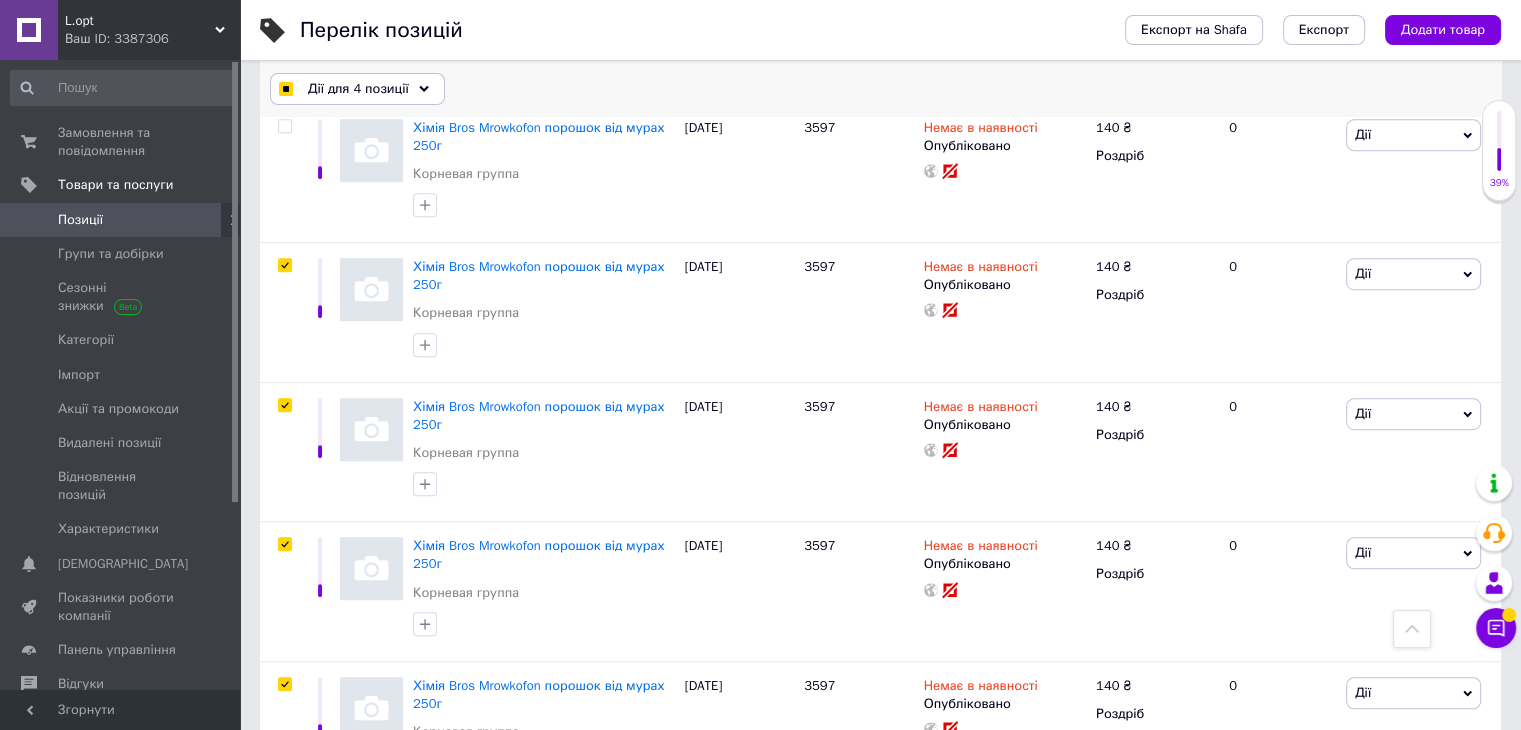 click on "Дії для 4 позиції Вибрати усі 2384 позиції Вибрані всі 2384 позиції Скасувати обрані Вказати, де знаходиться товар Підняти на початок групи Перенести в кінець групи Перенести до групи Додати у добірку Редагувати вітрину Редагувати знижки Редагувати подарунки Редагувати супутні Редагувати ярлики Додати пошуковий запит Видалити пошуковий запит Додати мітку Видалити мітку Змінити тип Змінити наявність Змінити видимість Додати до замовлення Додати в кампанію Каталог ProSale Експорт груп та позицій Видалити" at bounding box center [880, 88] 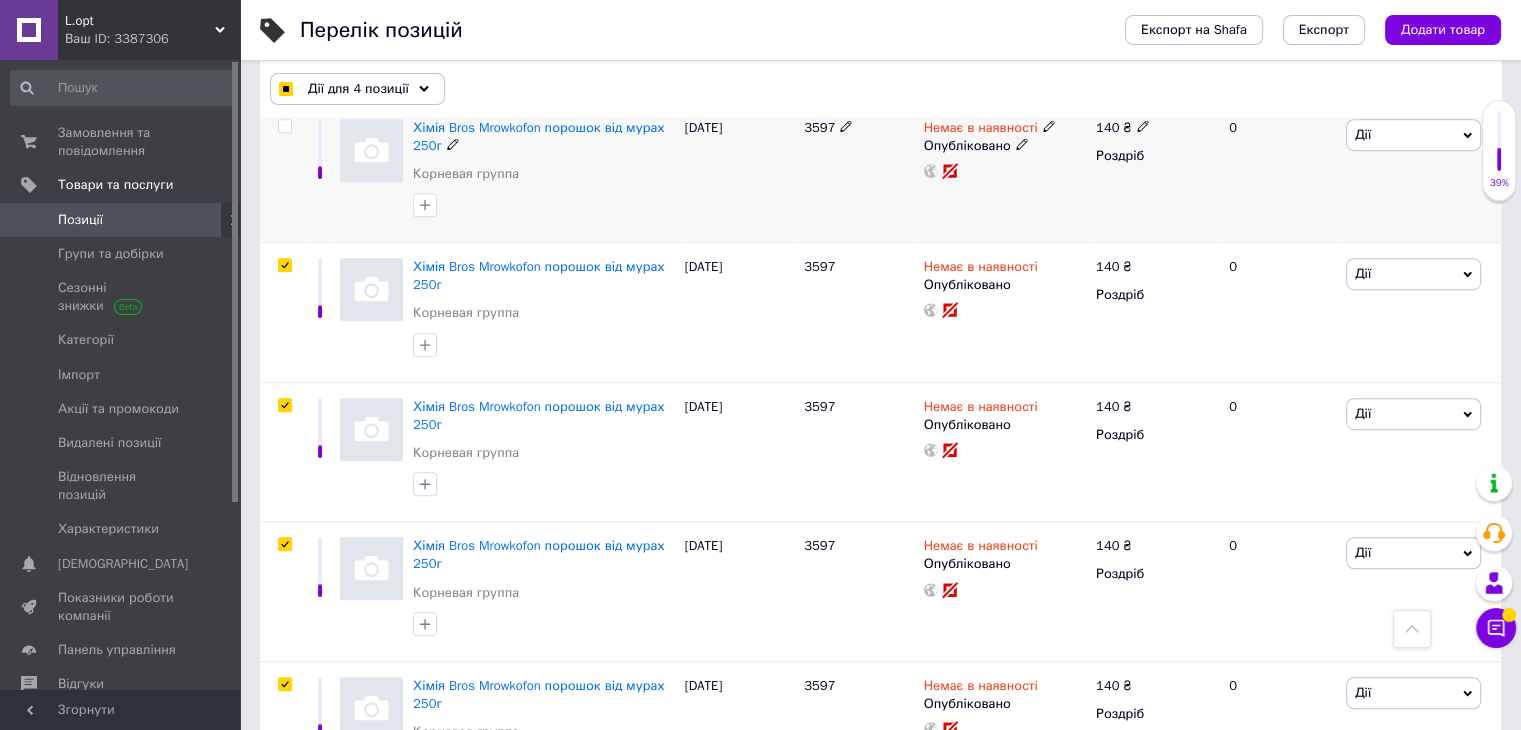 click at bounding box center (284, 126) 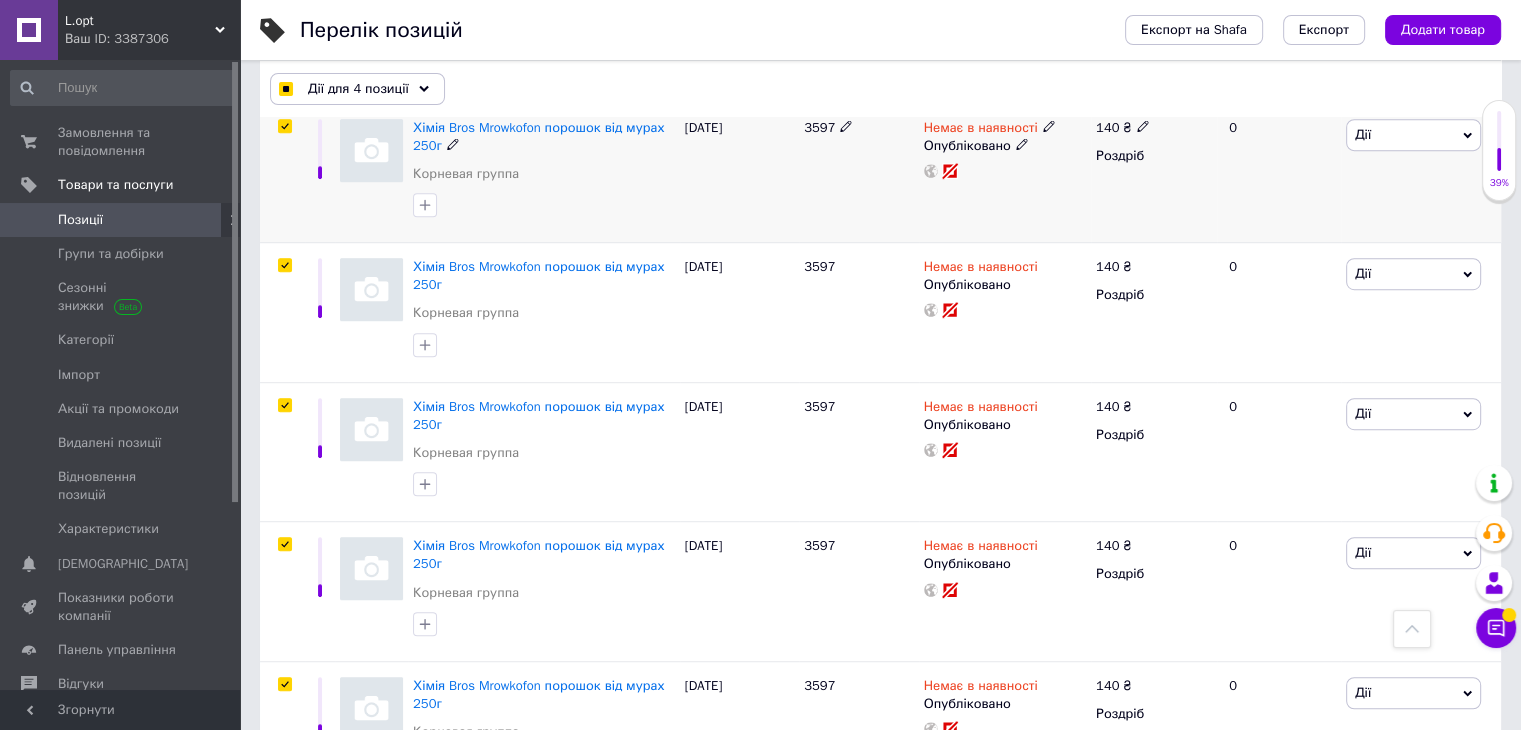 checkbox on "true" 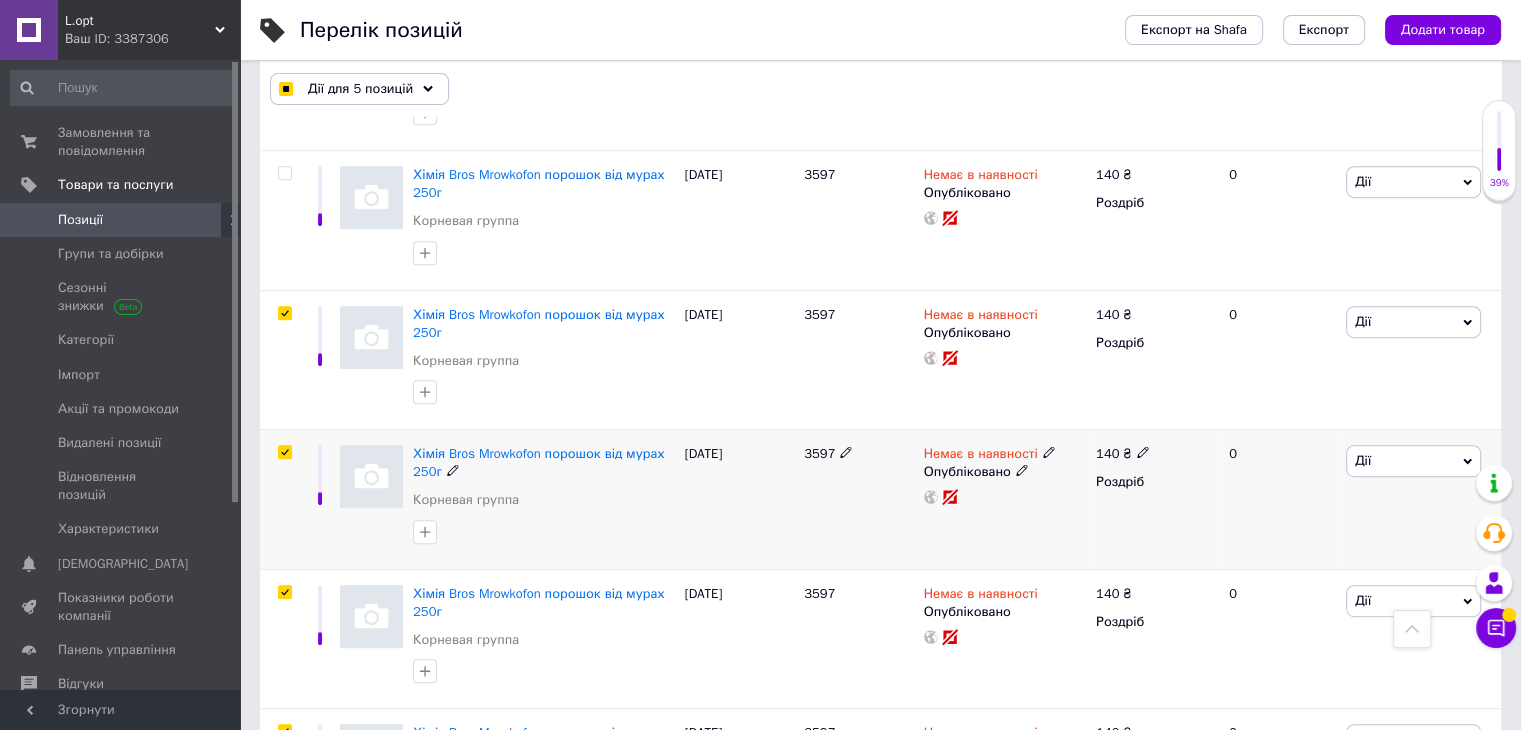 scroll, scrollTop: 932, scrollLeft: 0, axis: vertical 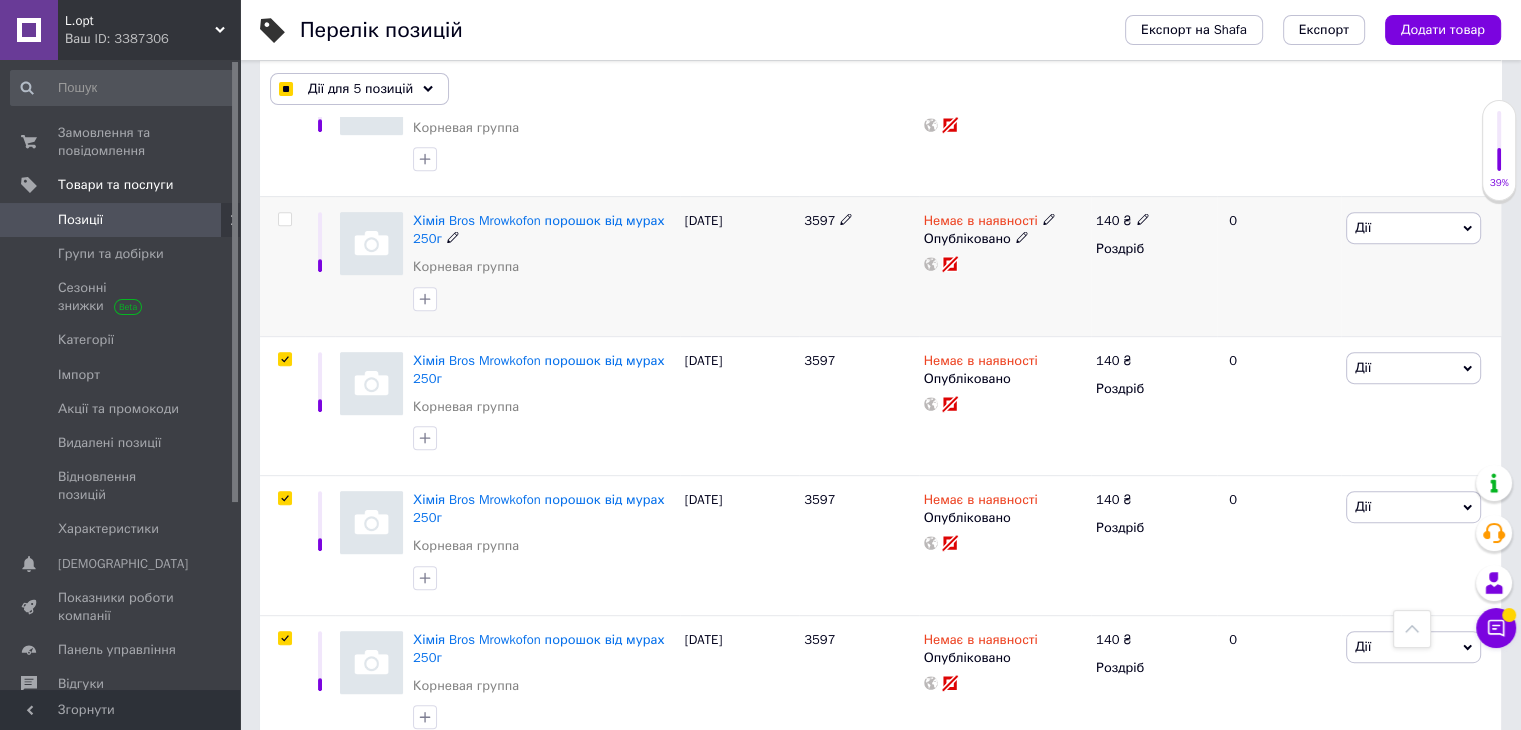 click at bounding box center (284, 219) 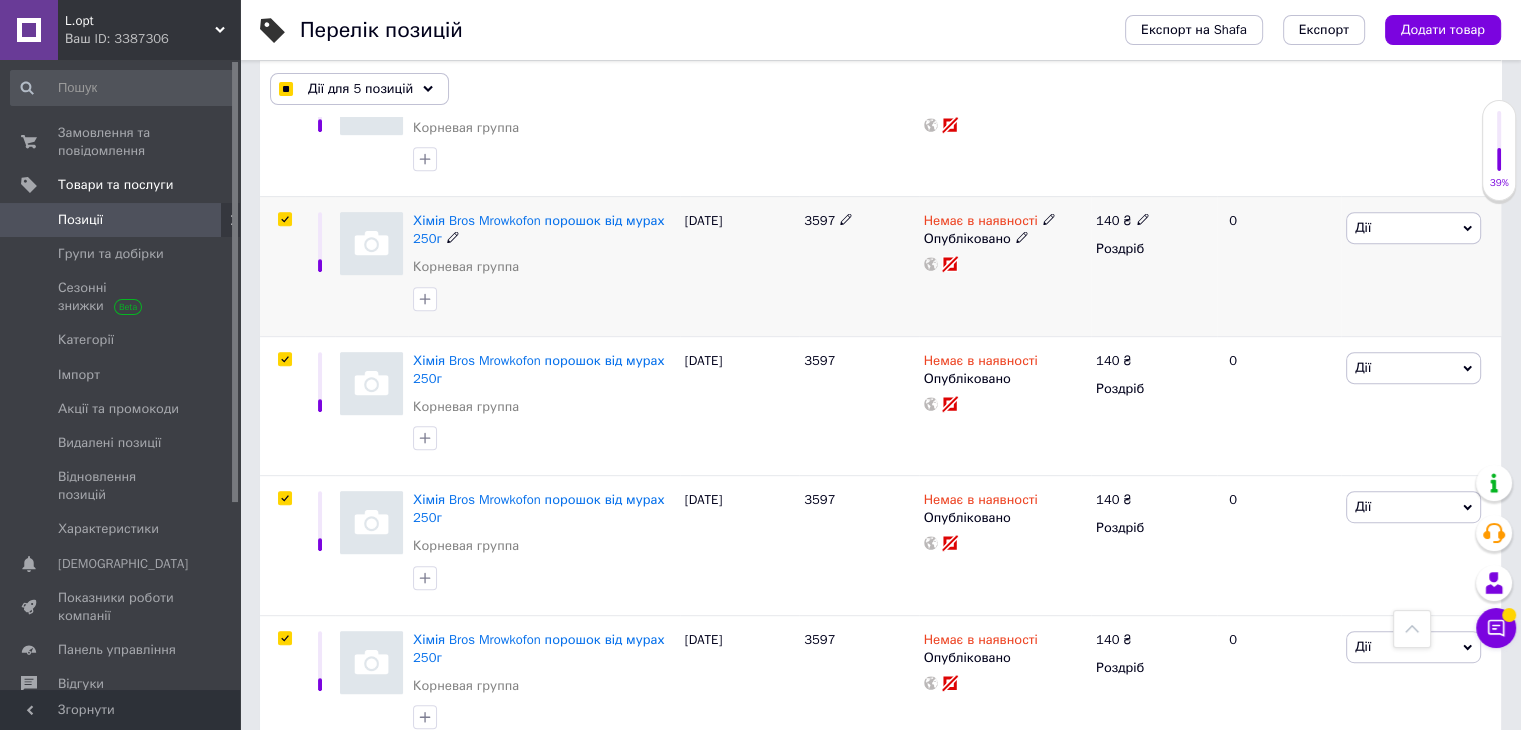 checkbox on "true" 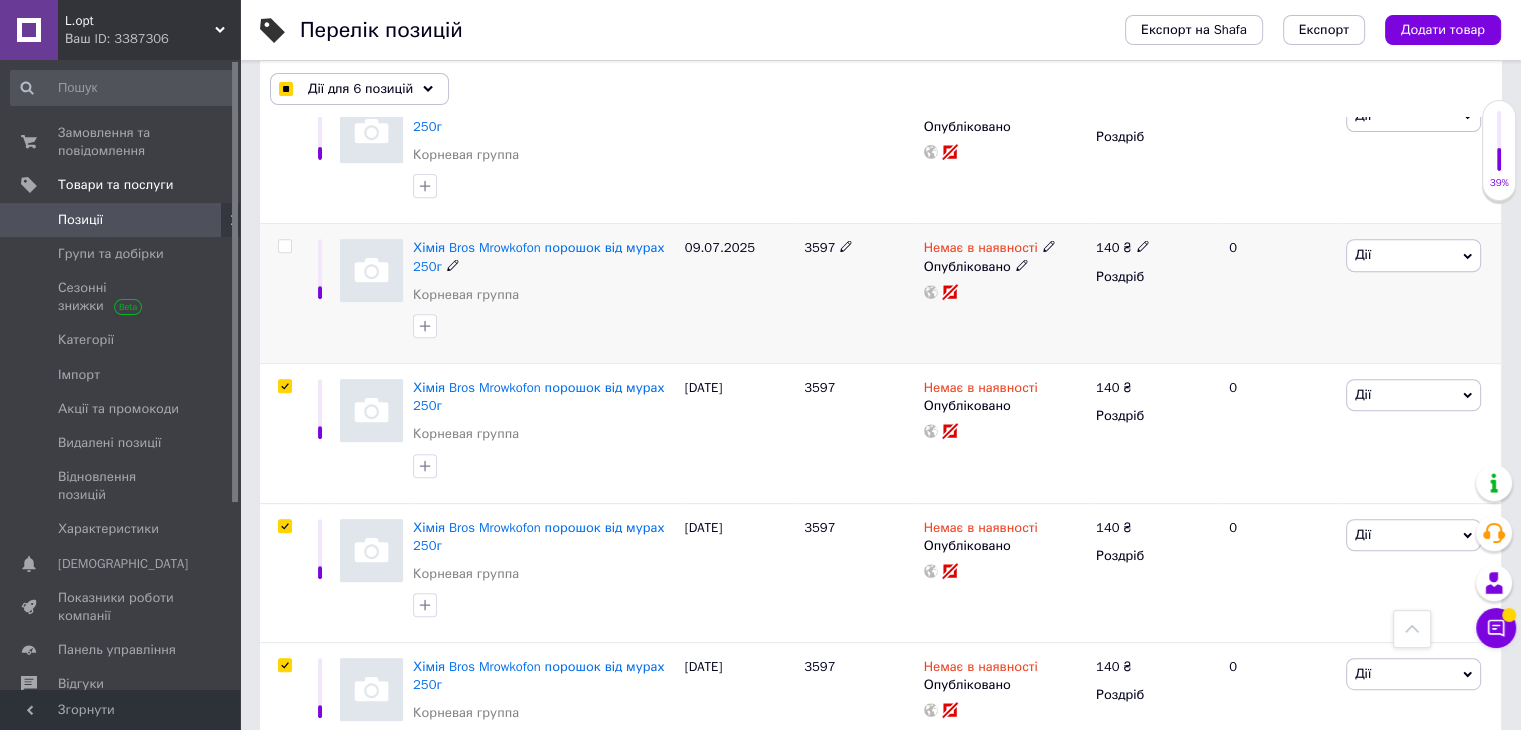 click at bounding box center [284, 246] 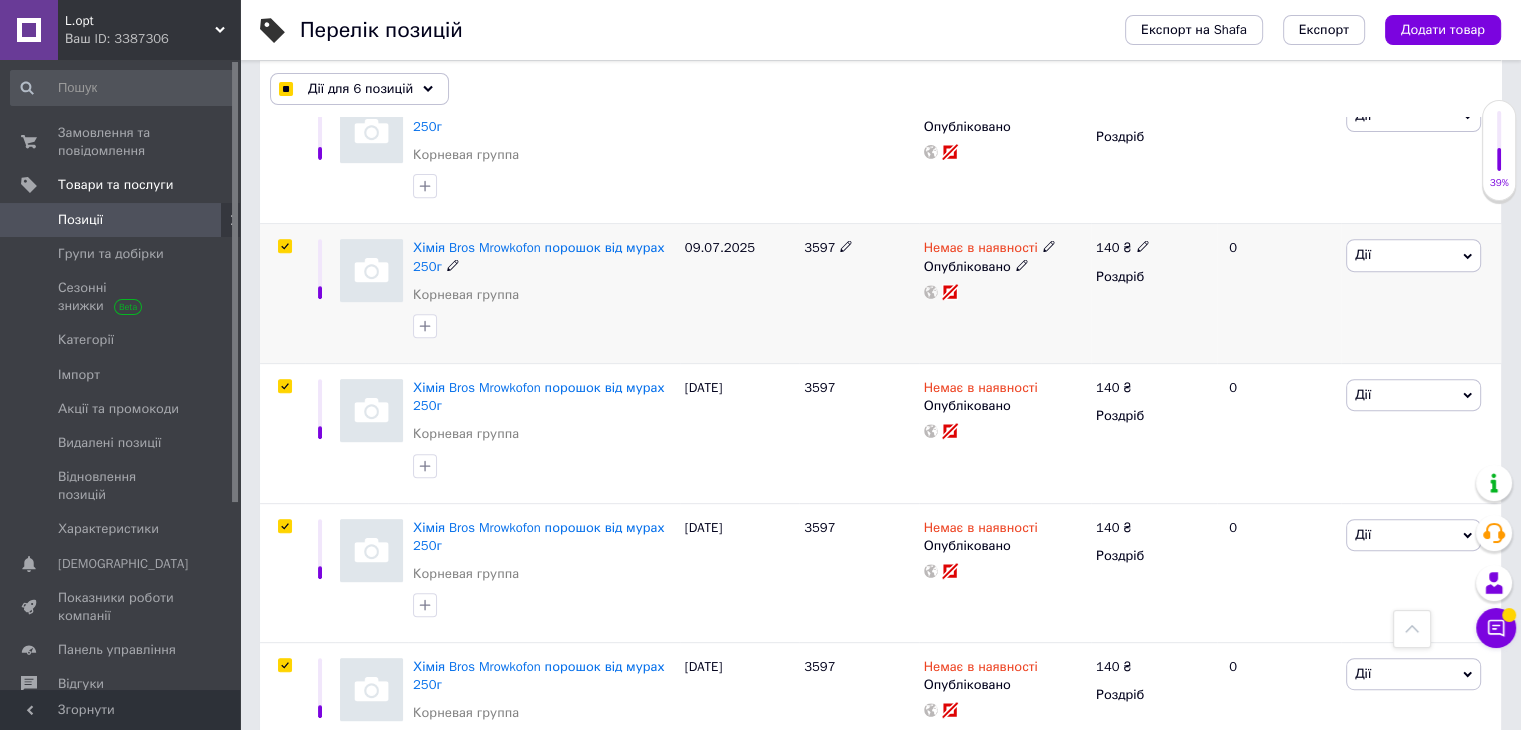 checkbox on "true" 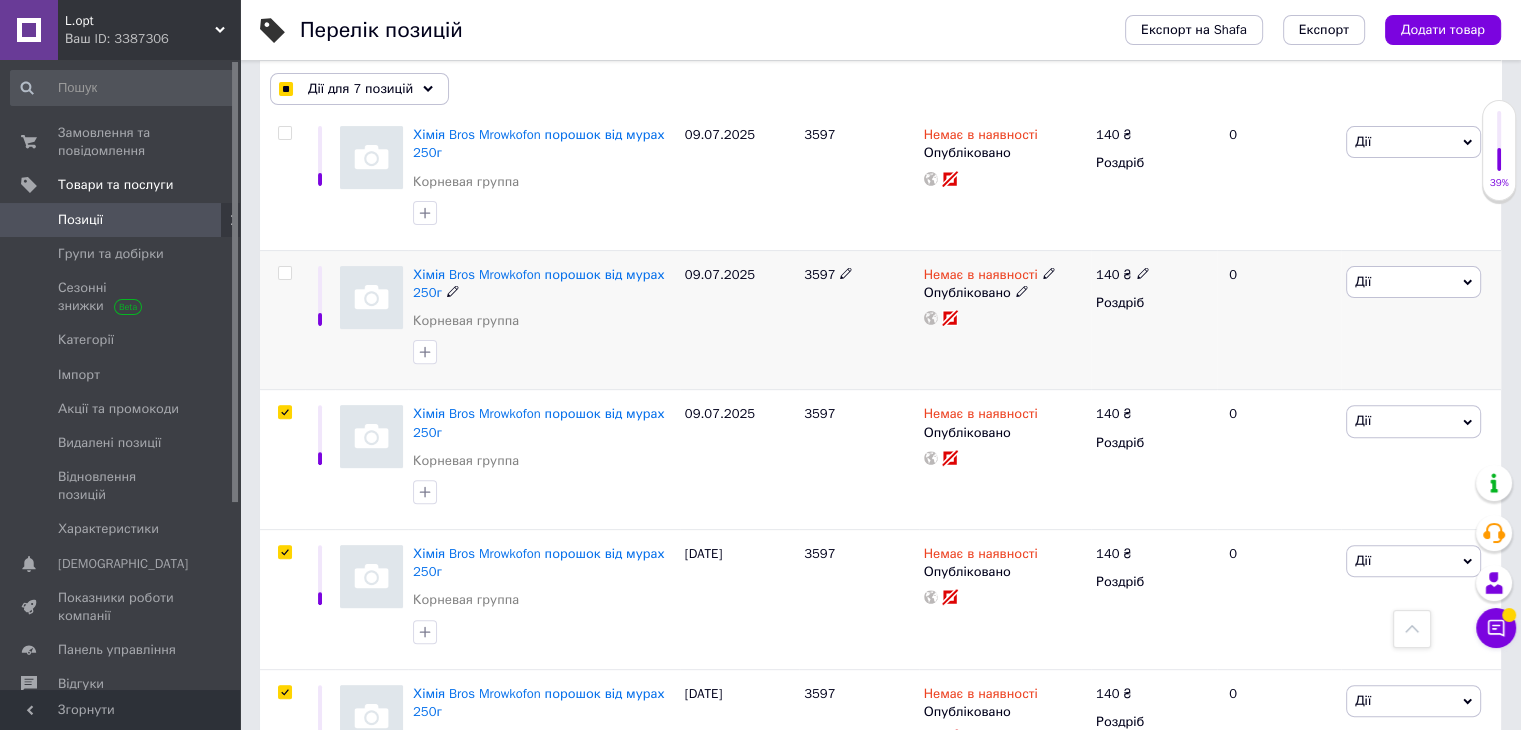 click at bounding box center (284, 273) 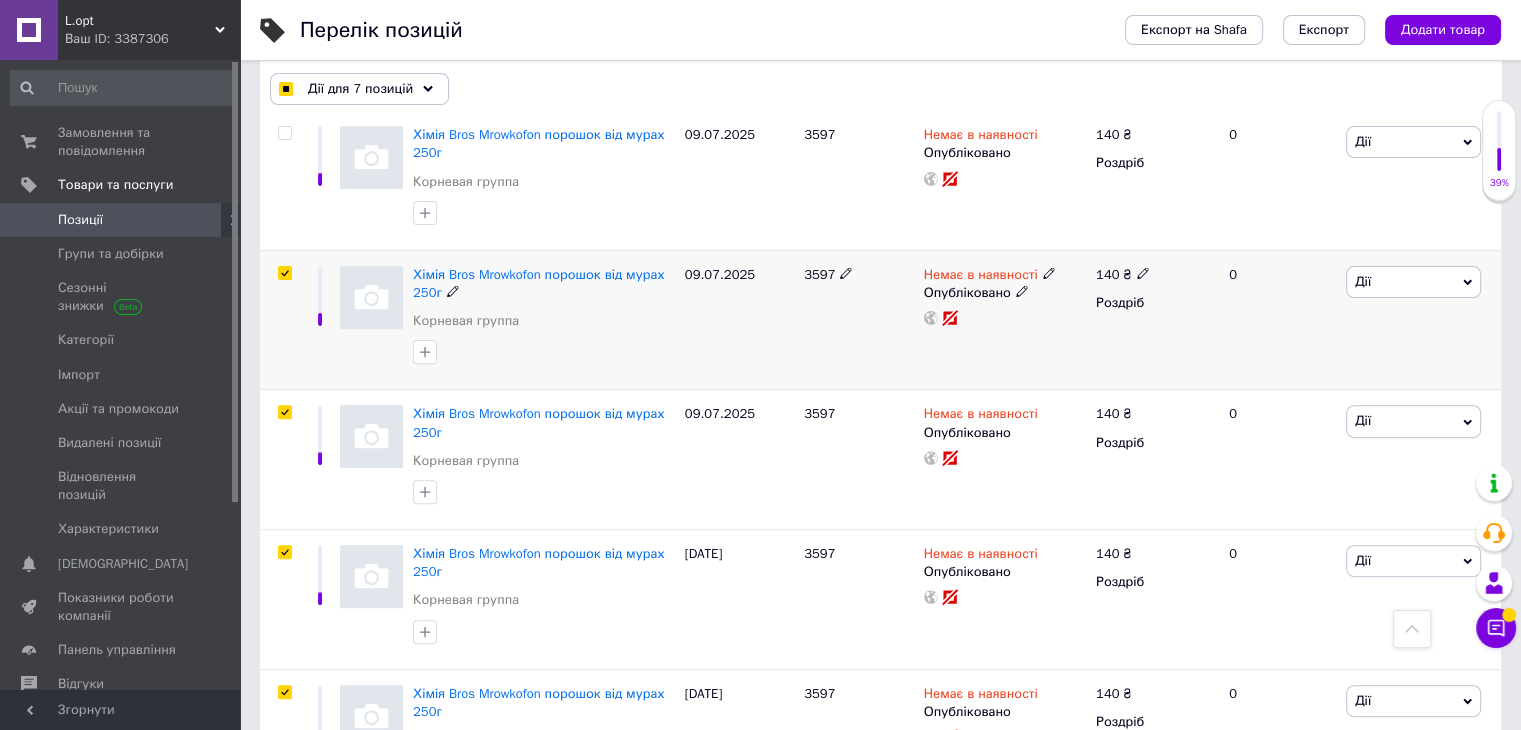 checkbox on "true" 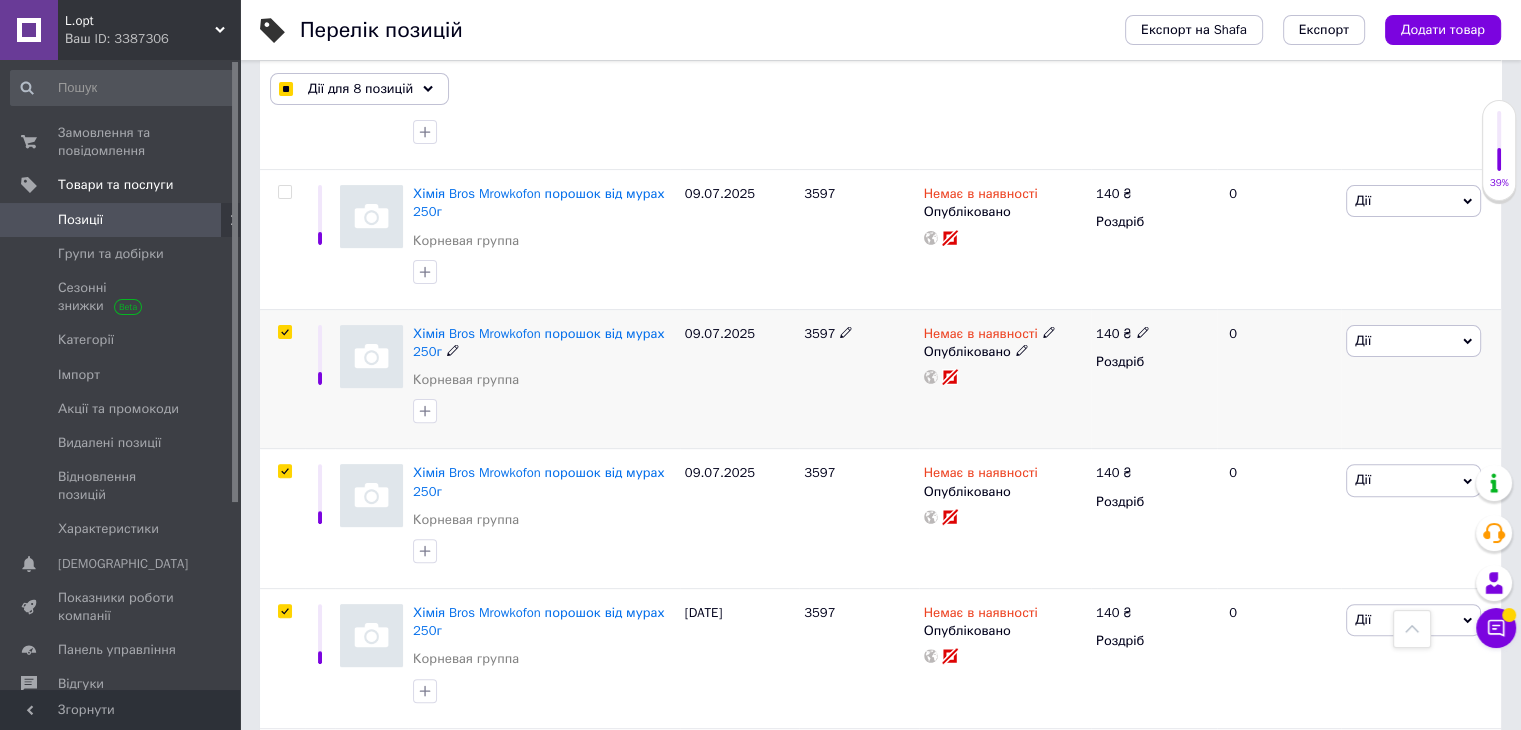 scroll, scrollTop: 499, scrollLeft: 0, axis: vertical 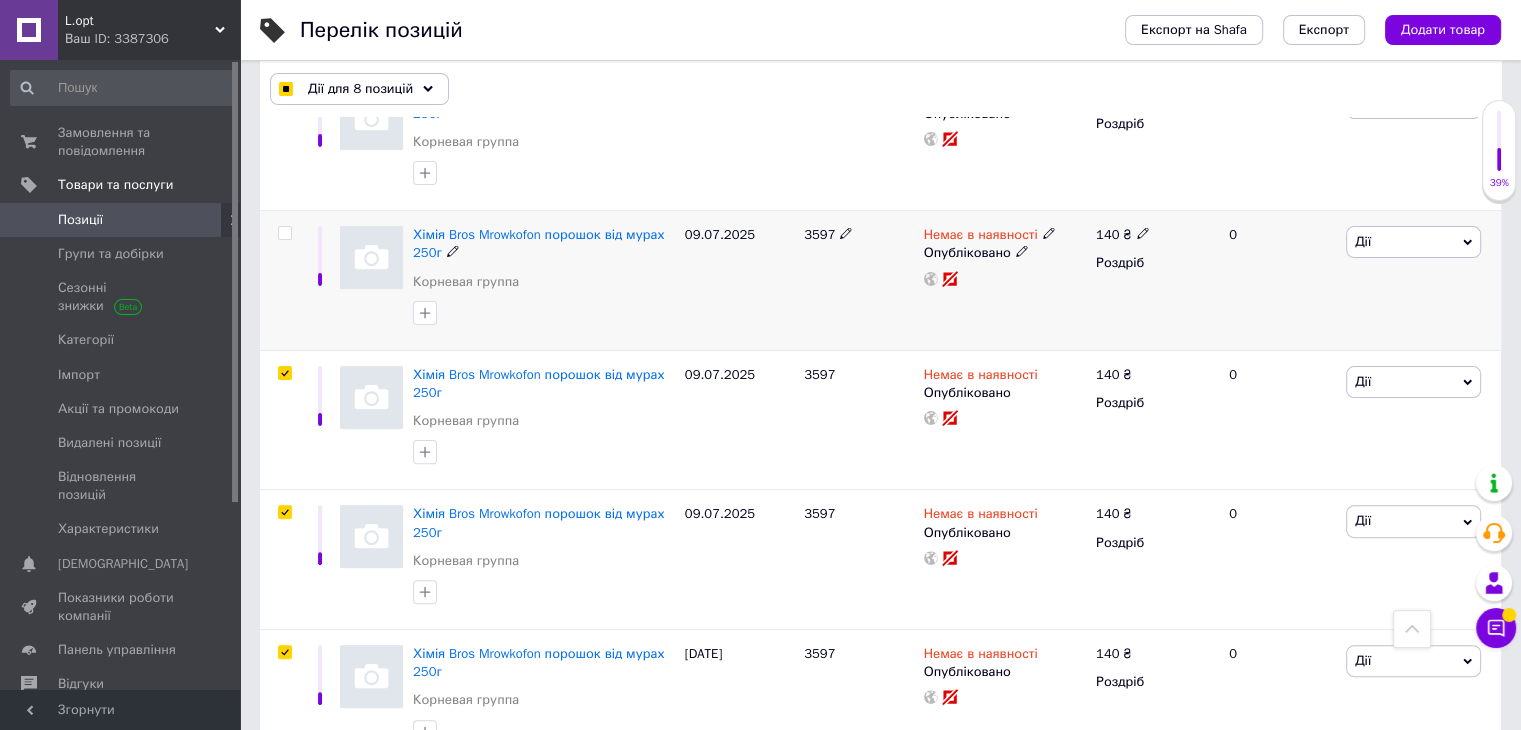 click at bounding box center [284, 233] 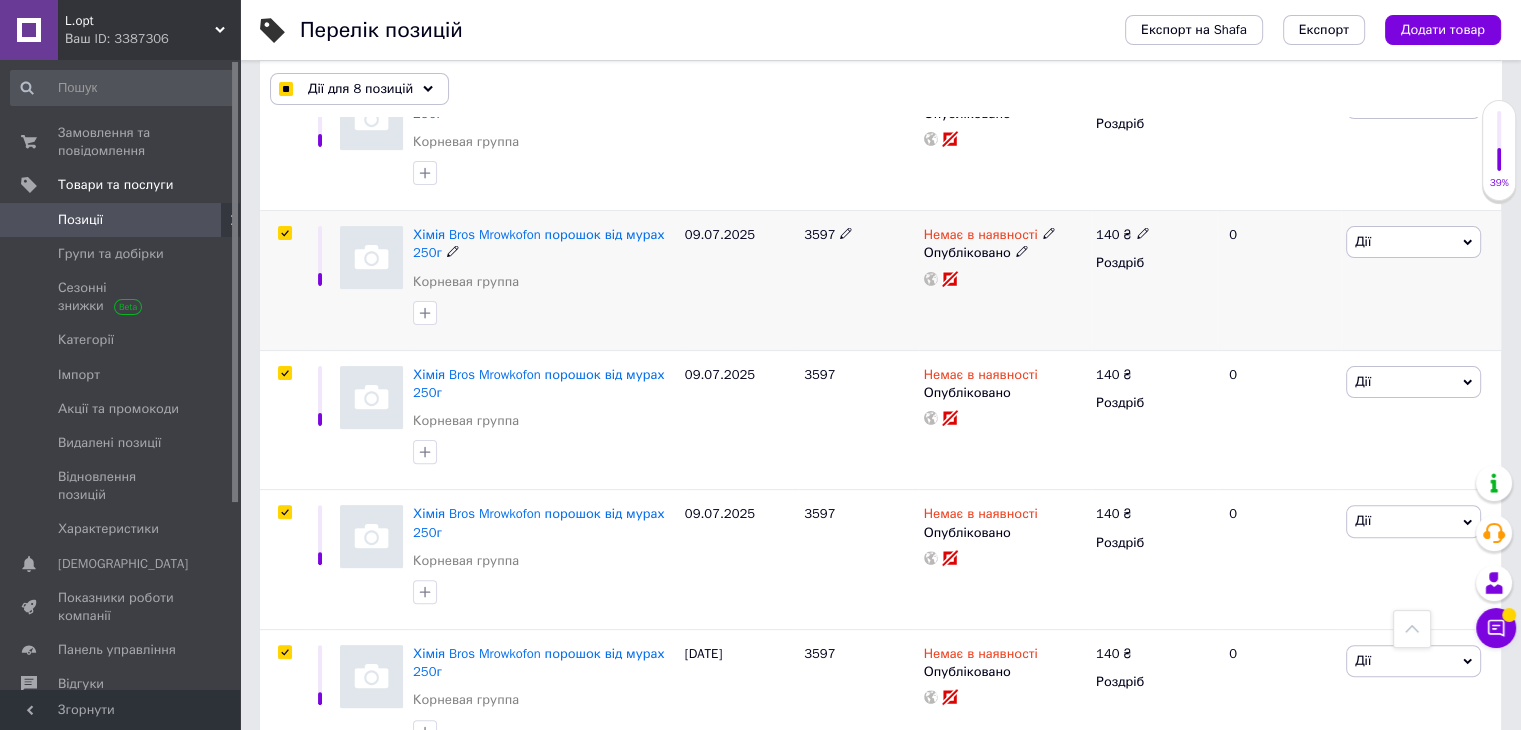 checkbox on "true" 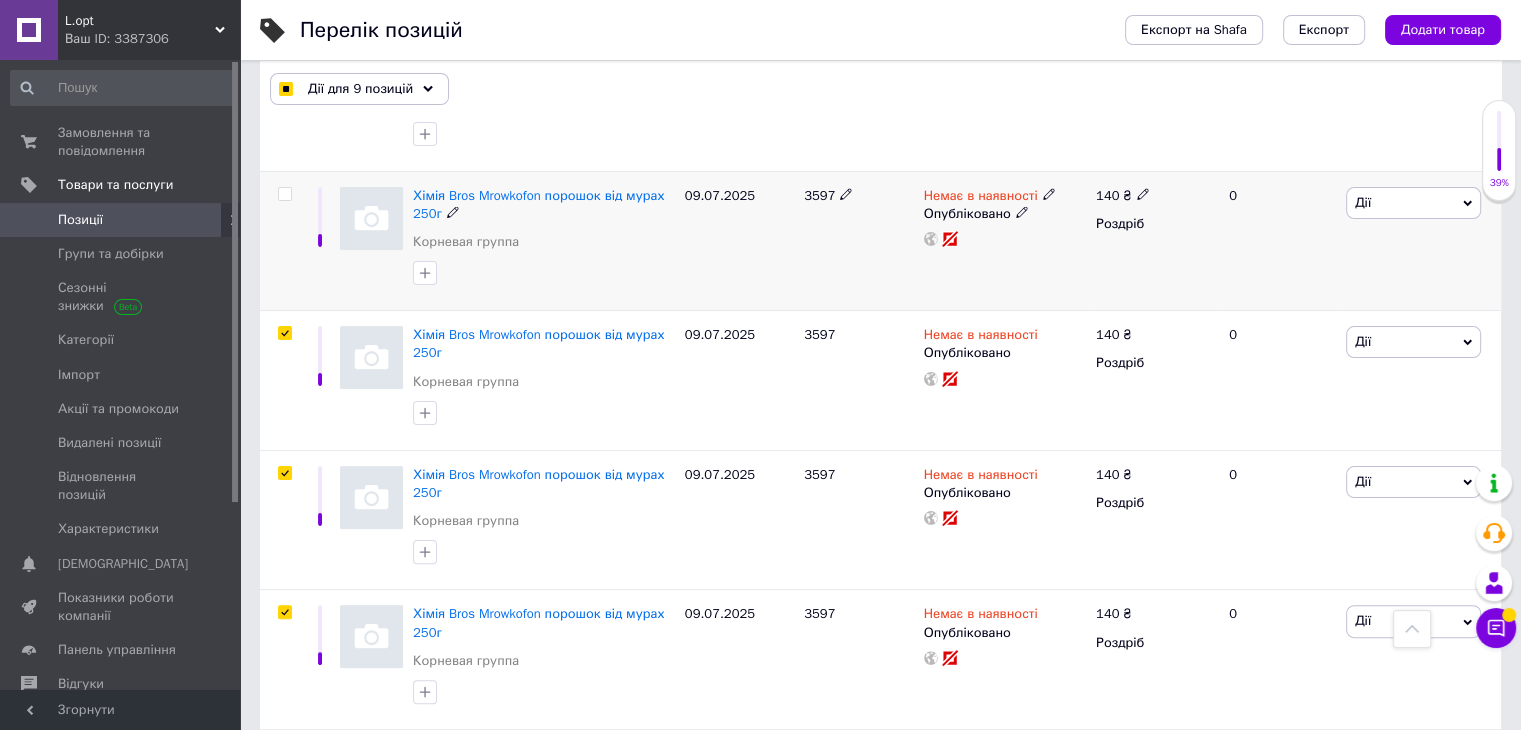 click at bounding box center [284, 194] 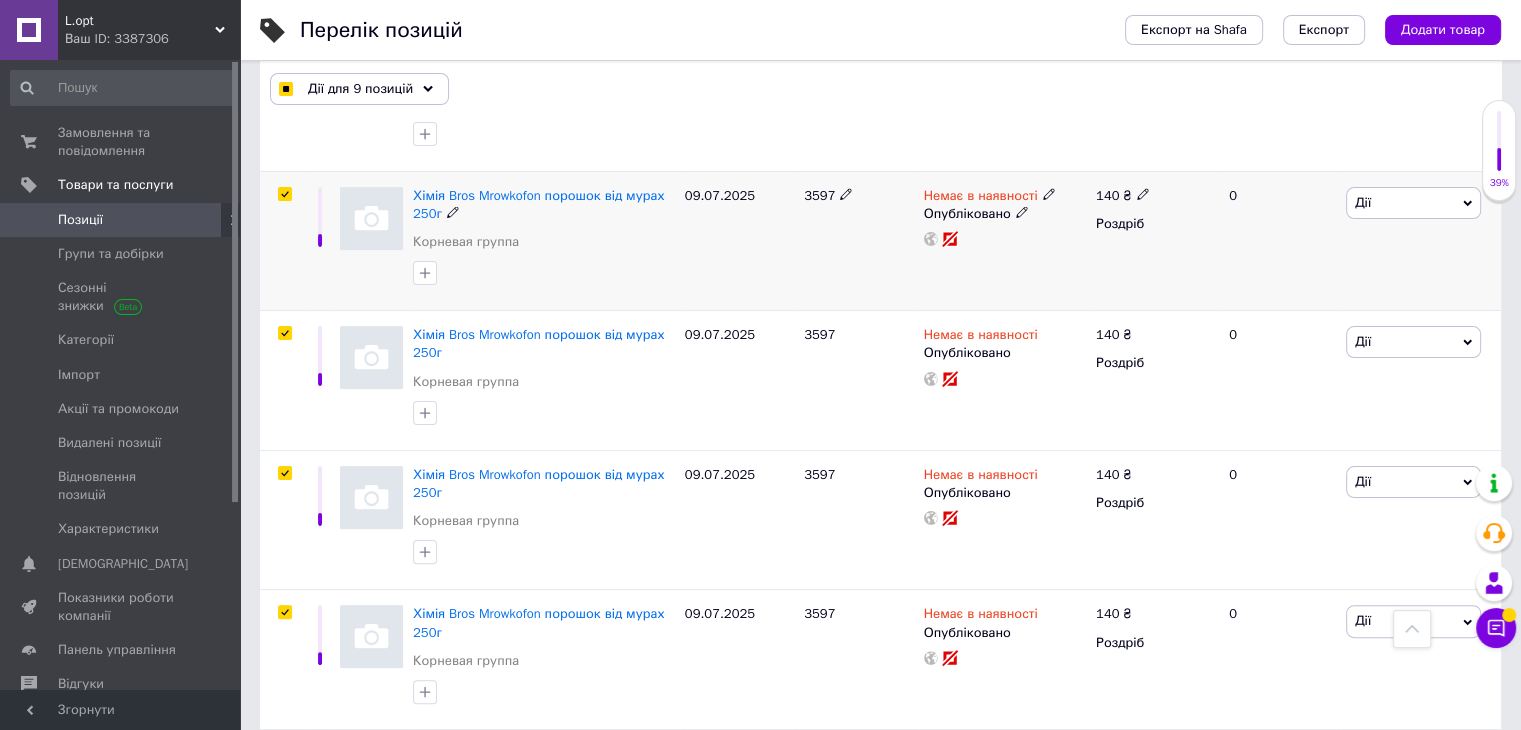 checkbox on "true" 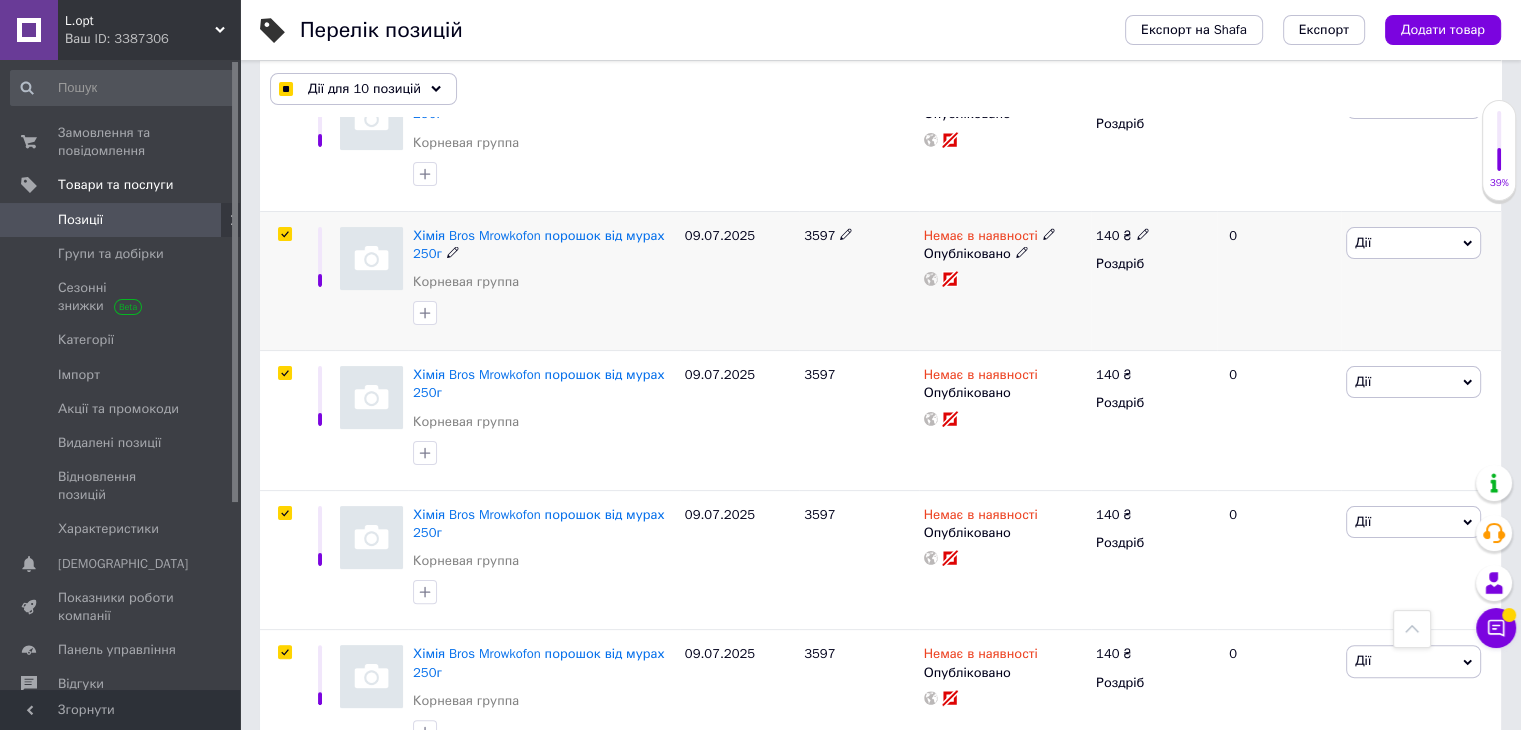 scroll, scrollTop: 232, scrollLeft: 0, axis: vertical 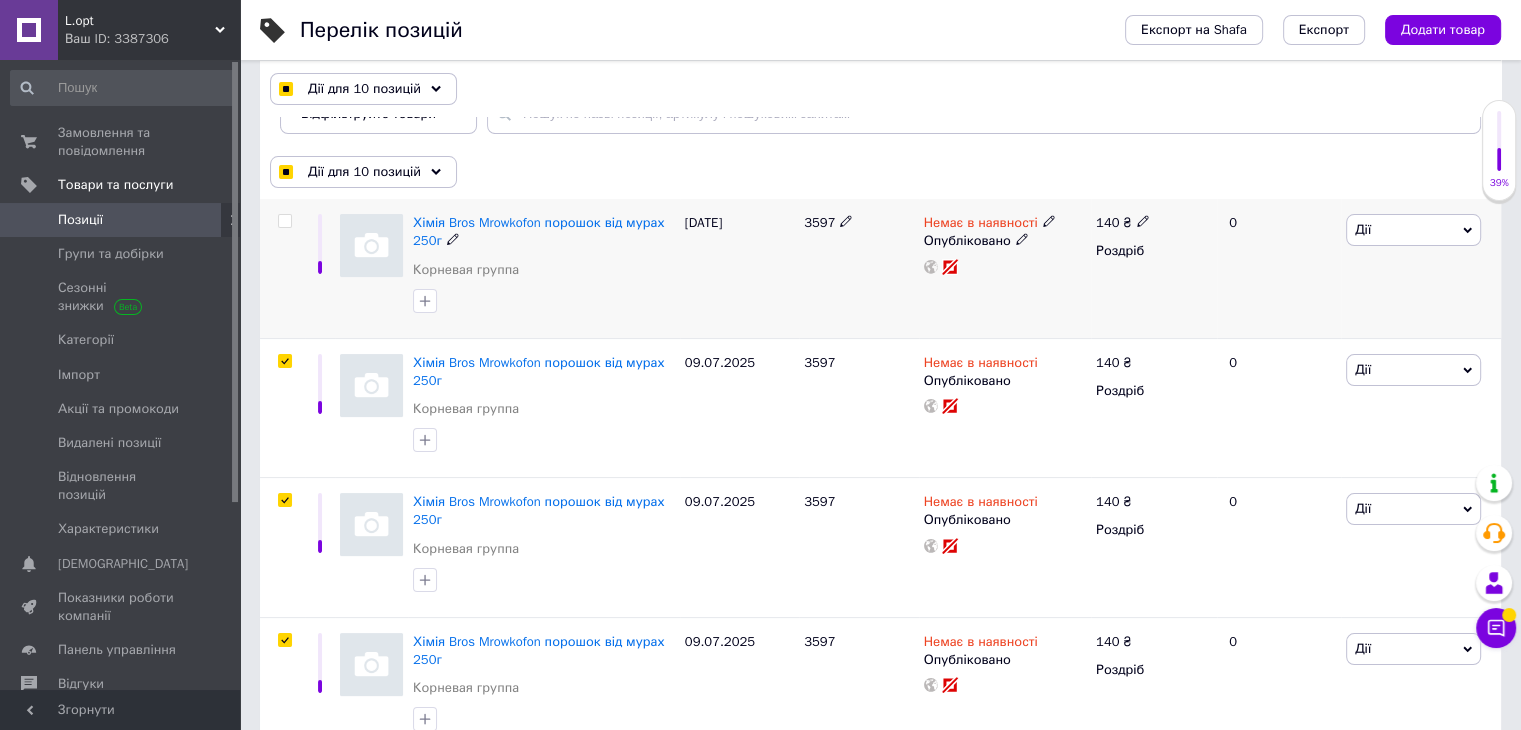 click at bounding box center (285, 221) 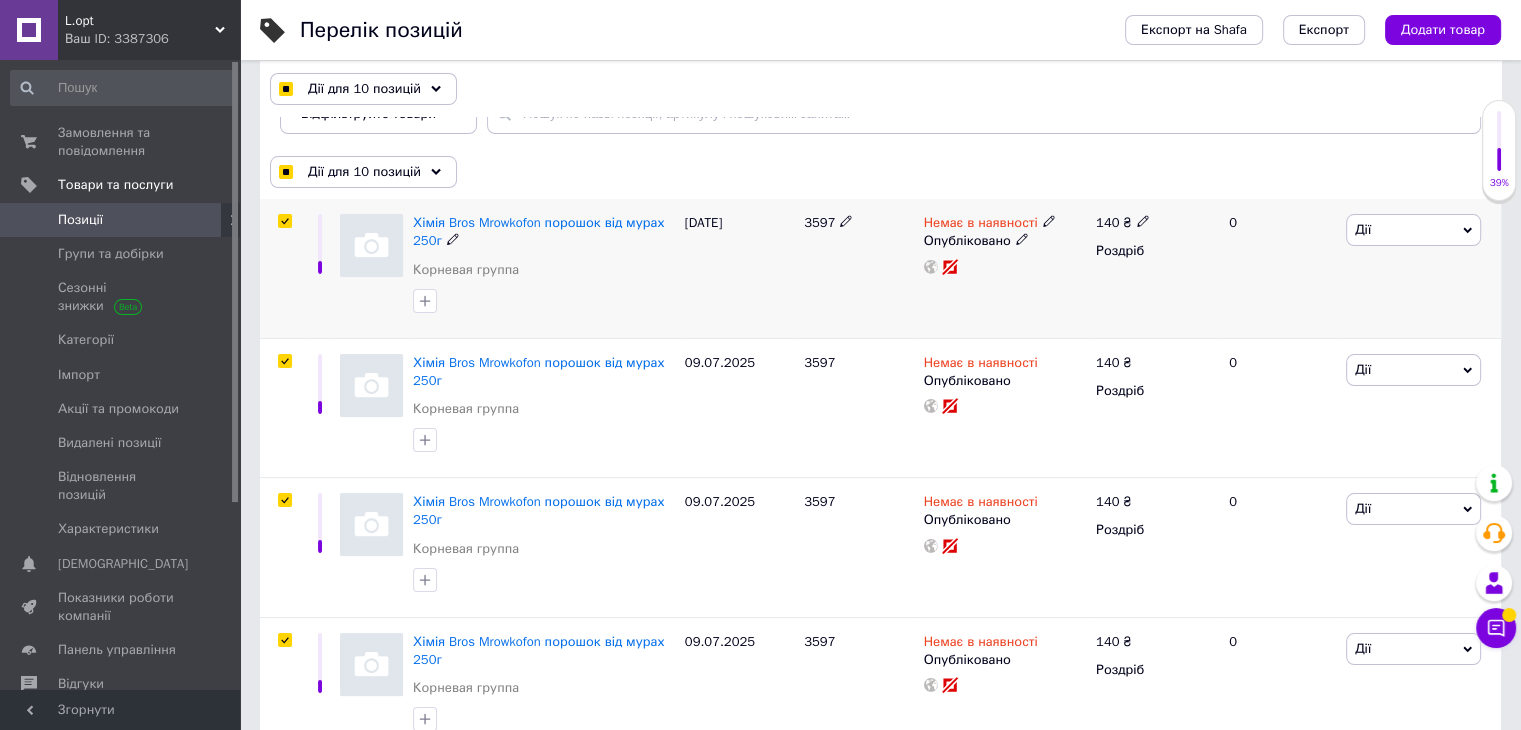 checkbox on "true" 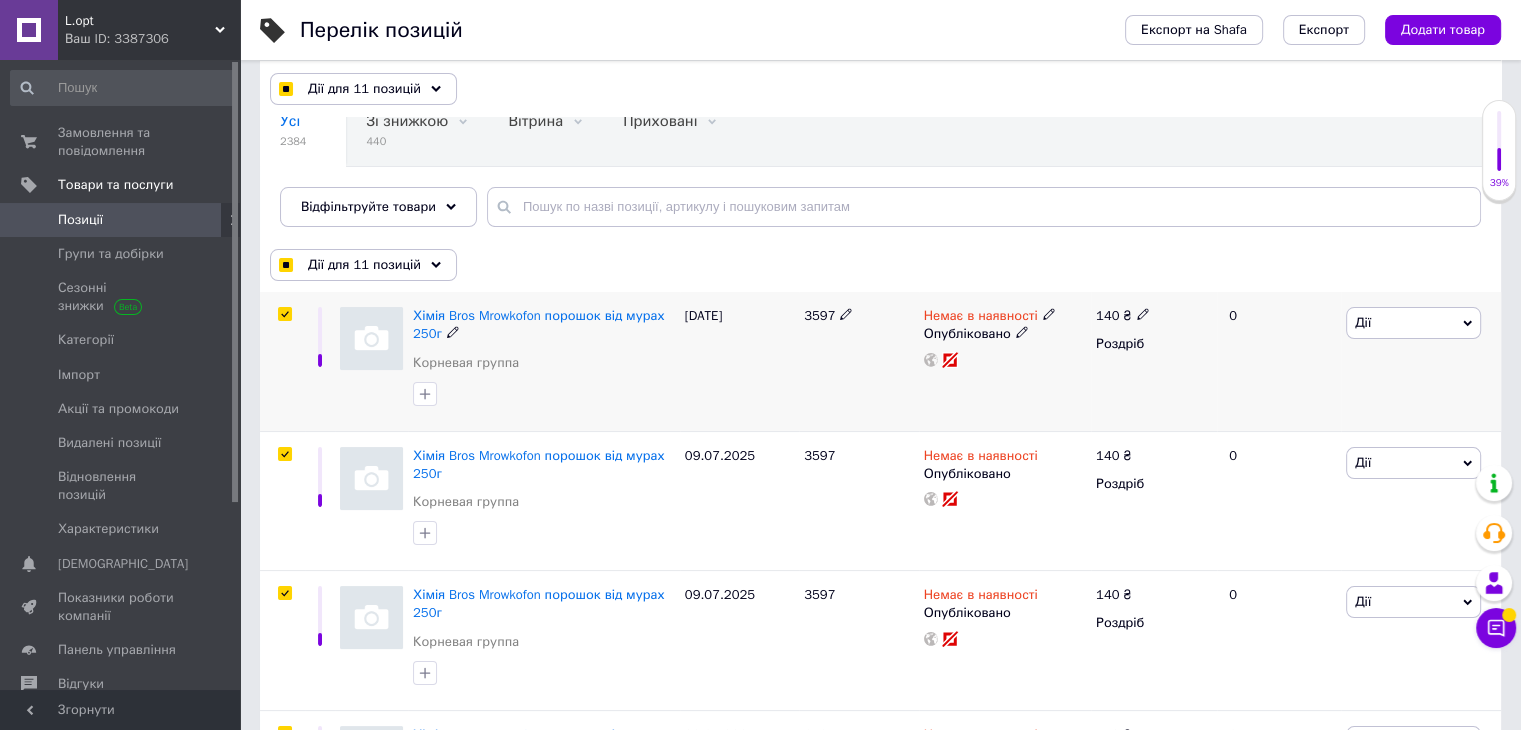 scroll, scrollTop: 132, scrollLeft: 0, axis: vertical 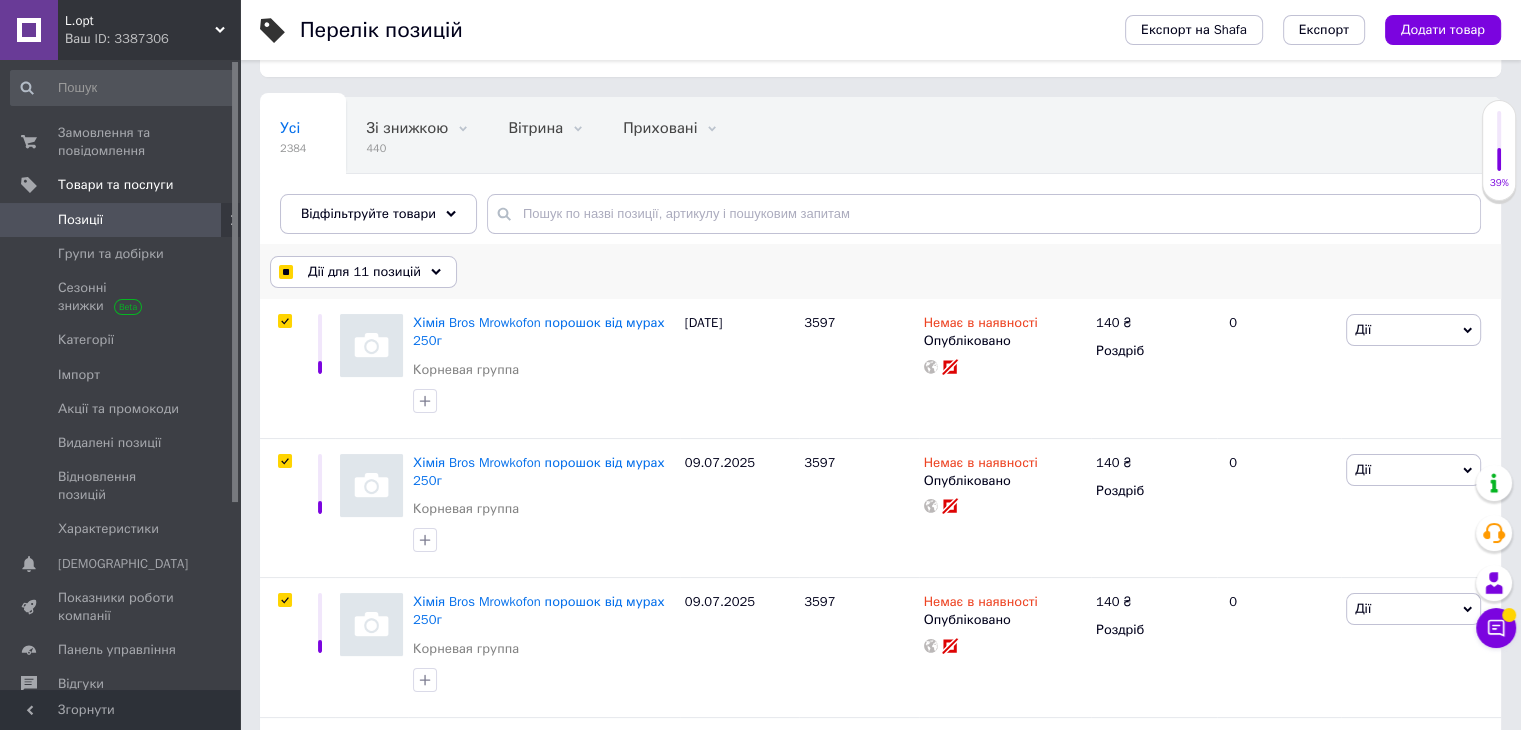click on "Дії для 11 позицій" at bounding box center [364, 272] 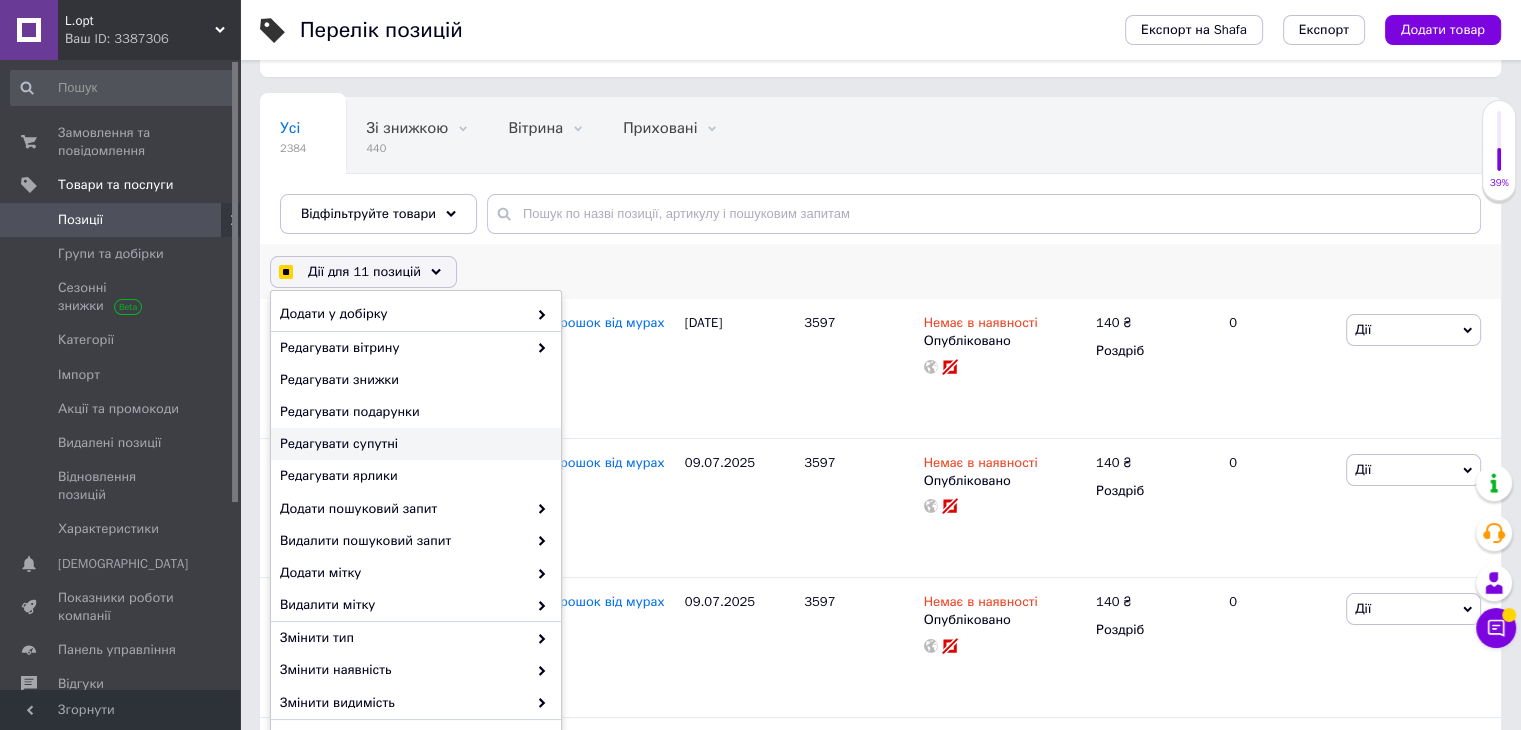 scroll, scrollTop: 132, scrollLeft: 0, axis: vertical 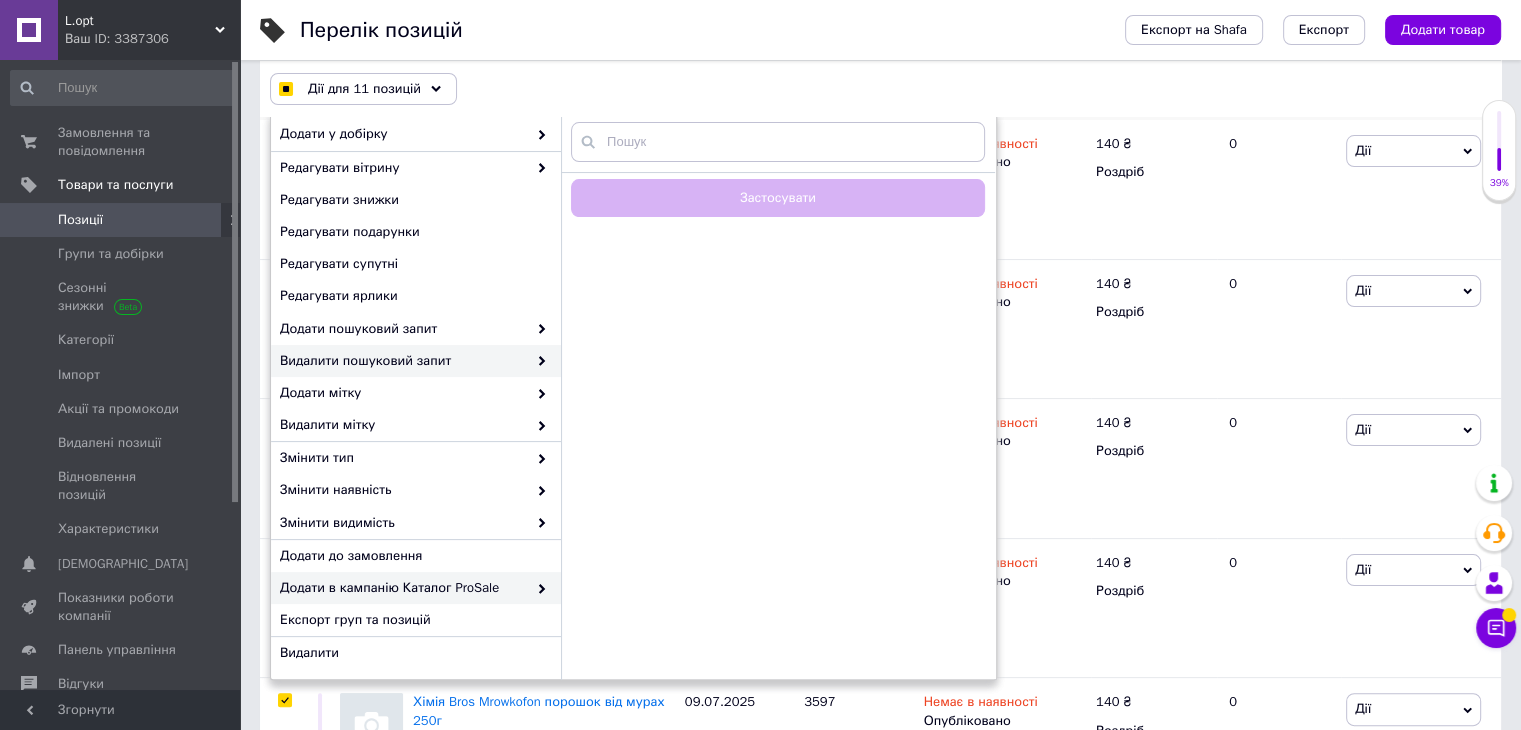 checkbox on "true" 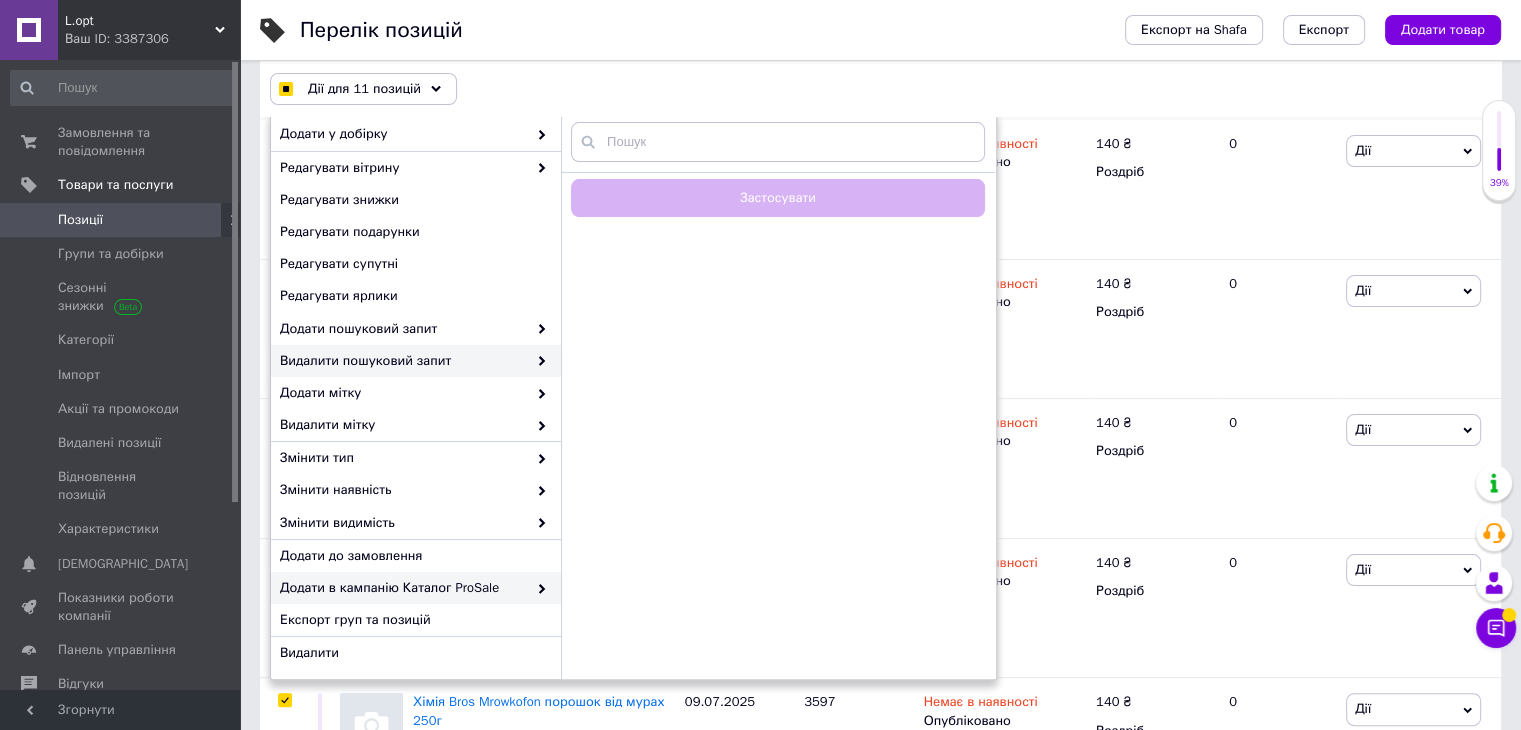 checkbox on "true" 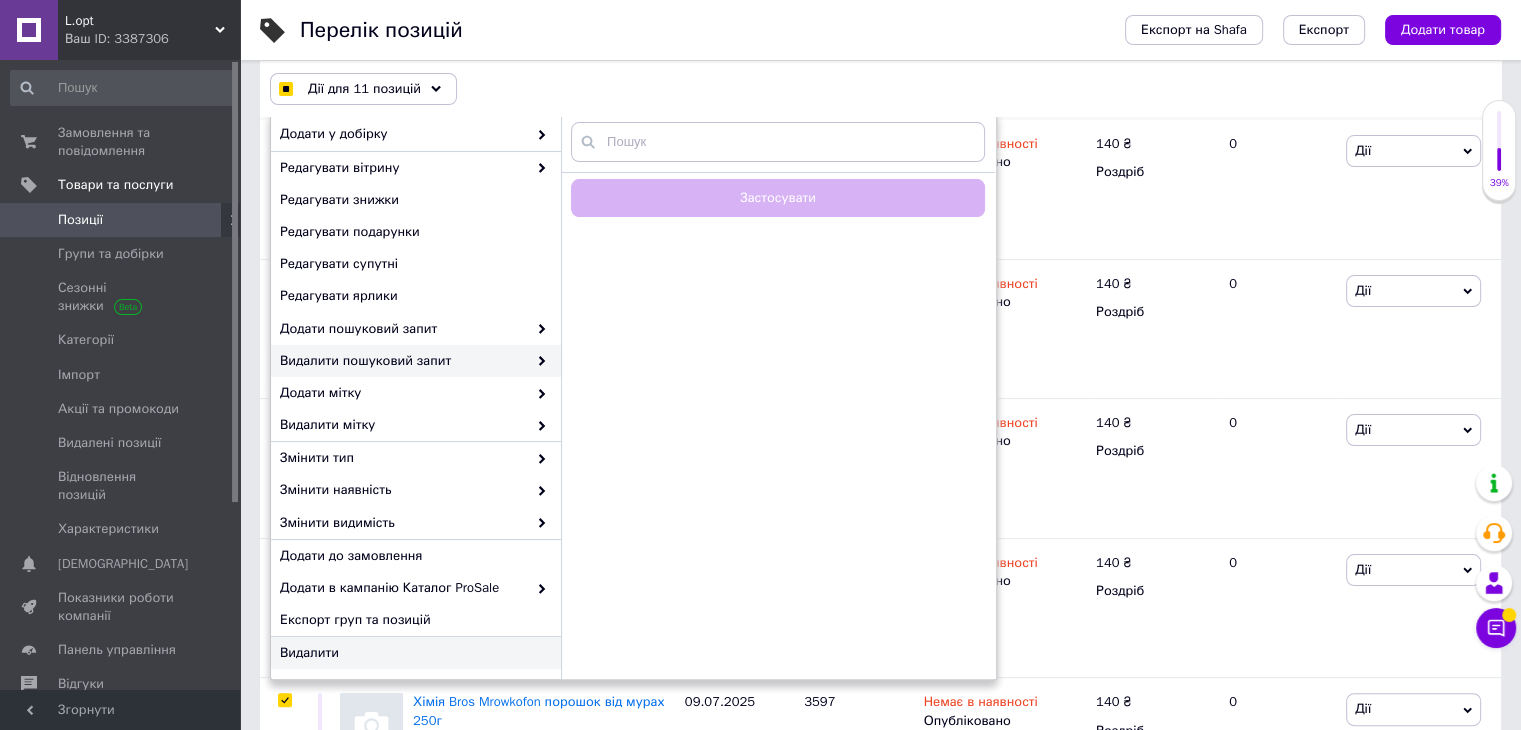 scroll, scrollTop: 332, scrollLeft: 0, axis: vertical 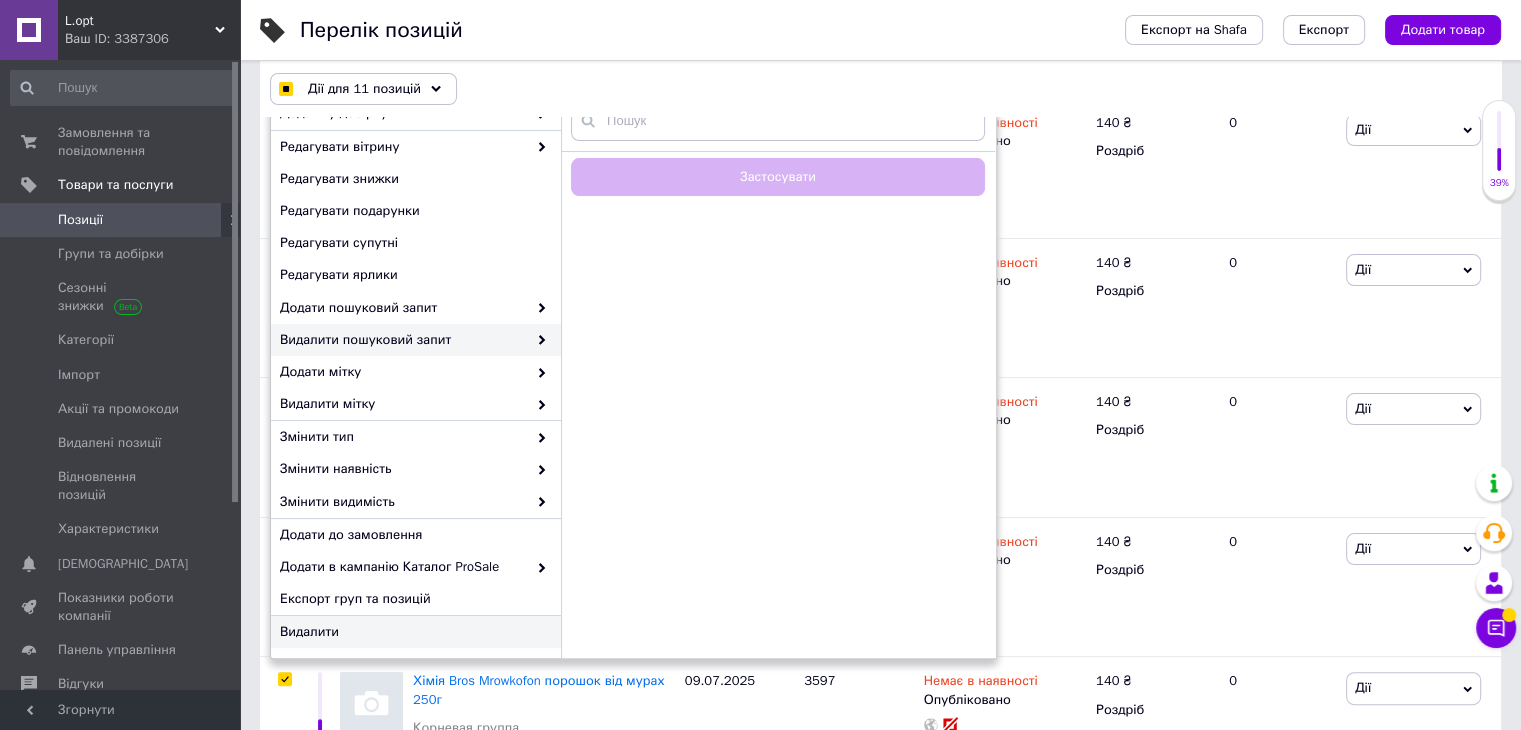 checkbox on "true" 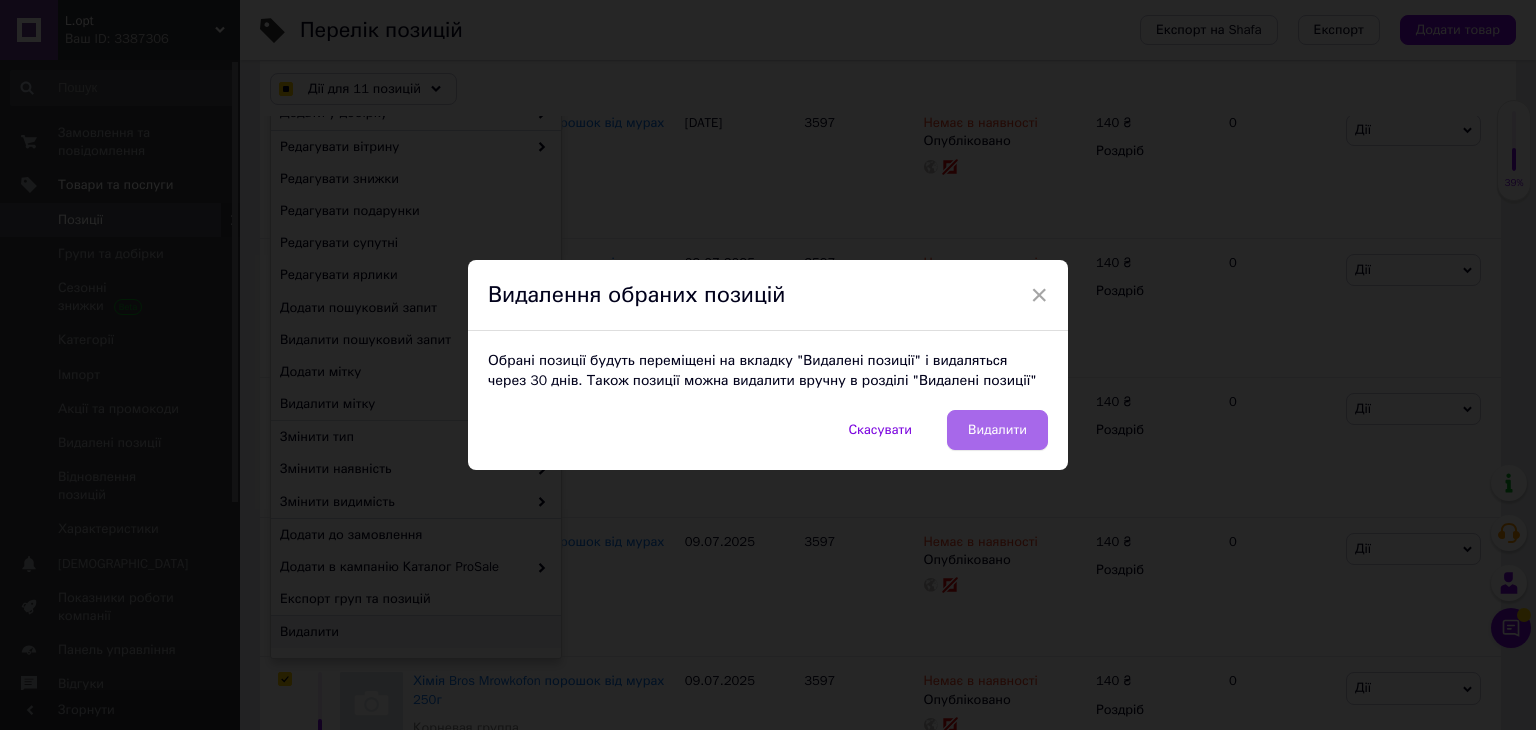 click on "Видалити" at bounding box center [997, 430] 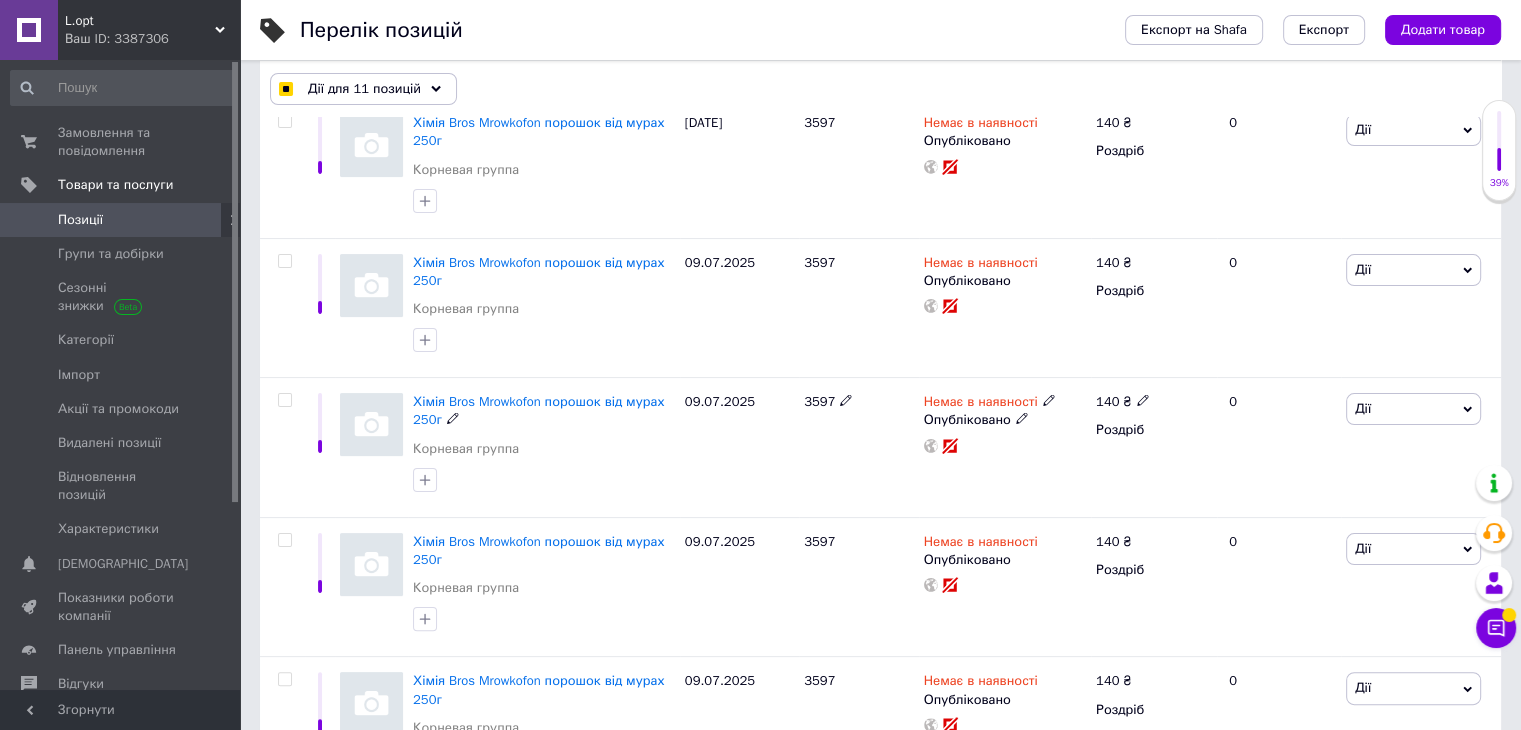 checkbox on "false" 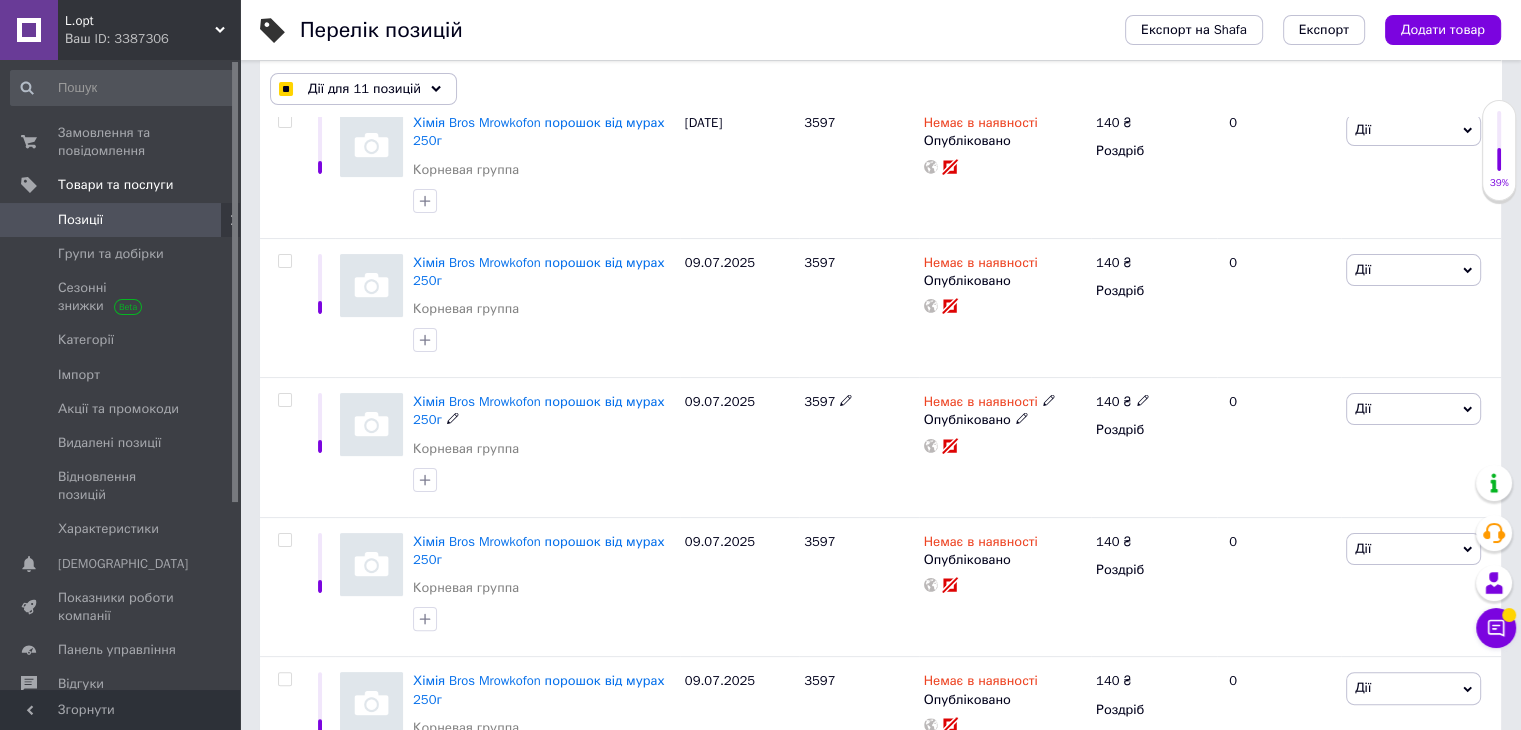 checkbox on "false" 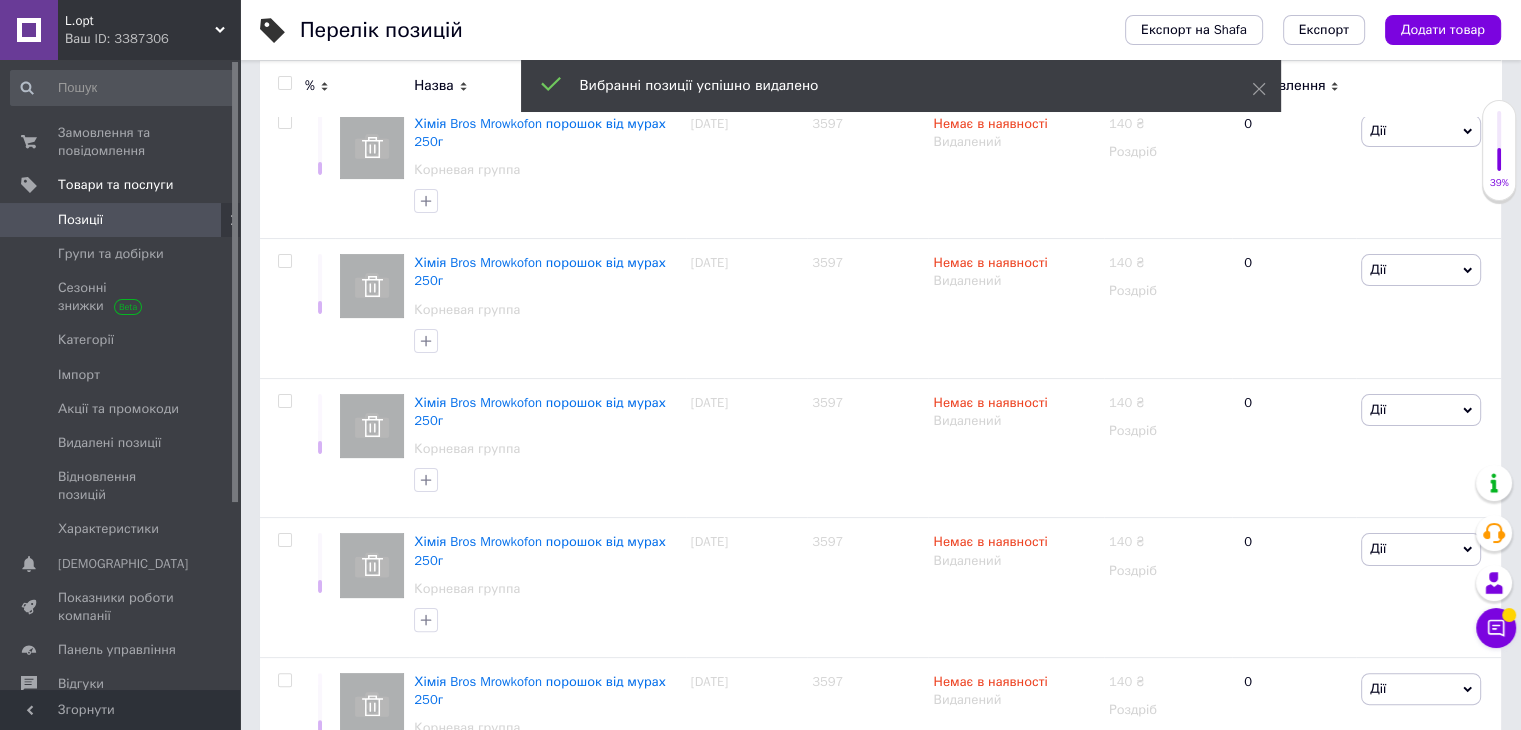 click on "Позиції" at bounding box center (121, 220) 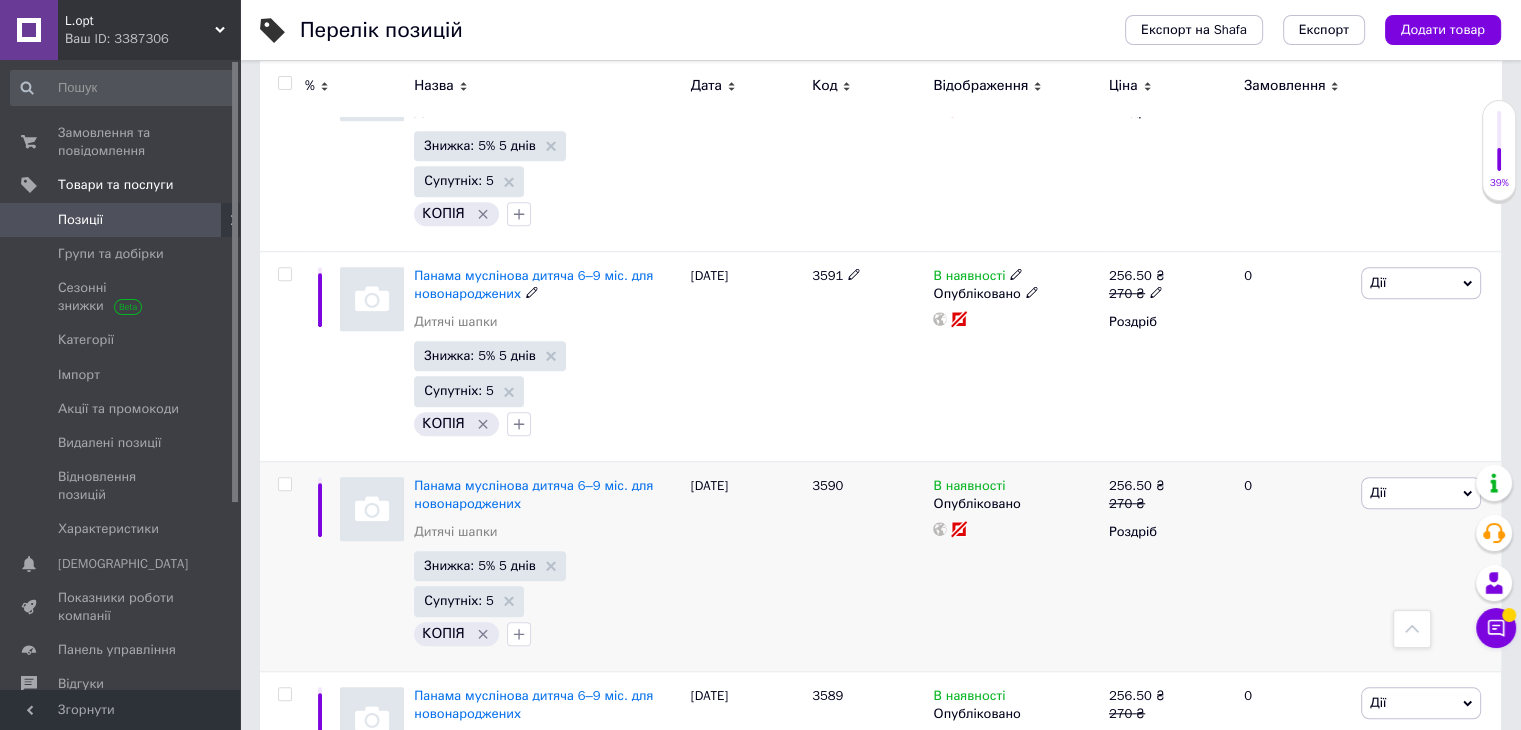 scroll, scrollTop: 1633, scrollLeft: 0, axis: vertical 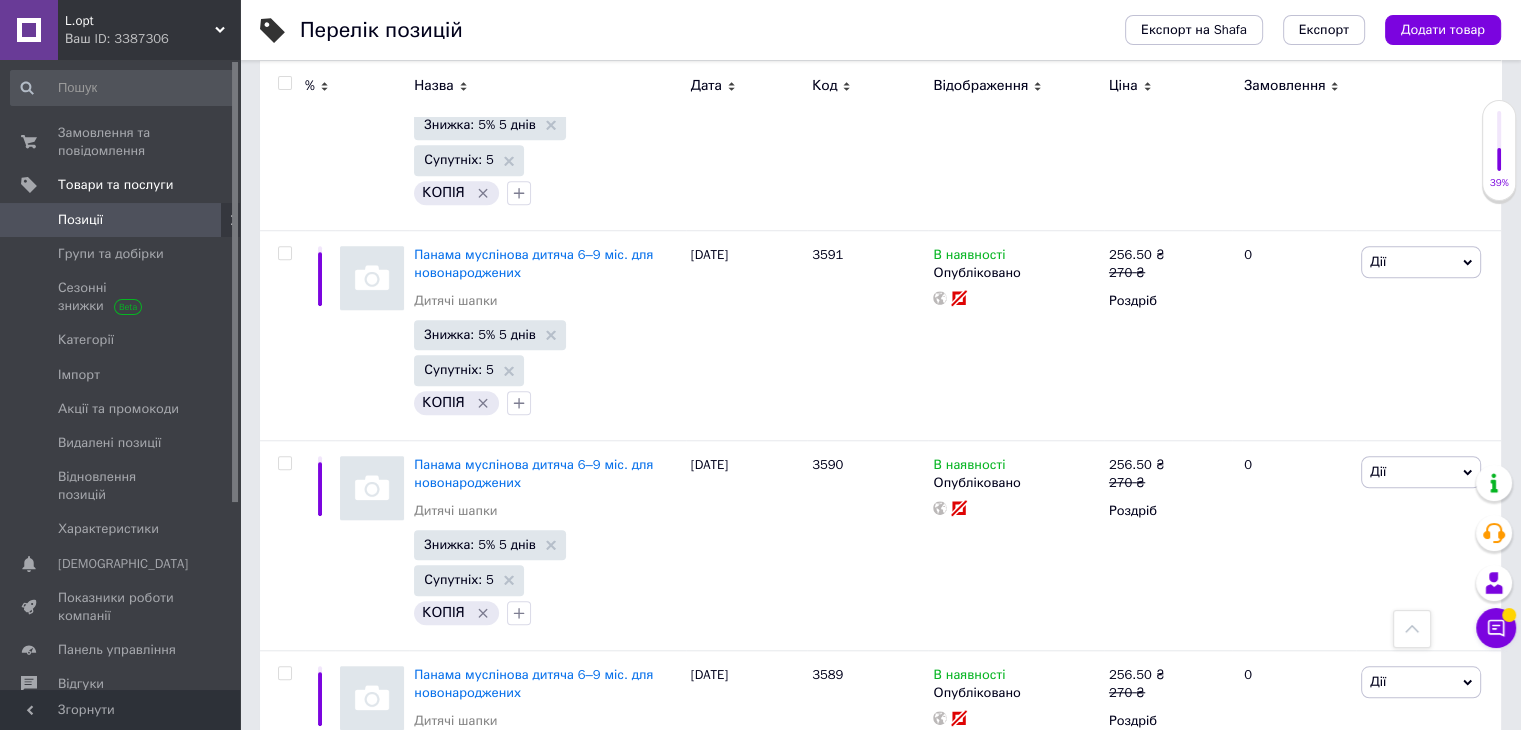 click on "Позиції" at bounding box center [121, 220] 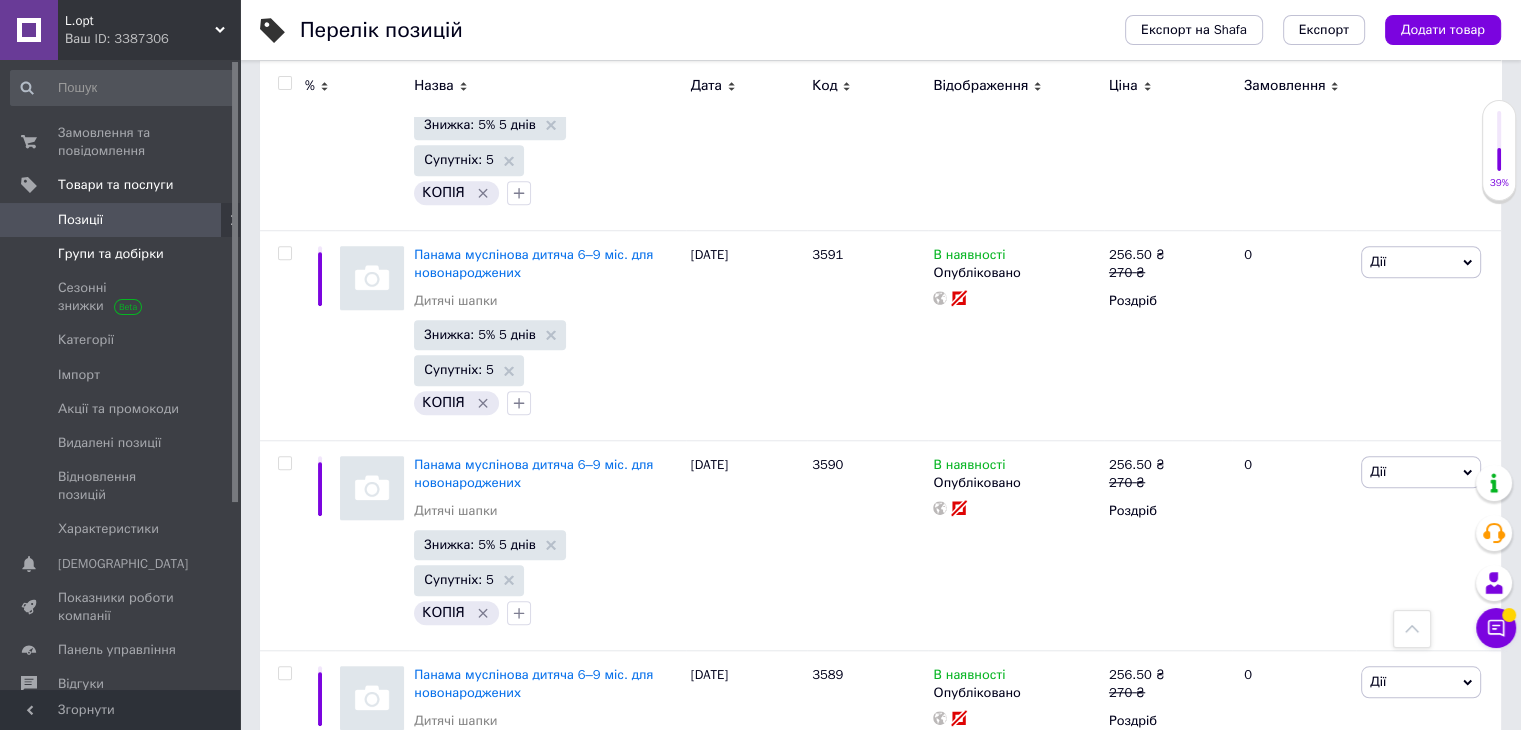 scroll, scrollTop: 0, scrollLeft: 0, axis: both 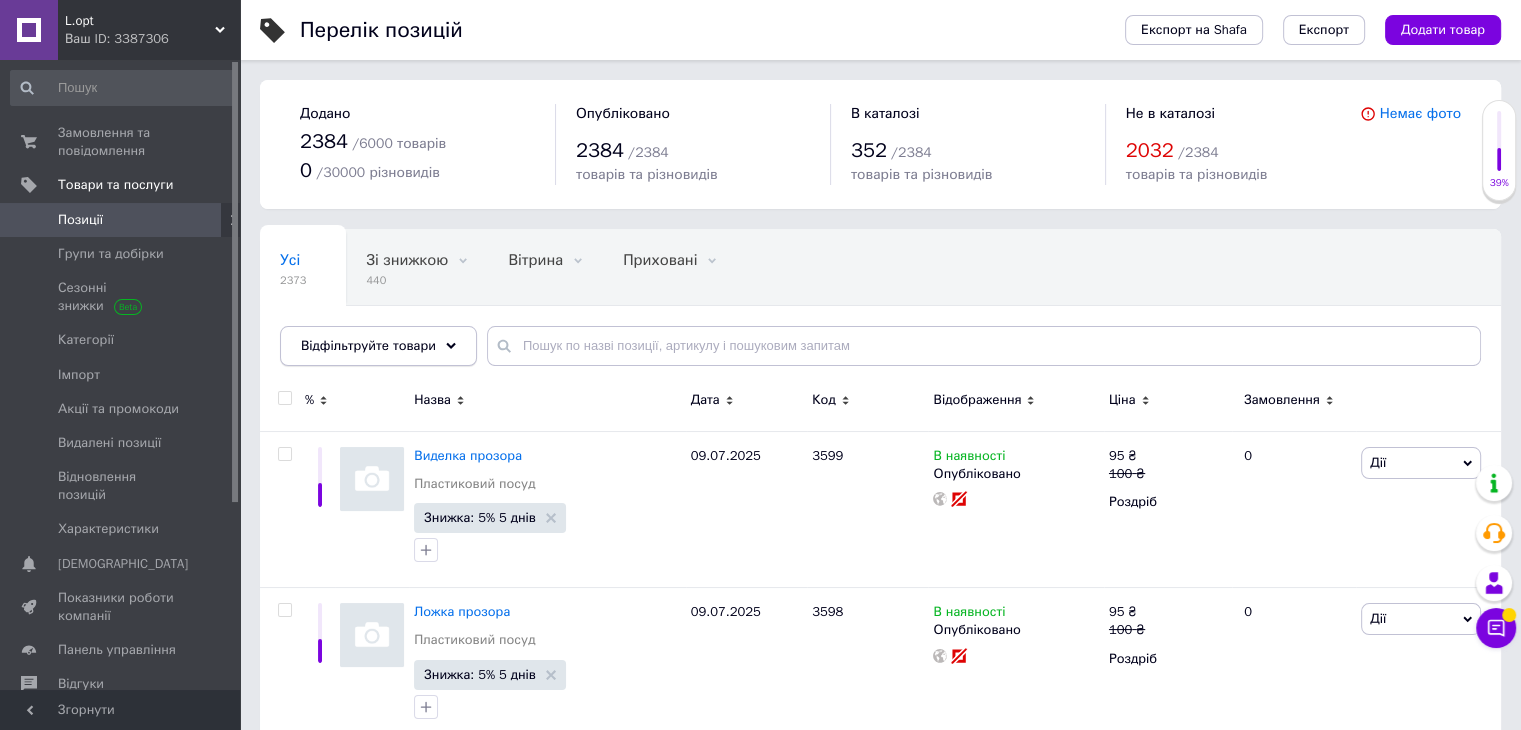 click on "Відфільтруйте товари" at bounding box center [368, 345] 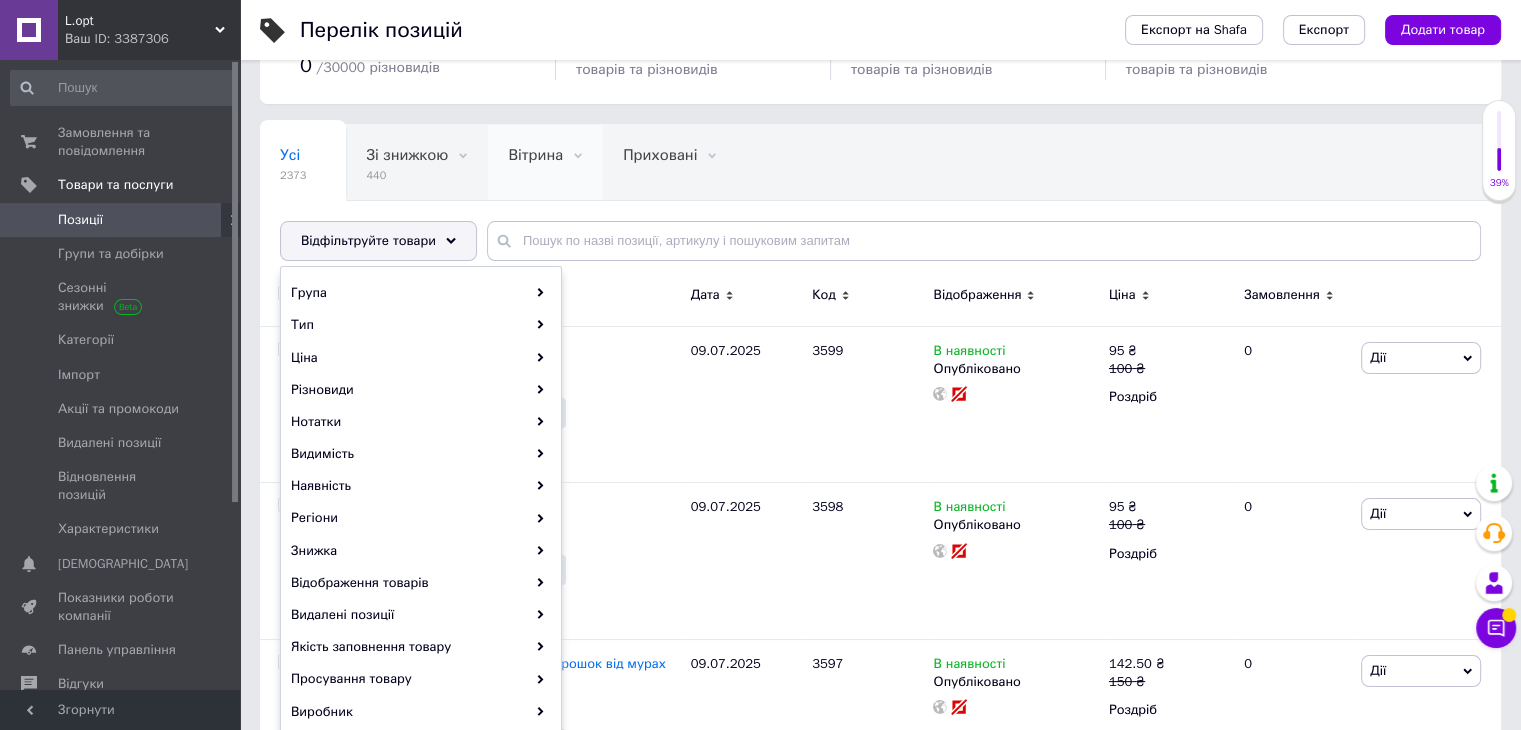 scroll, scrollTop: 133, scrollLeft: 0, axis: vertical 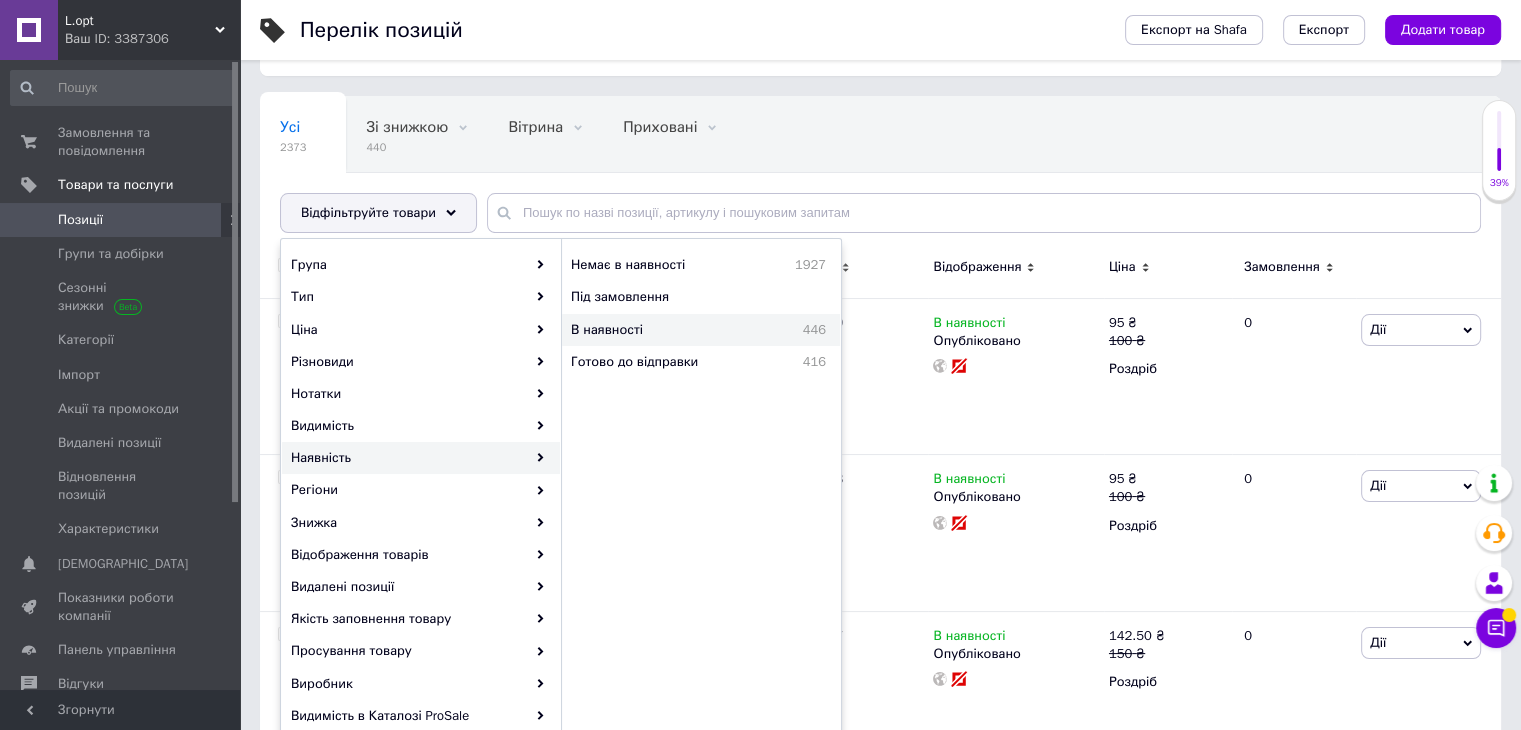 click on "В наявності" at bounding box center [658, 330] 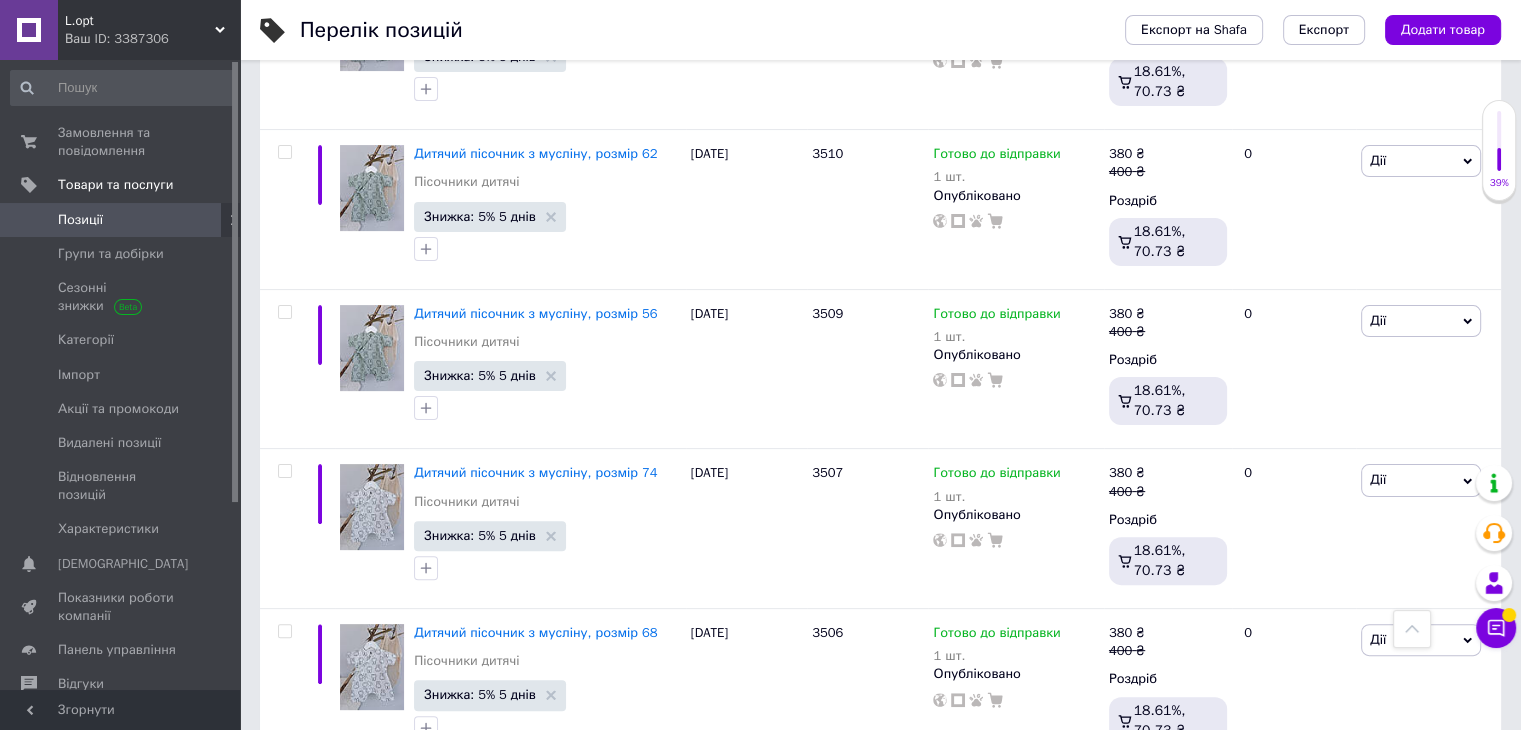 scroll, scrollTop: 16184, scrollLeft: 0, axis: vertical 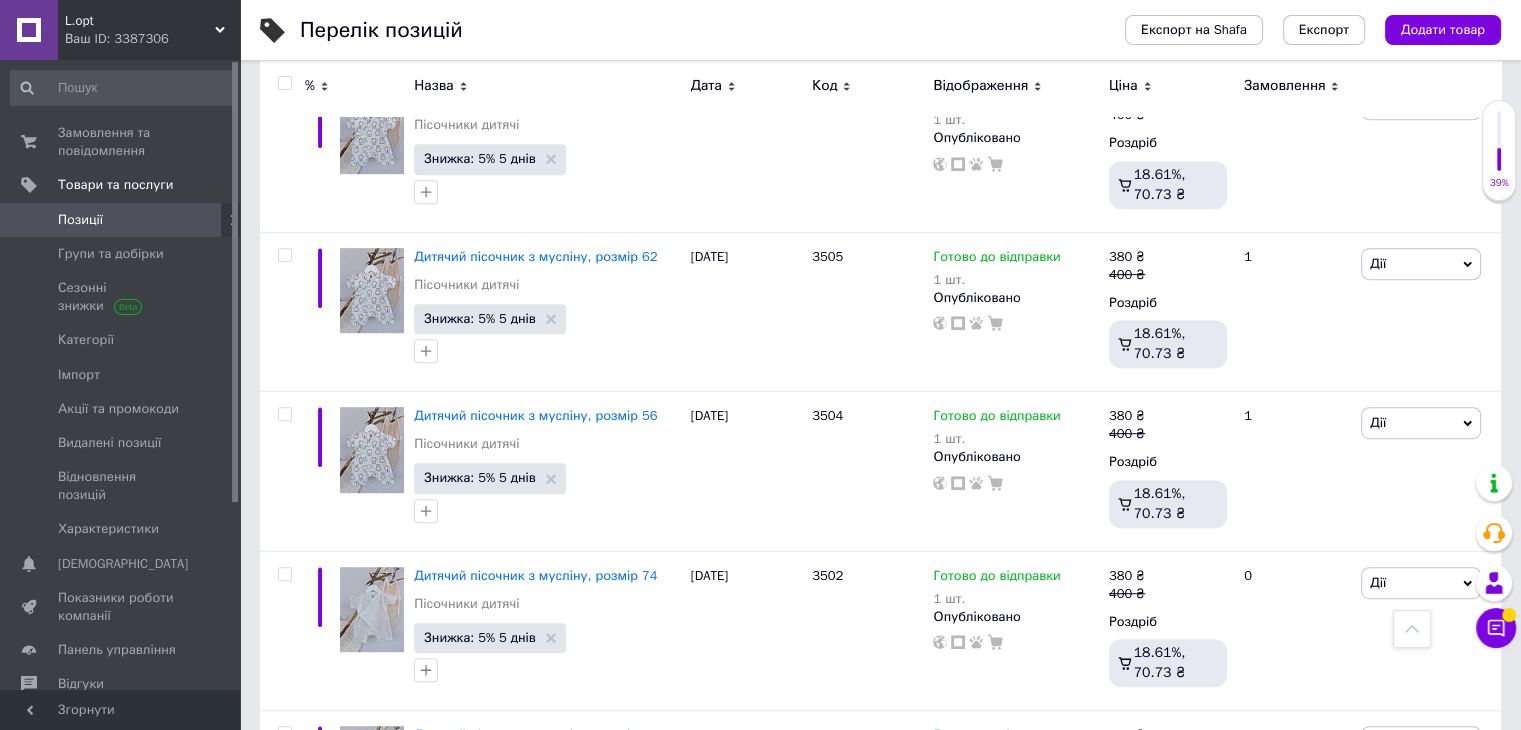 click on "2" at bounding box center [327, 1549] 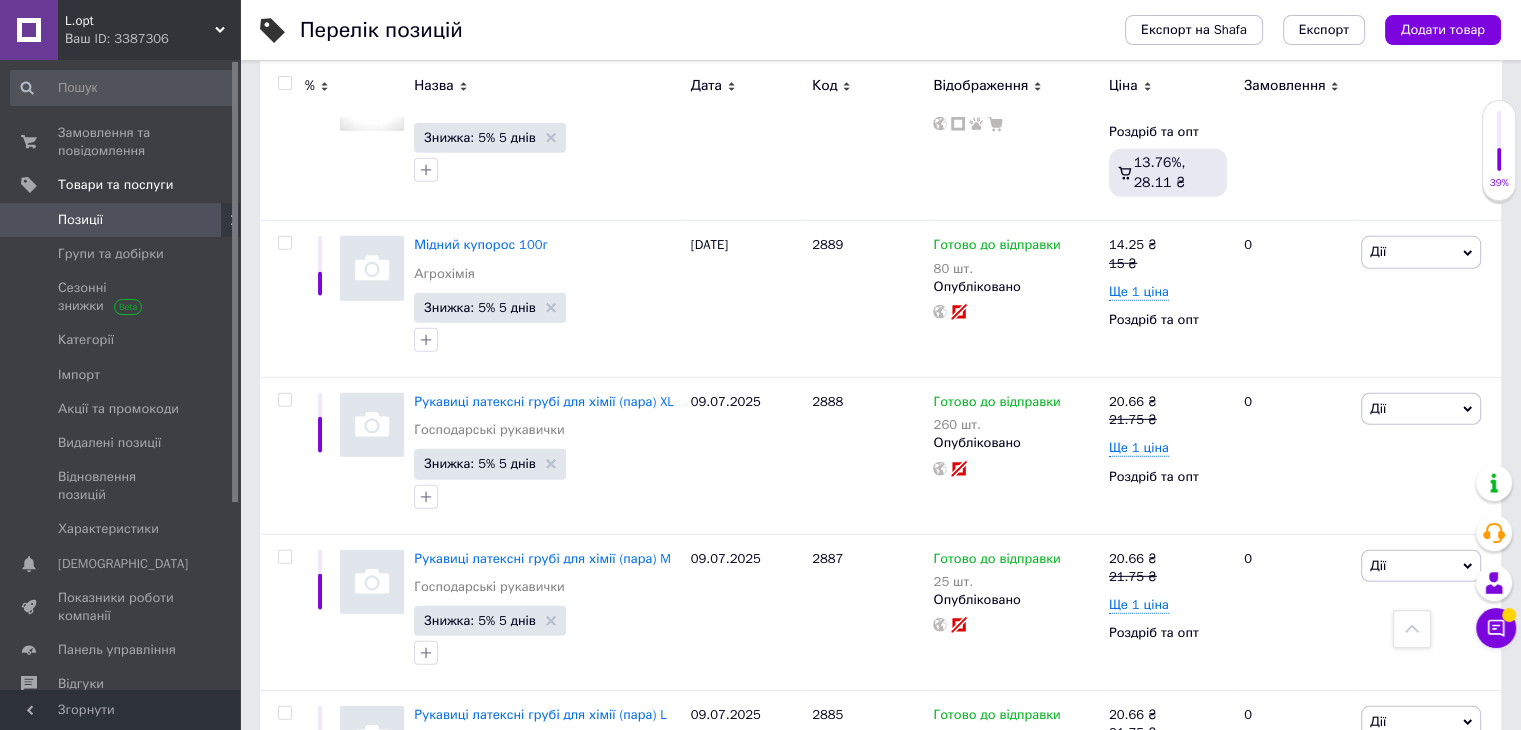 scroll, scrollTop: 13596, scrollLeft: 0, axis: vertical 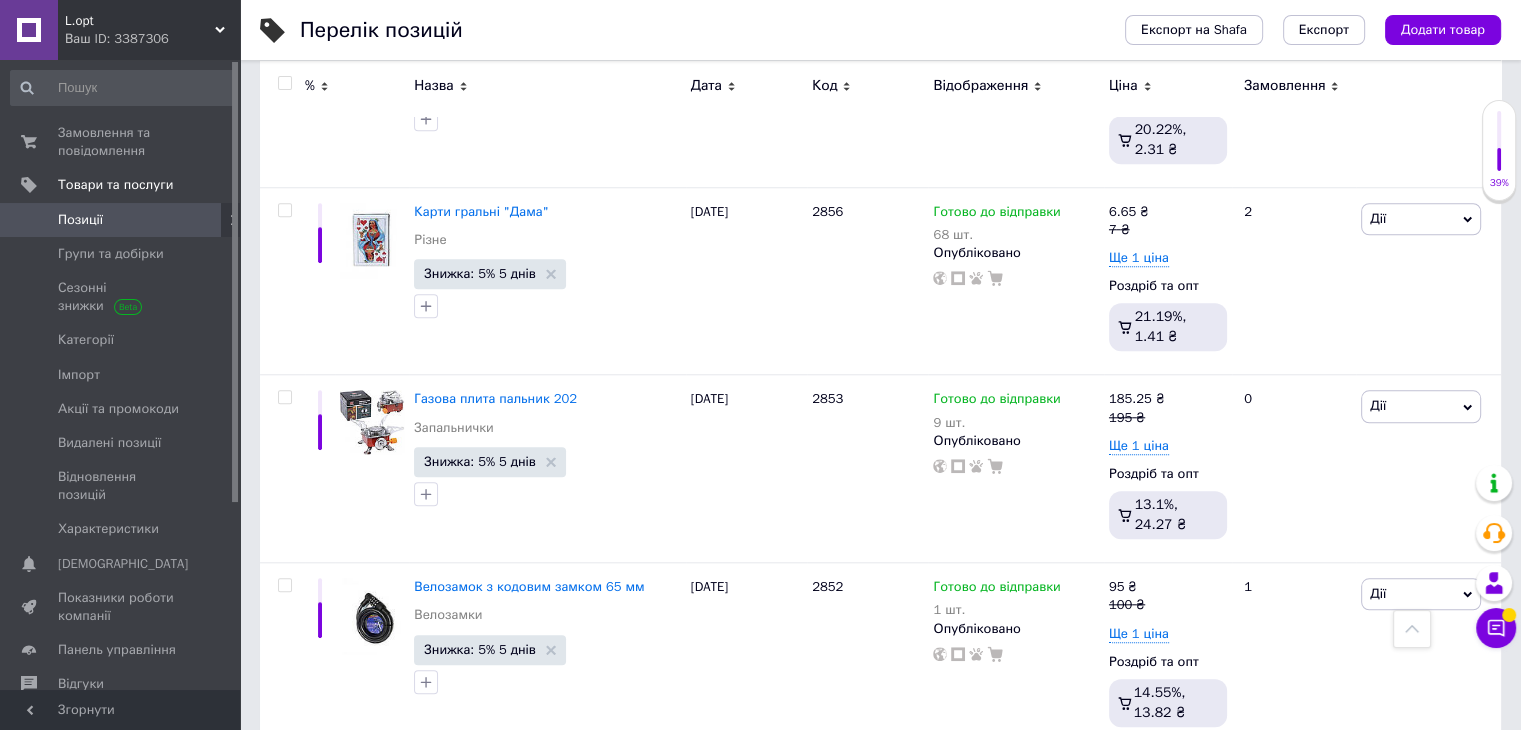 click on "3" at bounding box center [494, 791] 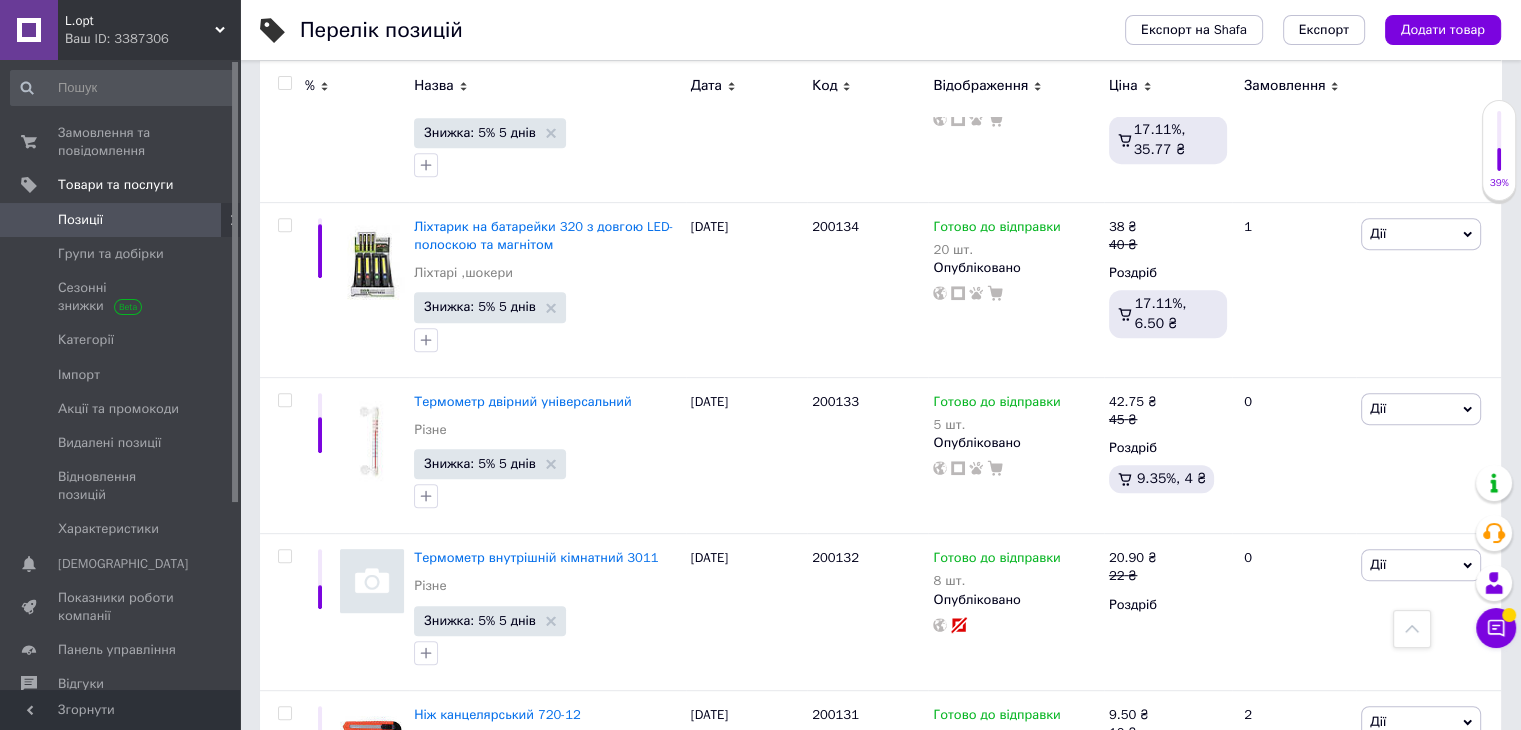 scroll, scrollTop: 16112, scrollLeft: 0, axis: vertical 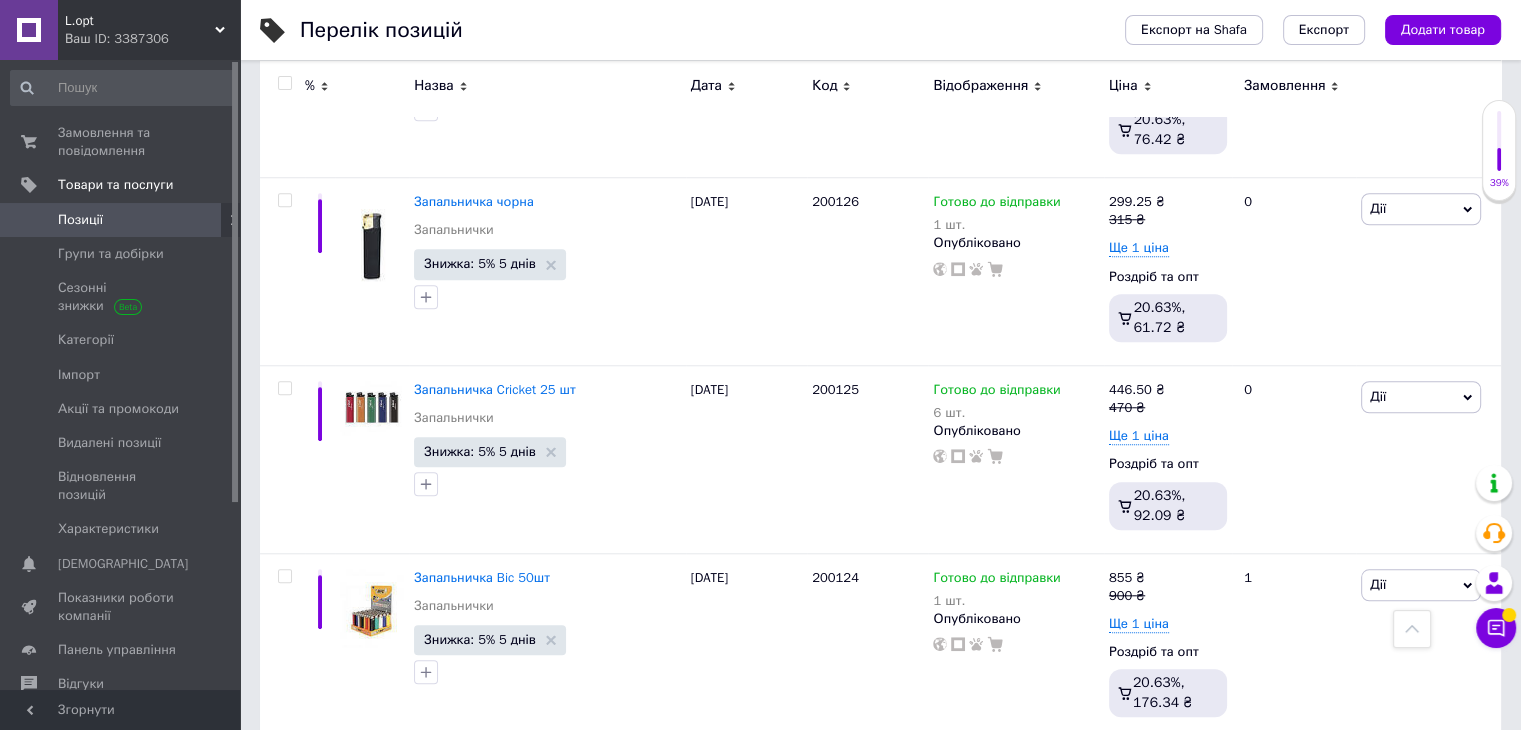 click on "4" at bounding box center [539, 941] 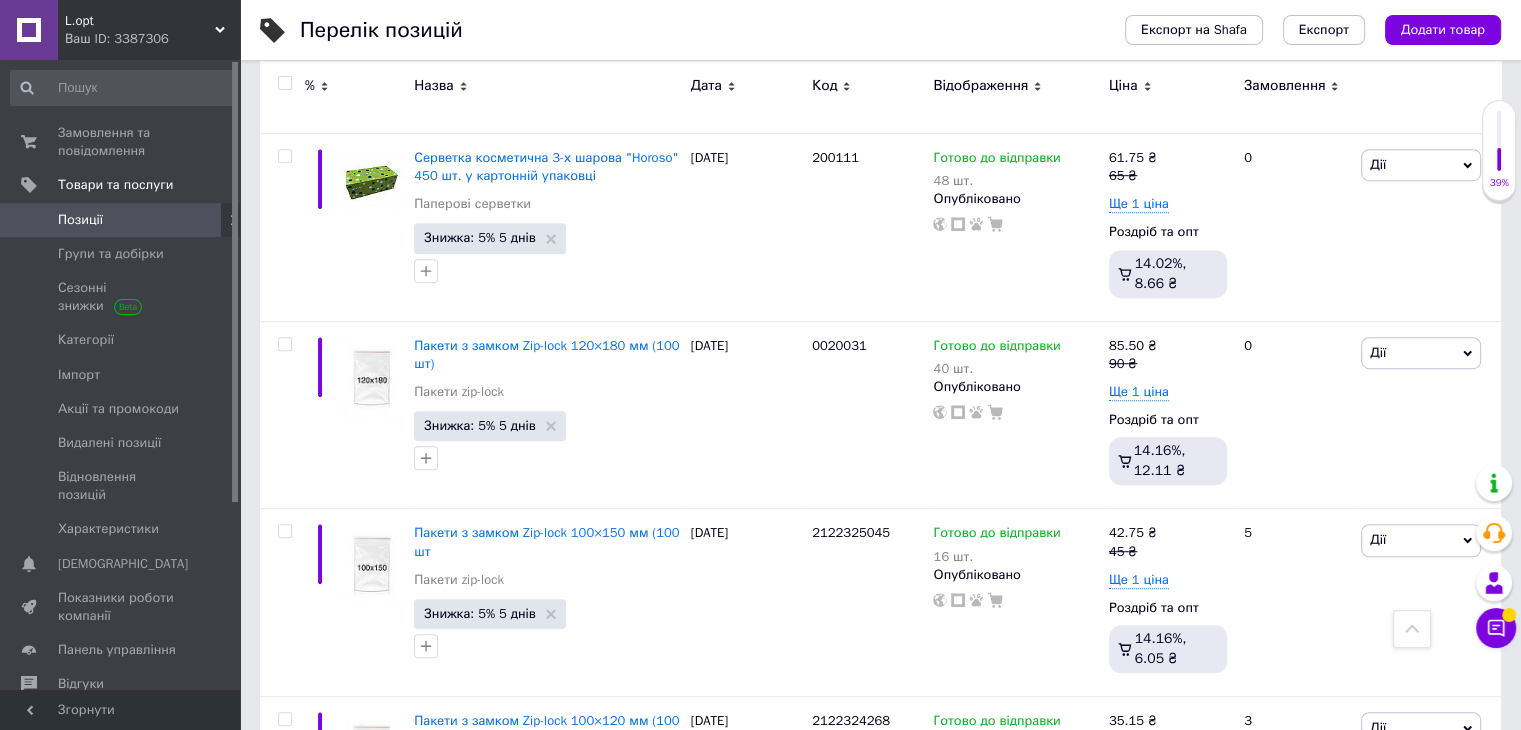scroll, scrollTop: 1220, scrollLeft: 0, axis: vertical 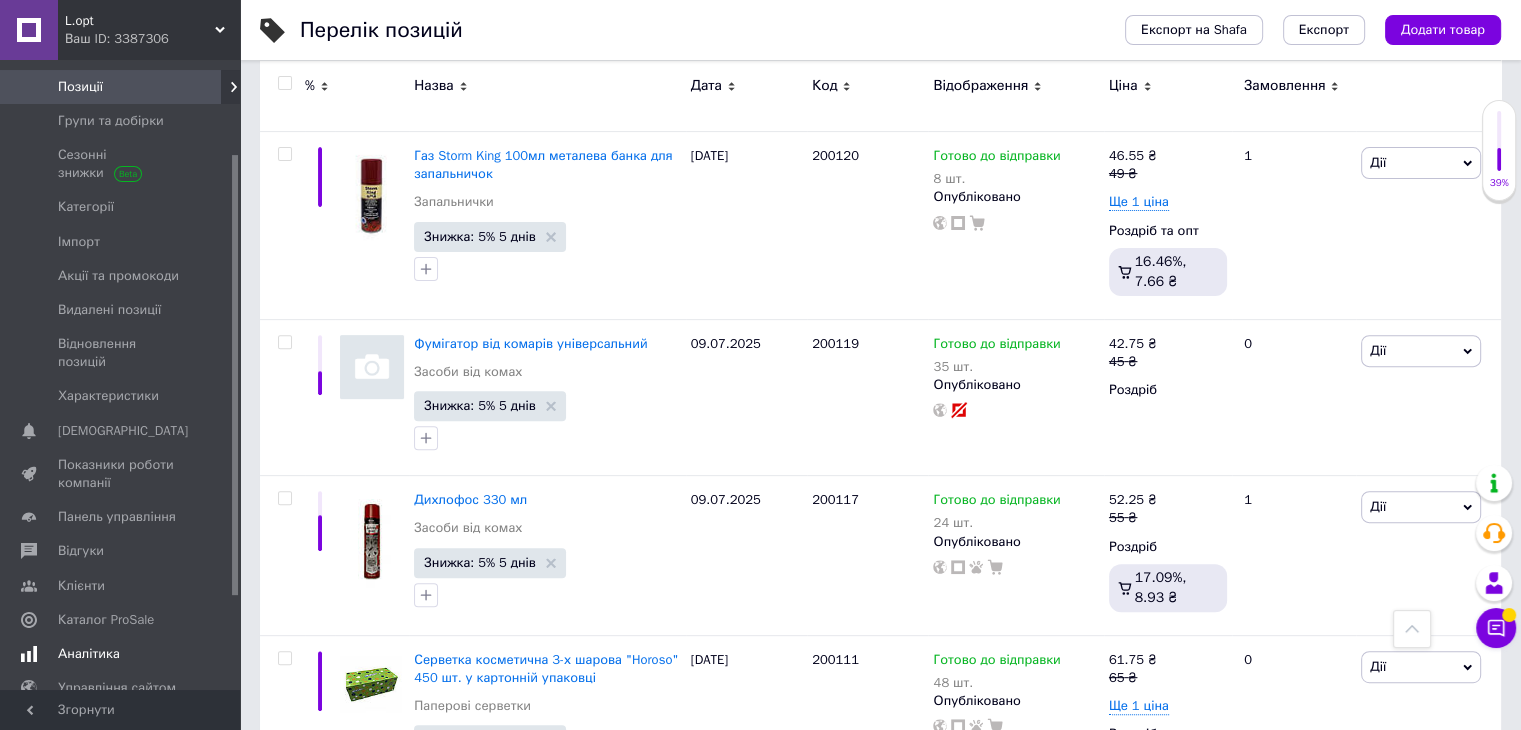click on "Аналітика" at bounding box center [89, 654] 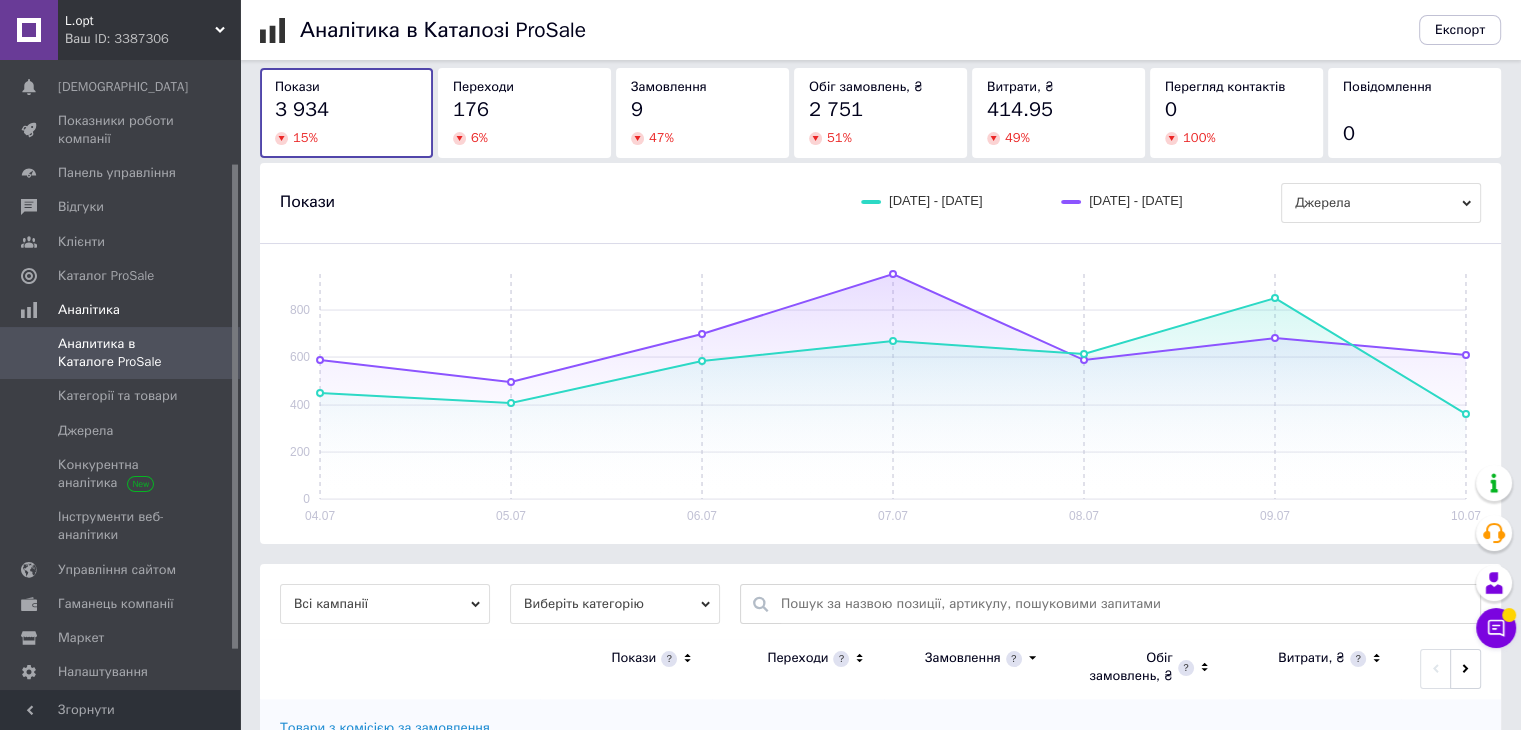 scroll, scrollTop: 207, scrollLeft: 0, axis: vertical 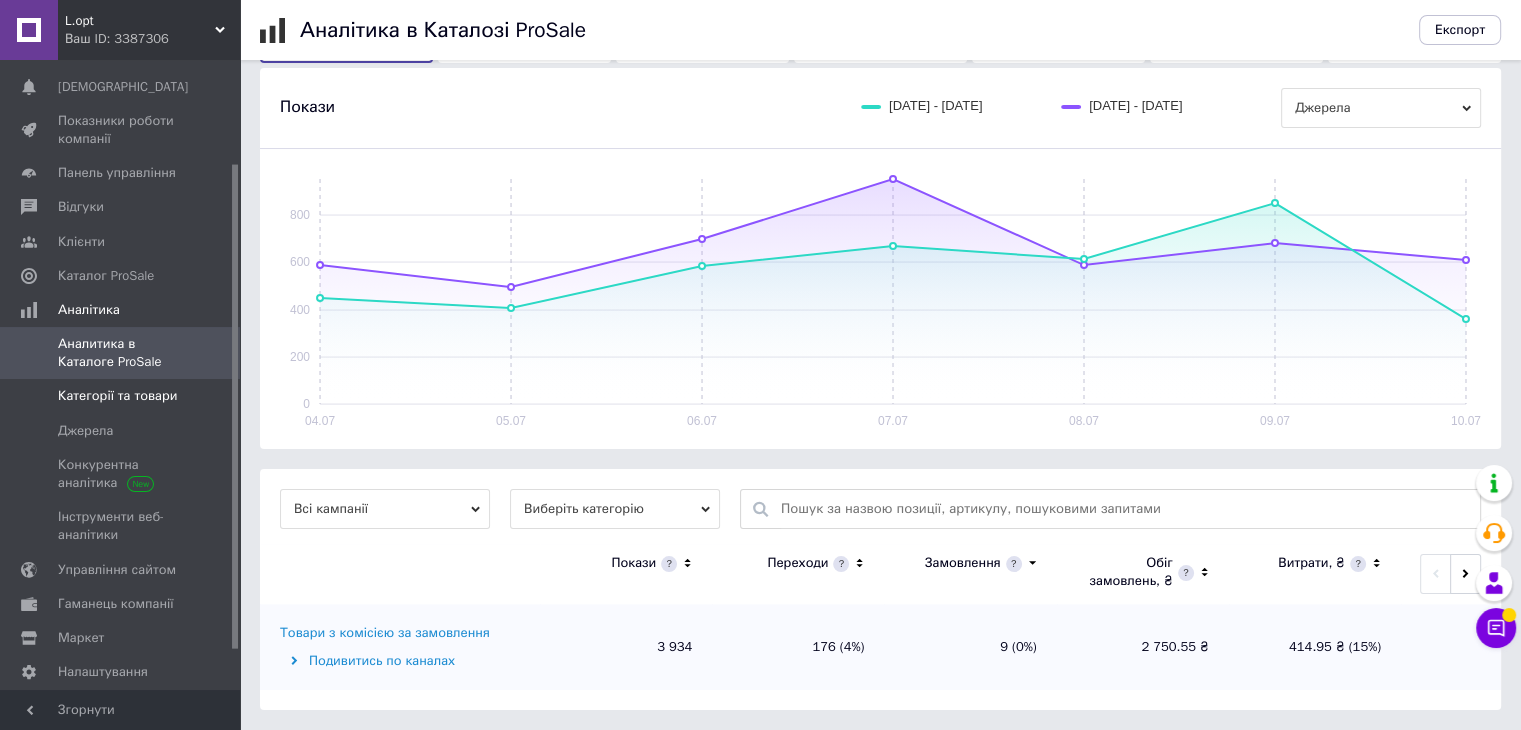 click on "Категорії та товари" at bounding box center (117, 396) 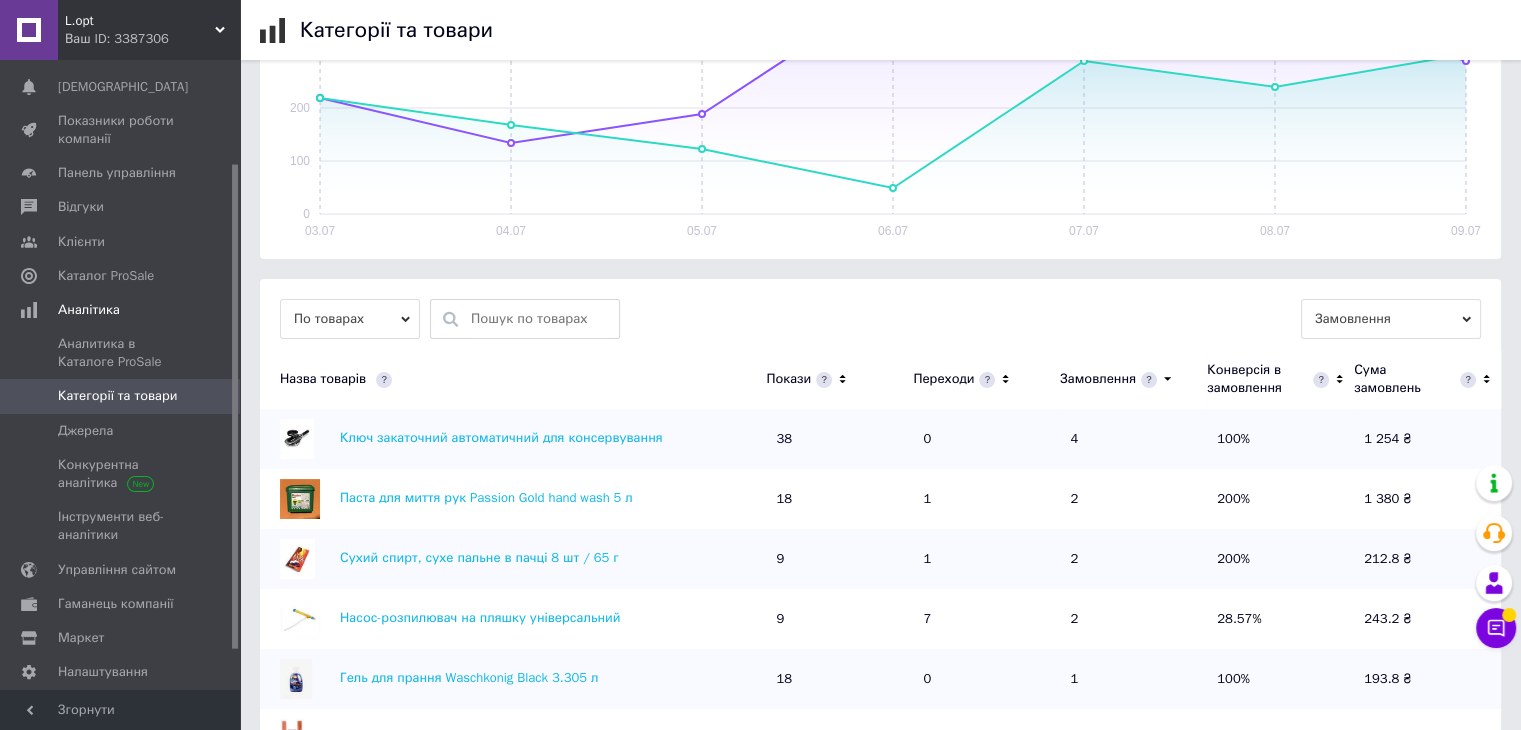 scroll, scrollTop: 396, scrollLeft: 0, axis: vertical 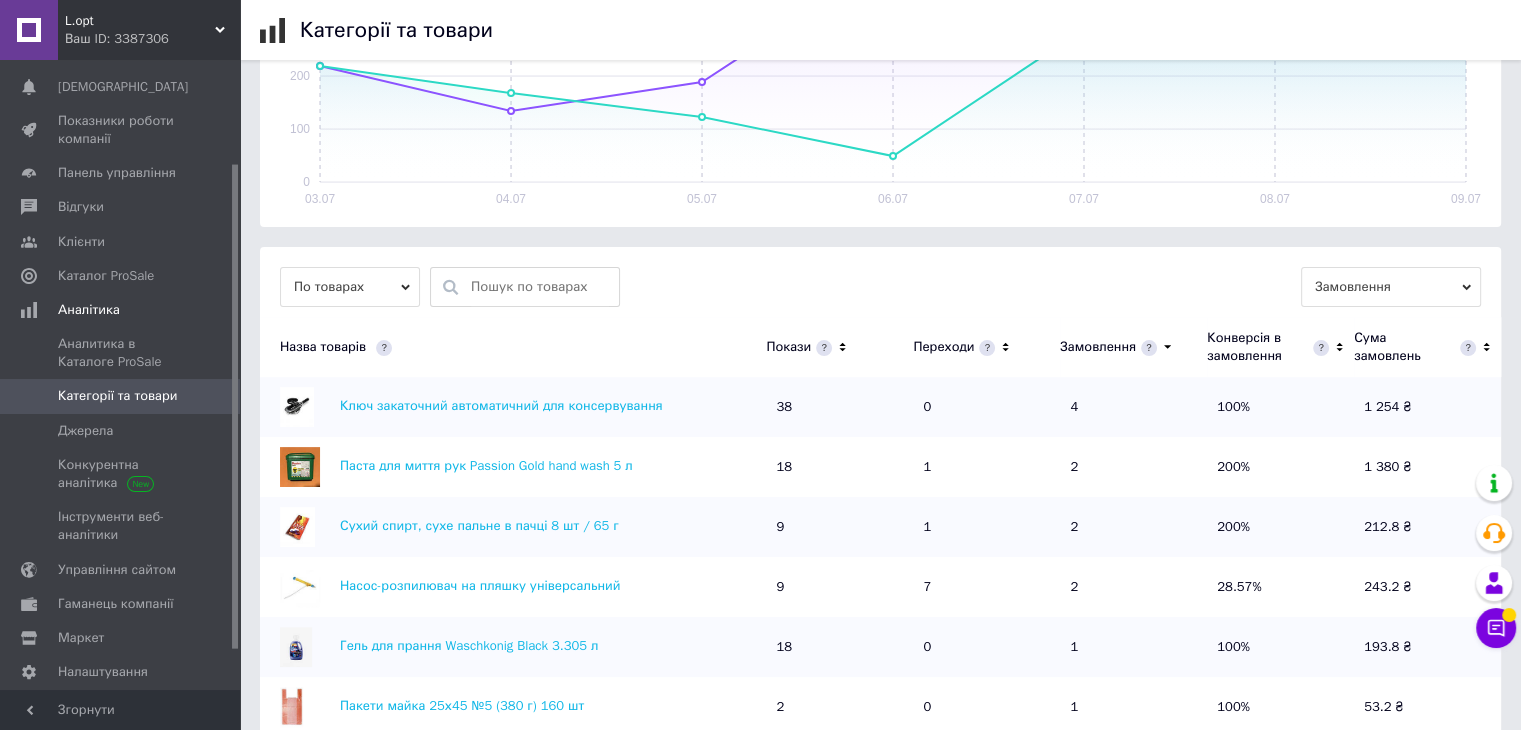 click 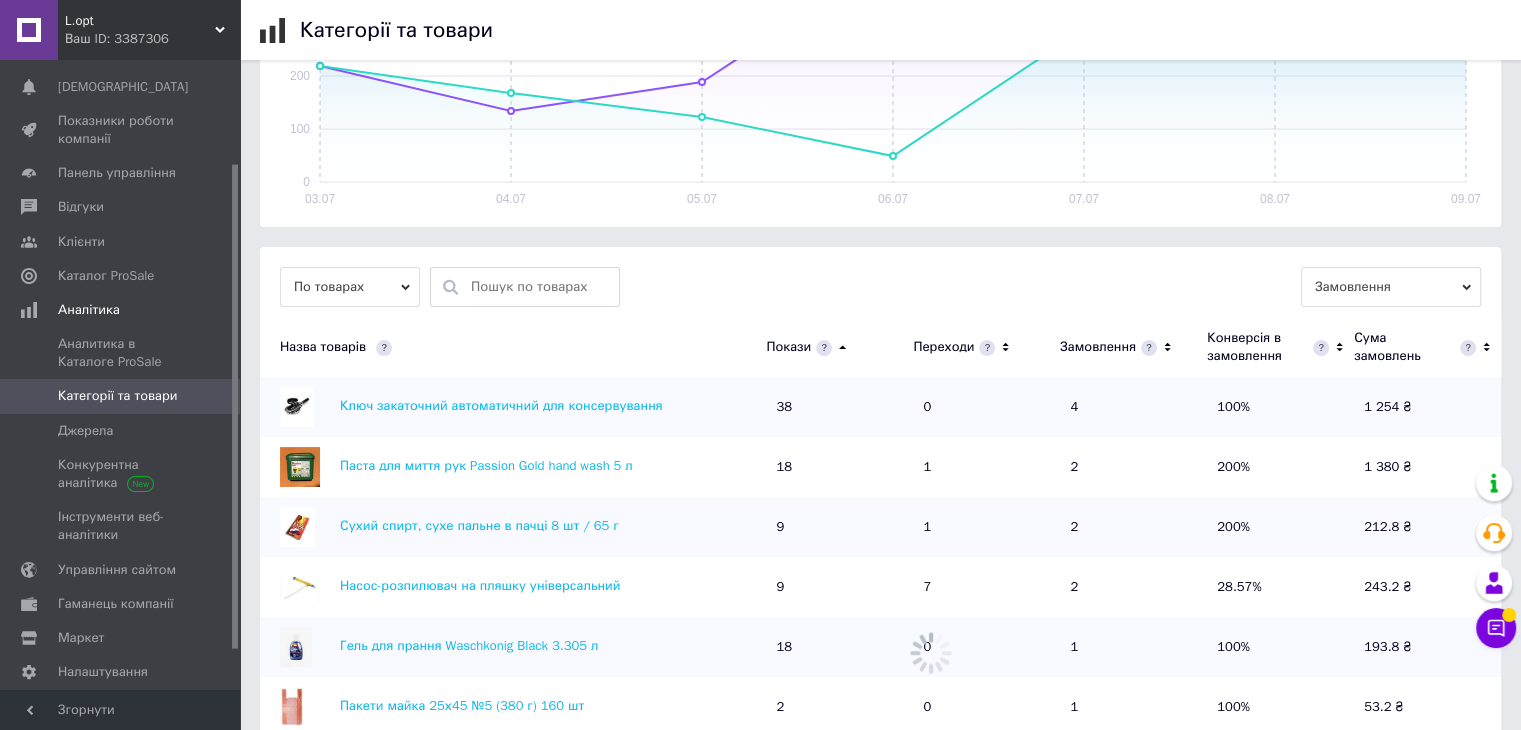 click 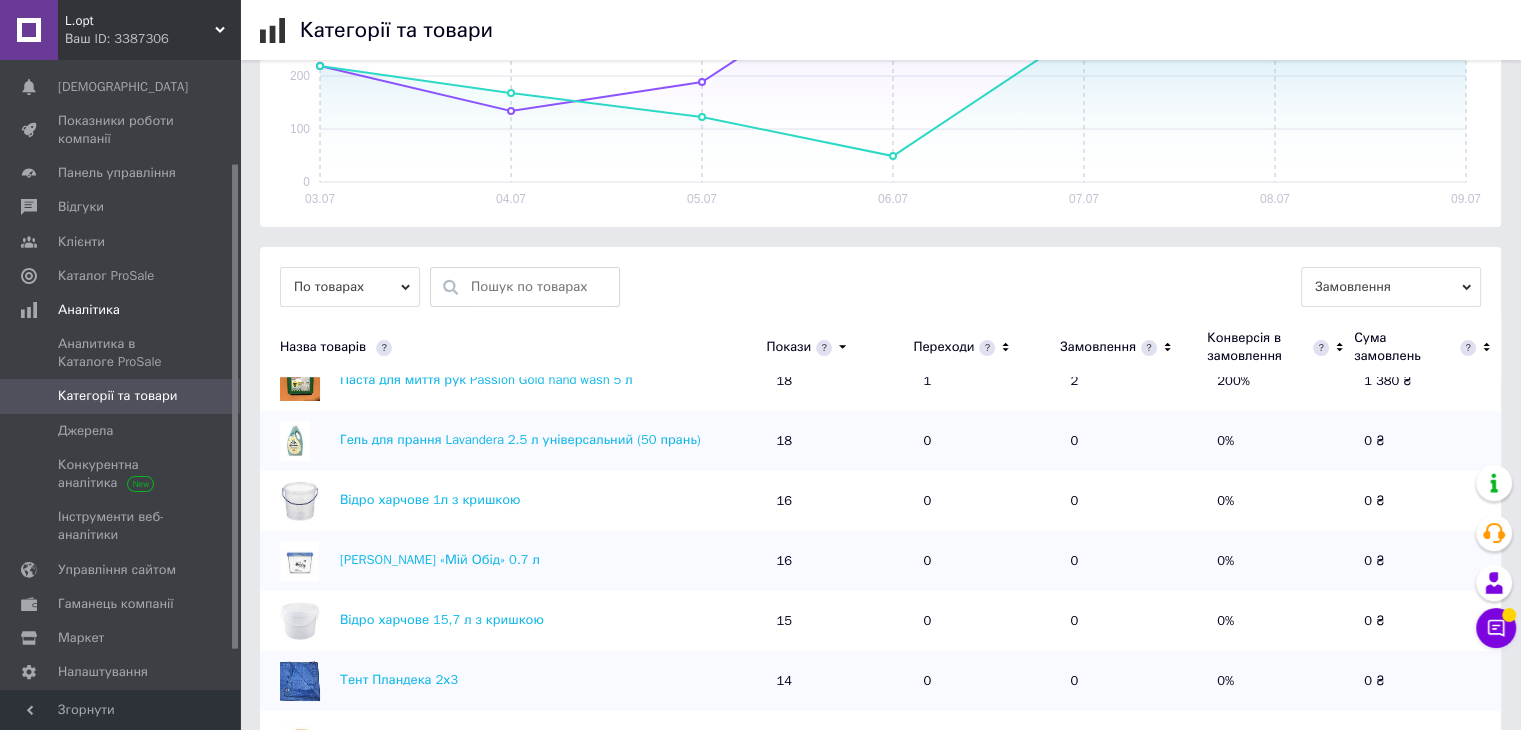 scroll, scrollTop: 660, scrollLeft: 0, axis: vertical 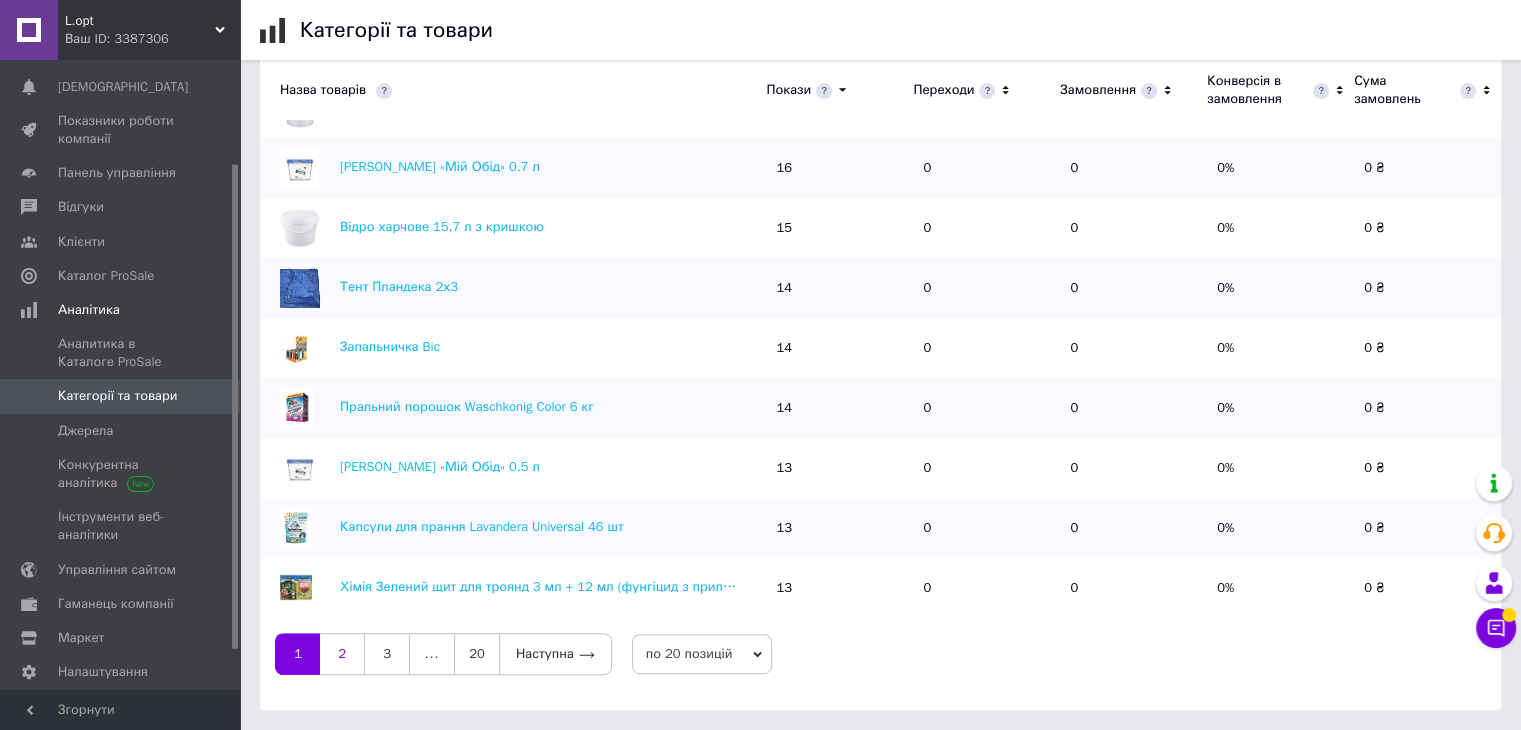 click on "2" at bounding box center (342, 654) 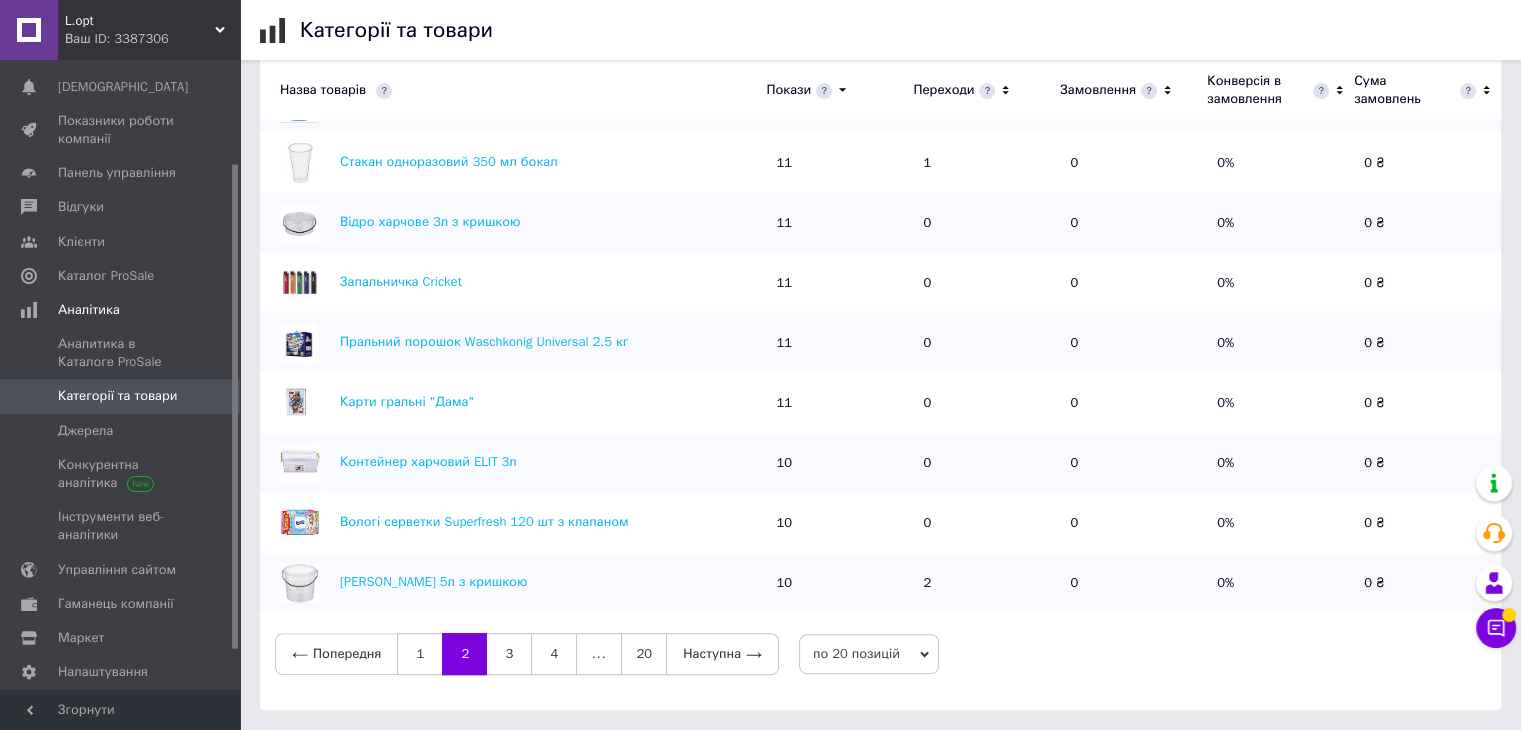 scroll, scrollTop: 0, scrollLeft: 0, axis: both 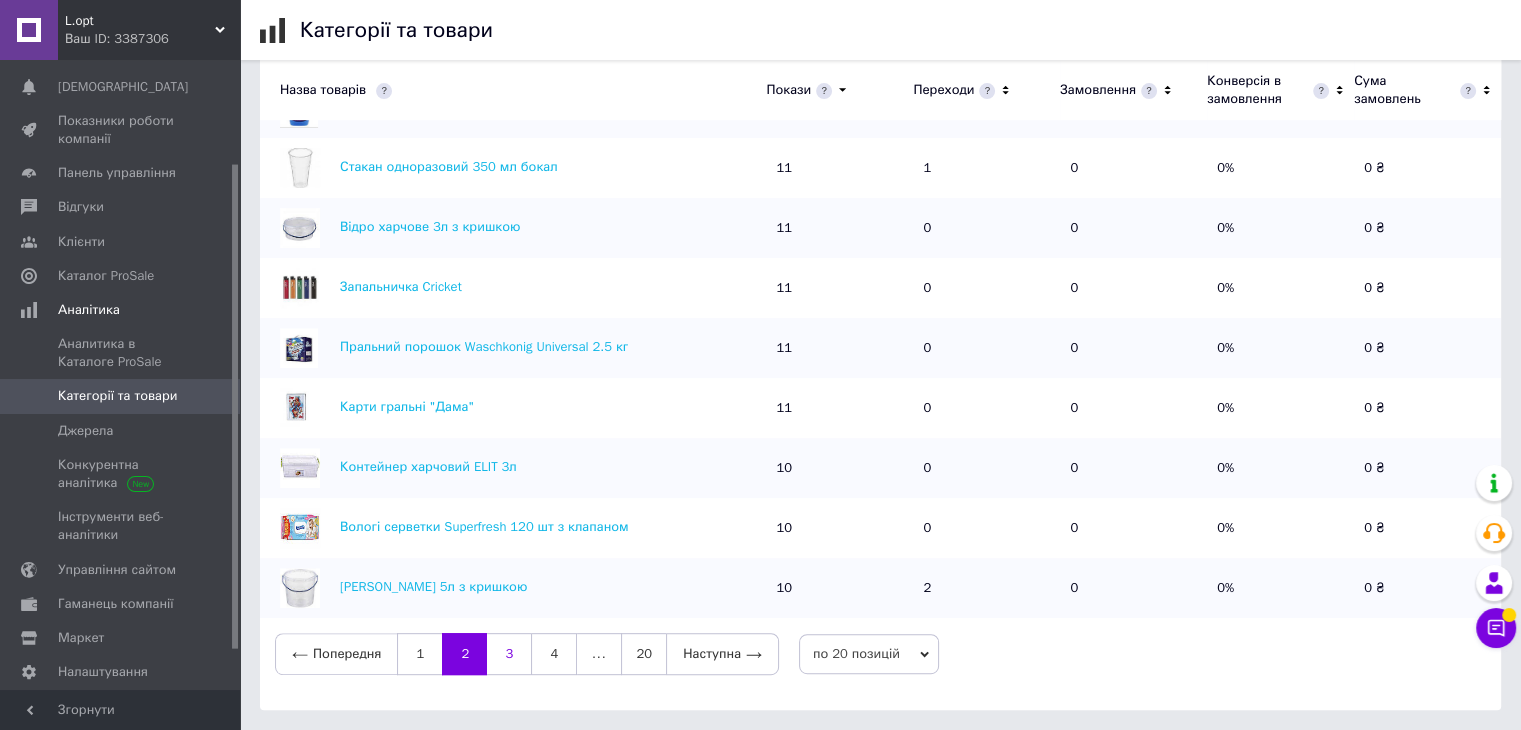 click on "3" at bounding box center (509, 654) 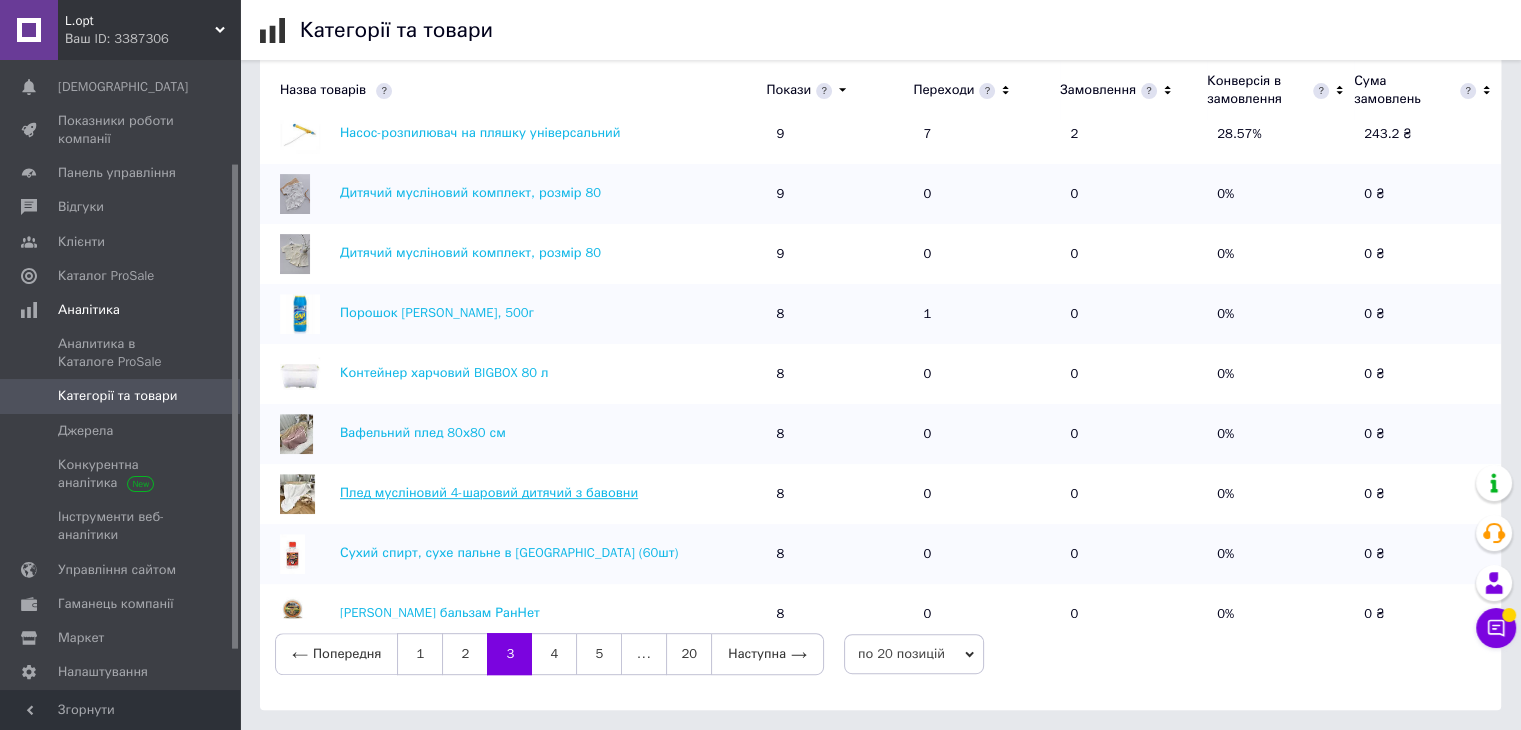 scroll, scrollTop: 33, scrollLeft: 0, axis: vertical 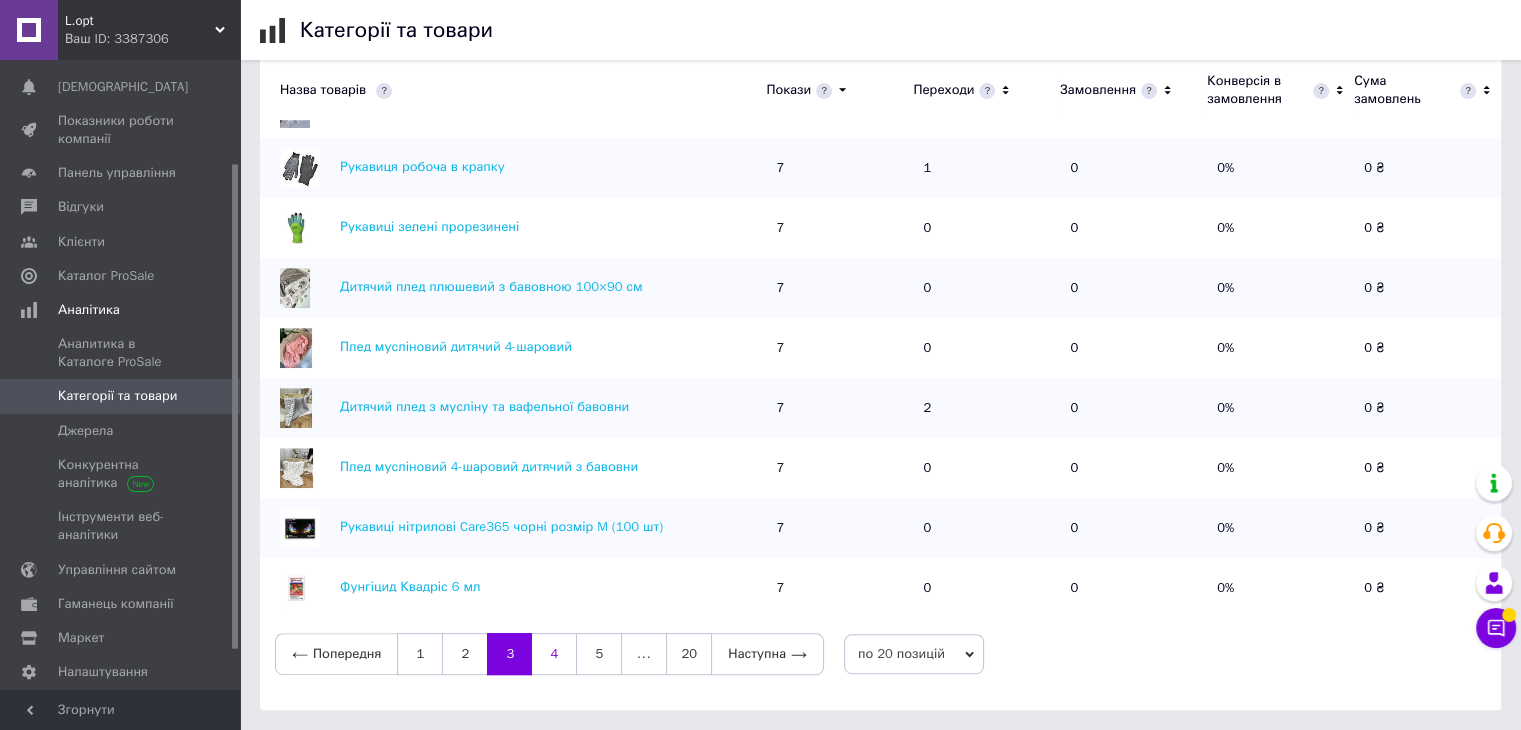 click on "4" at bounding box center [554, 654] 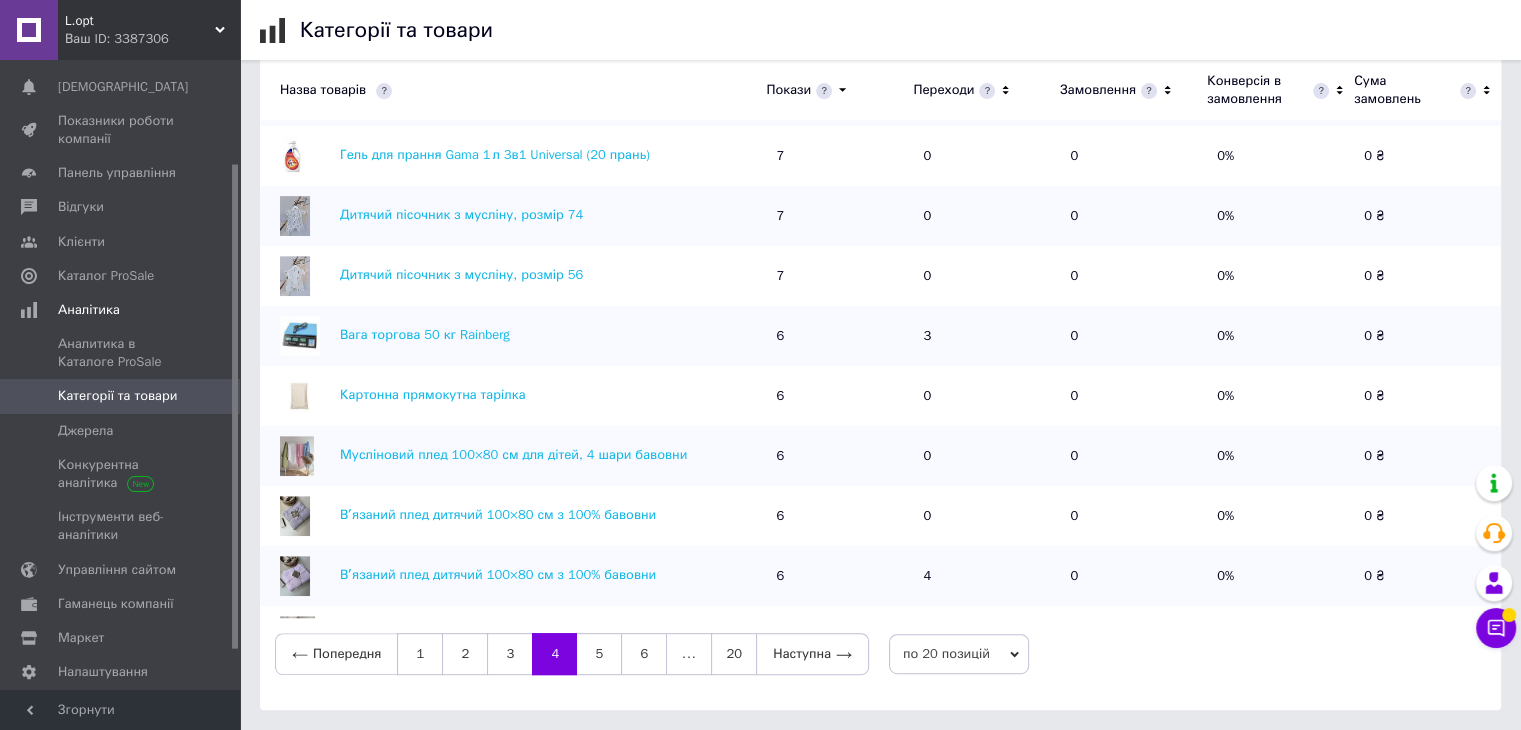 scroll, scrollTop: 0, scrollLeft: 0, axis: both 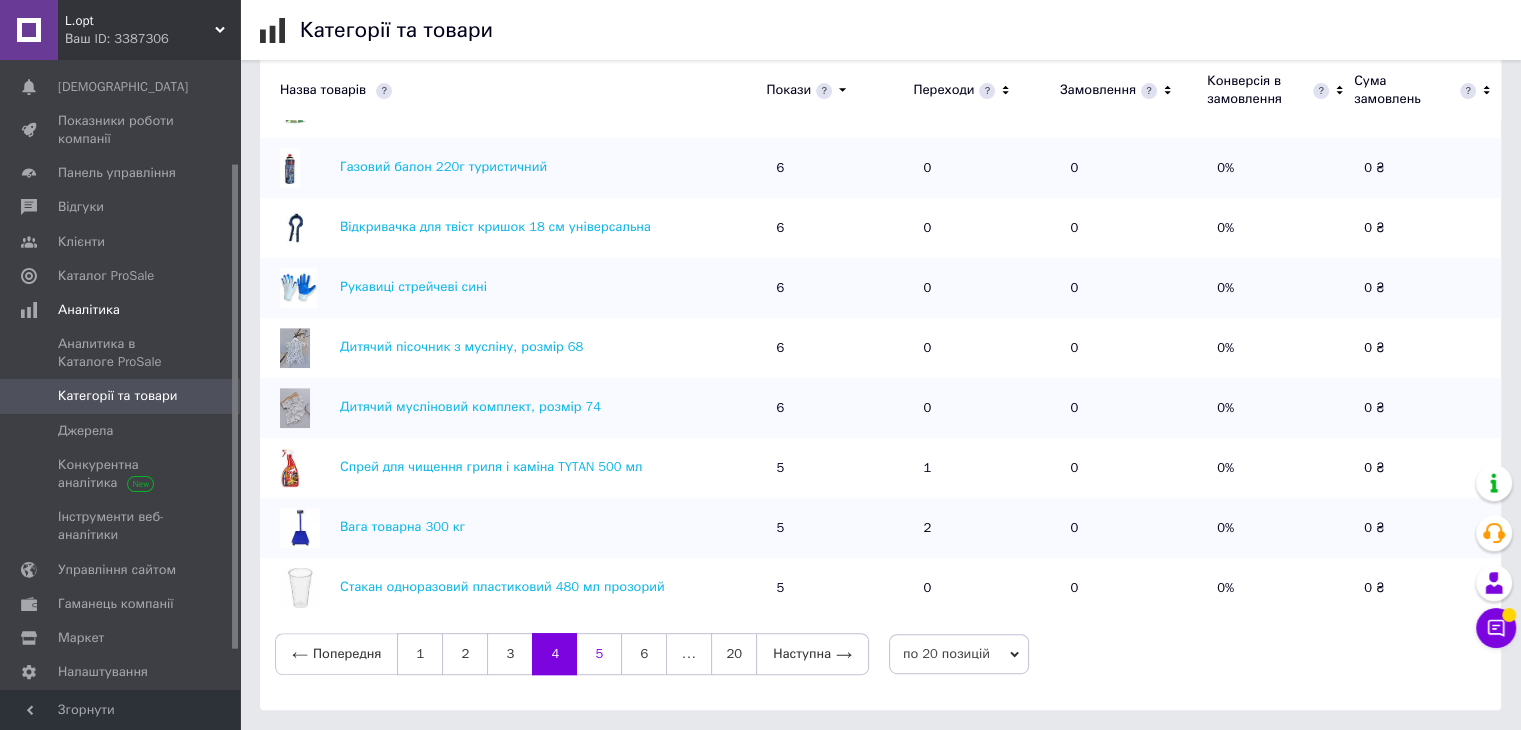 click on "5" at bounding box center [599, 654] 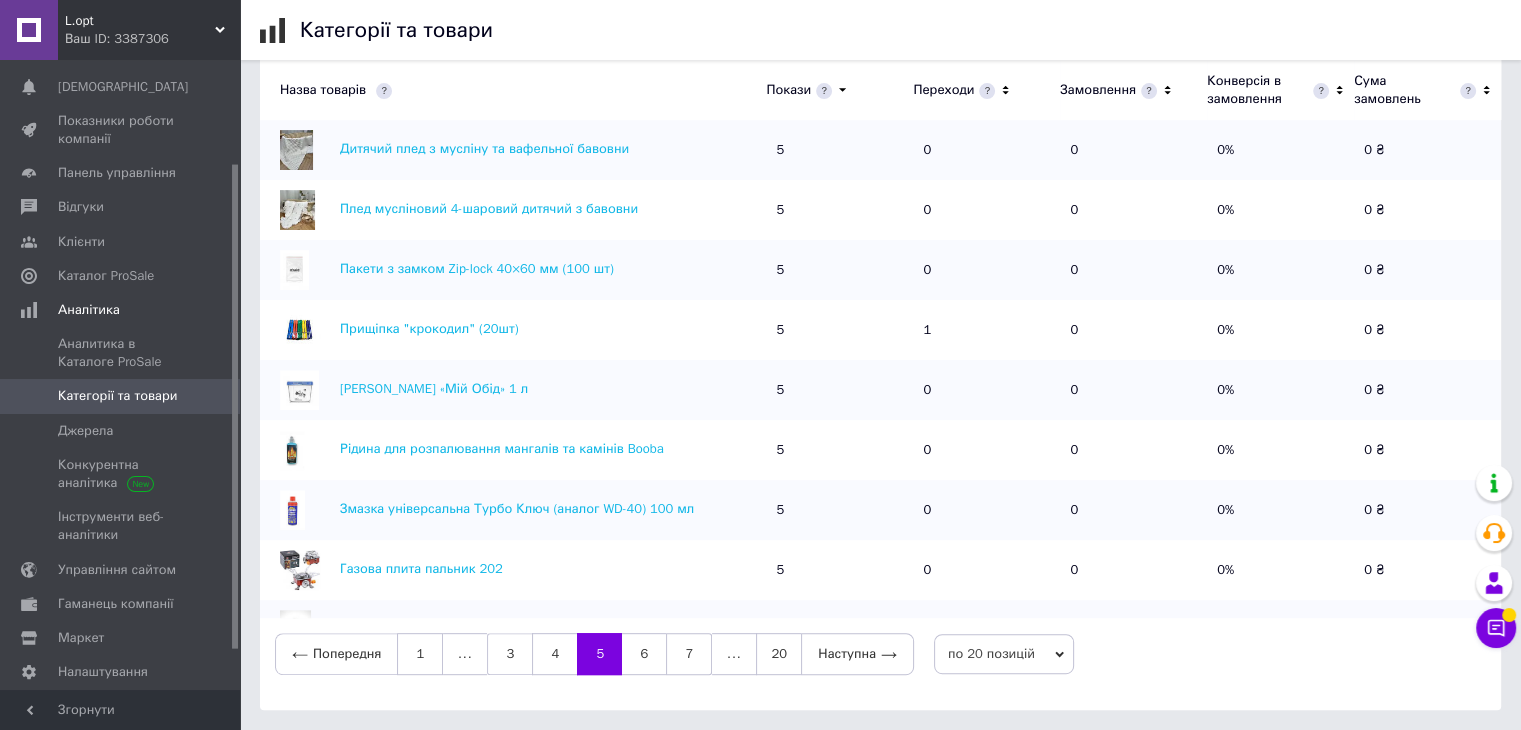 scroll, scrollTop: 0, scrollLeft: 0, axis: both 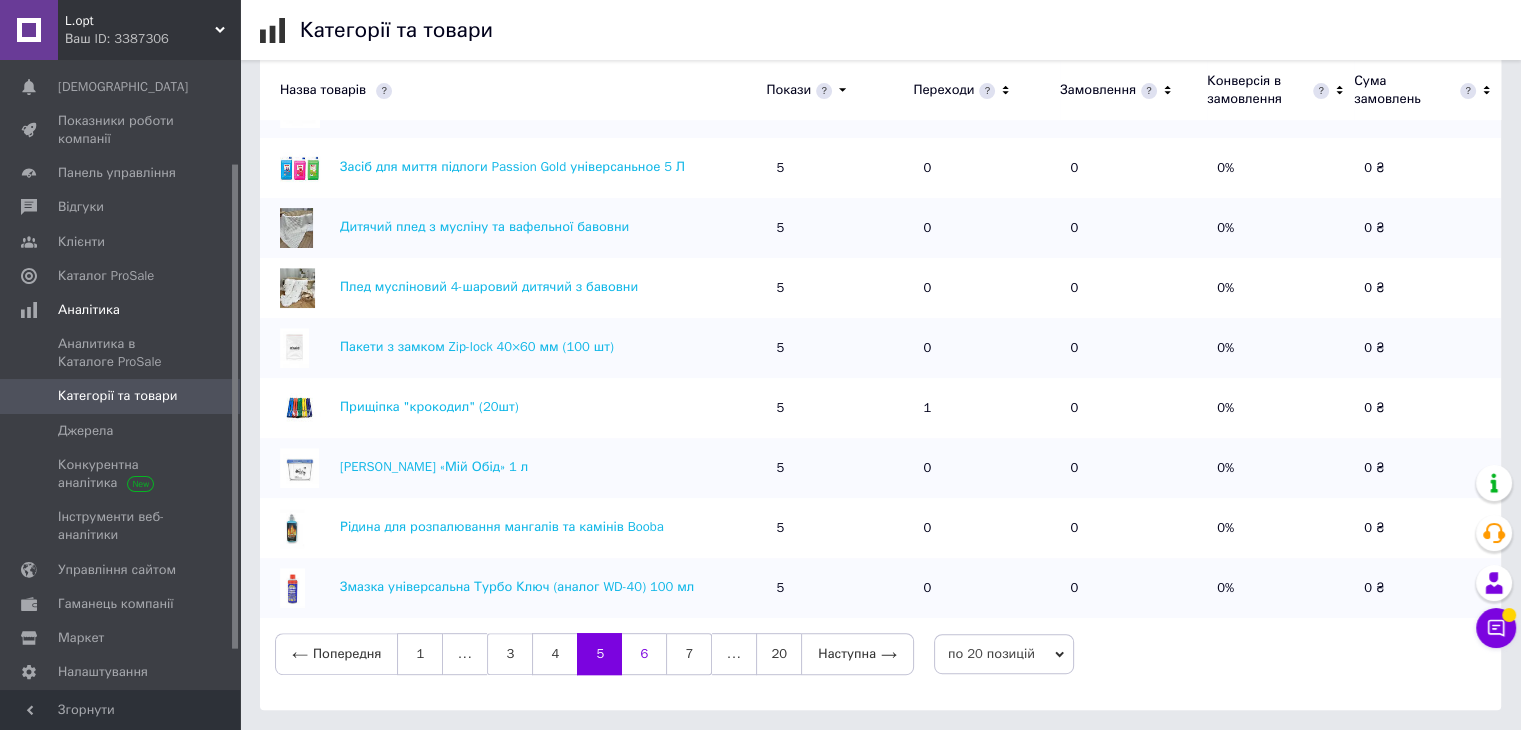 click on "6" at bounding box center (644, 654) 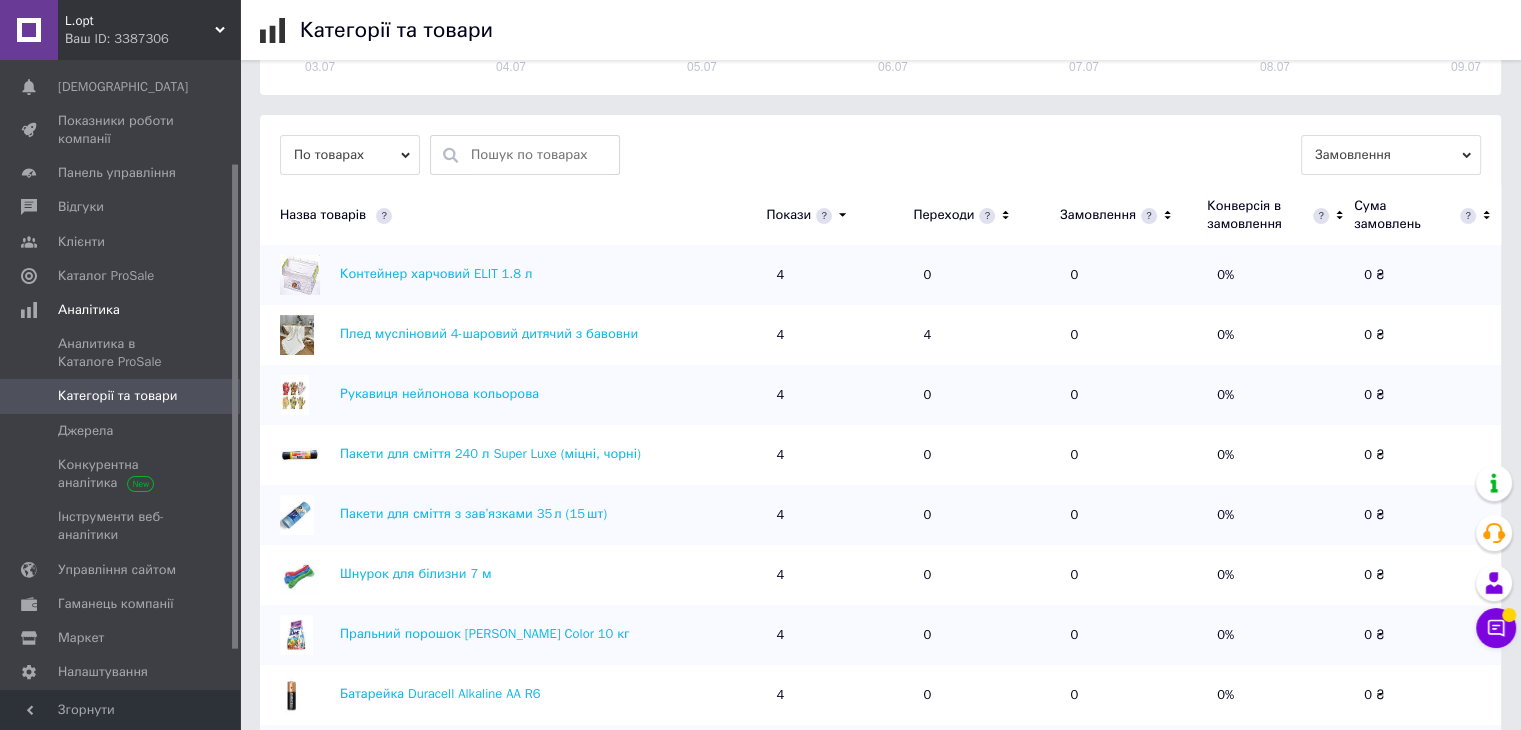 scroll, scrollTop: 695, scrollLeft: 0, axis: vertical 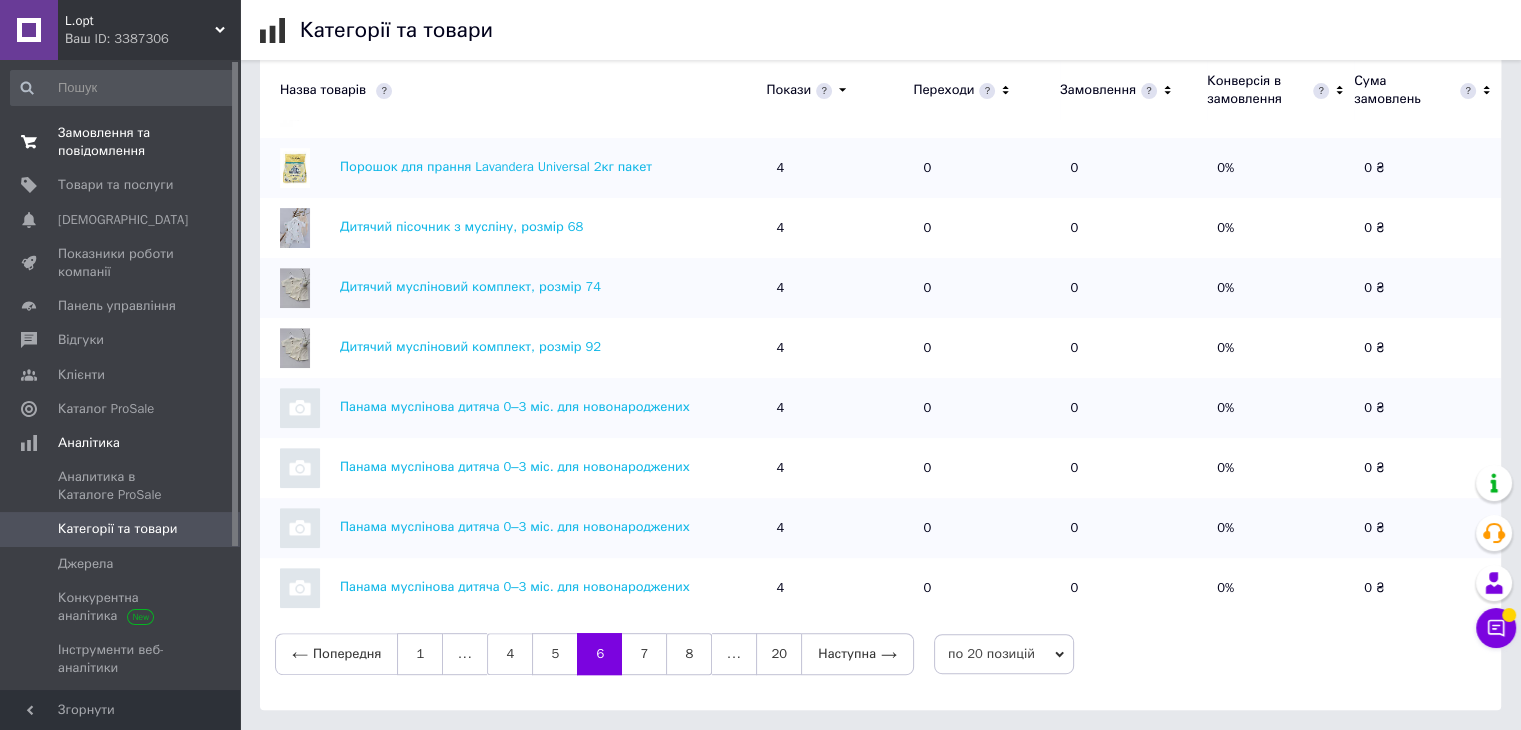 click on "Замовлення та повідомлення" at bounding box center [121, 142] 